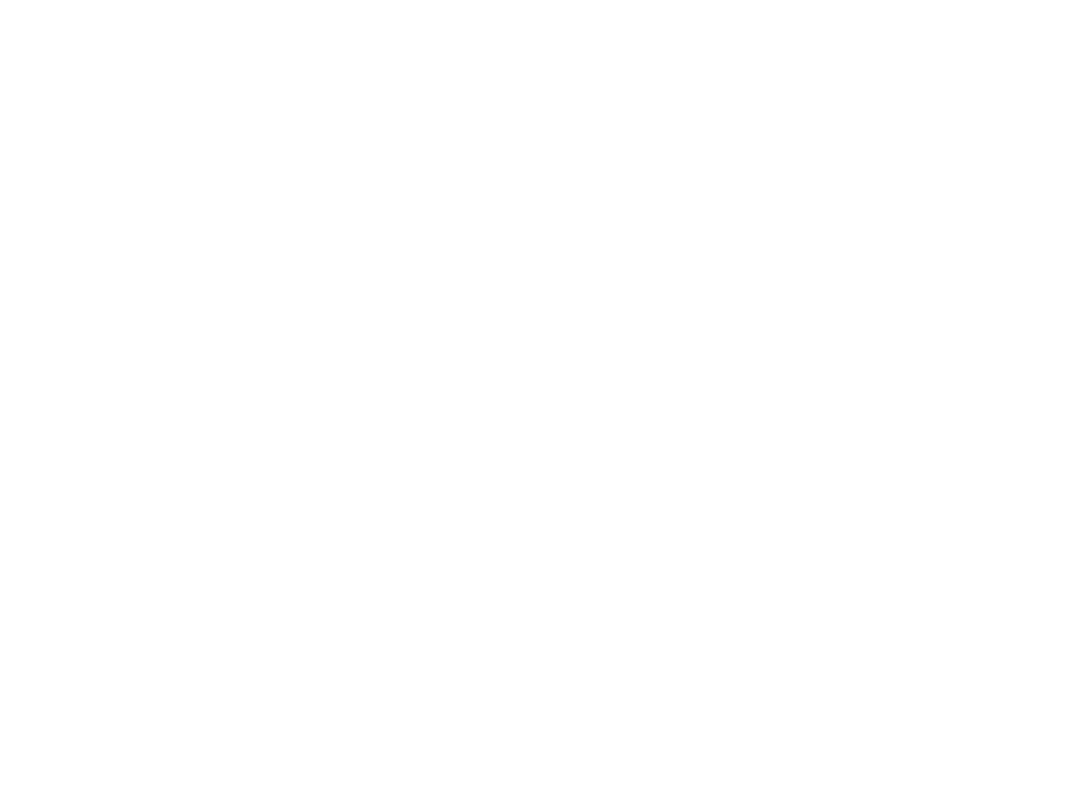 scroll, scrollTop: 0, scrollLeft: 0, axis: both 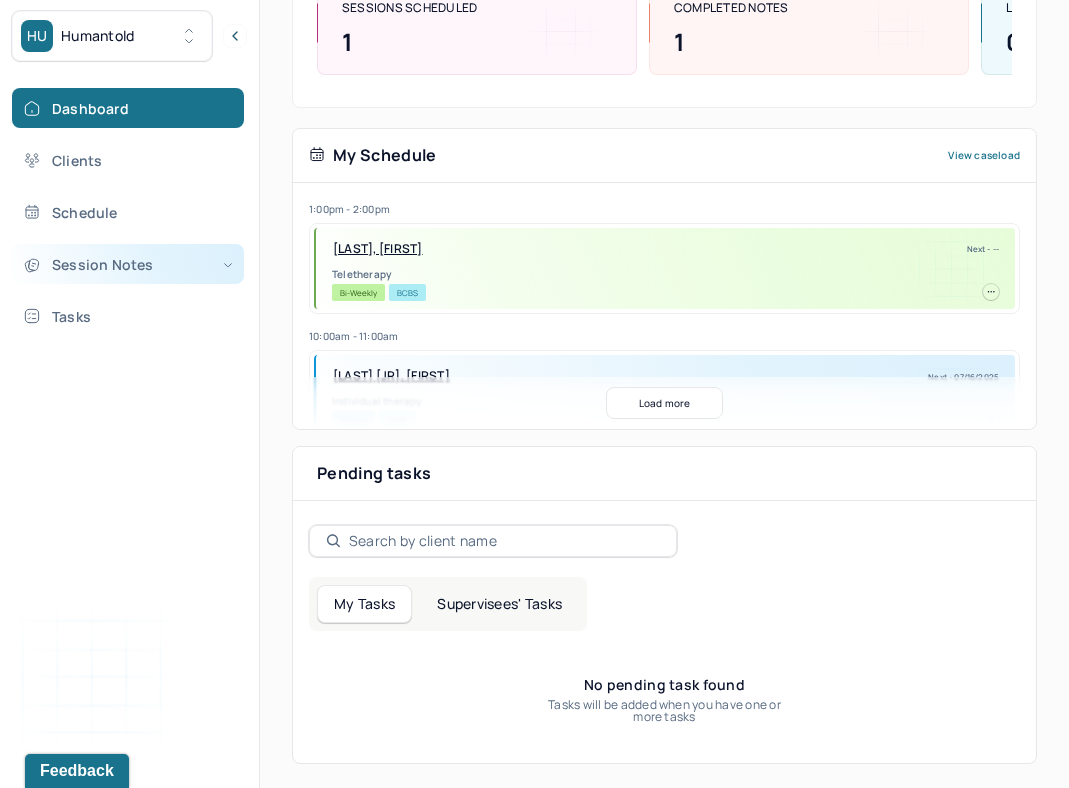 click on "Session Notes" at bounding box center (128, 264) 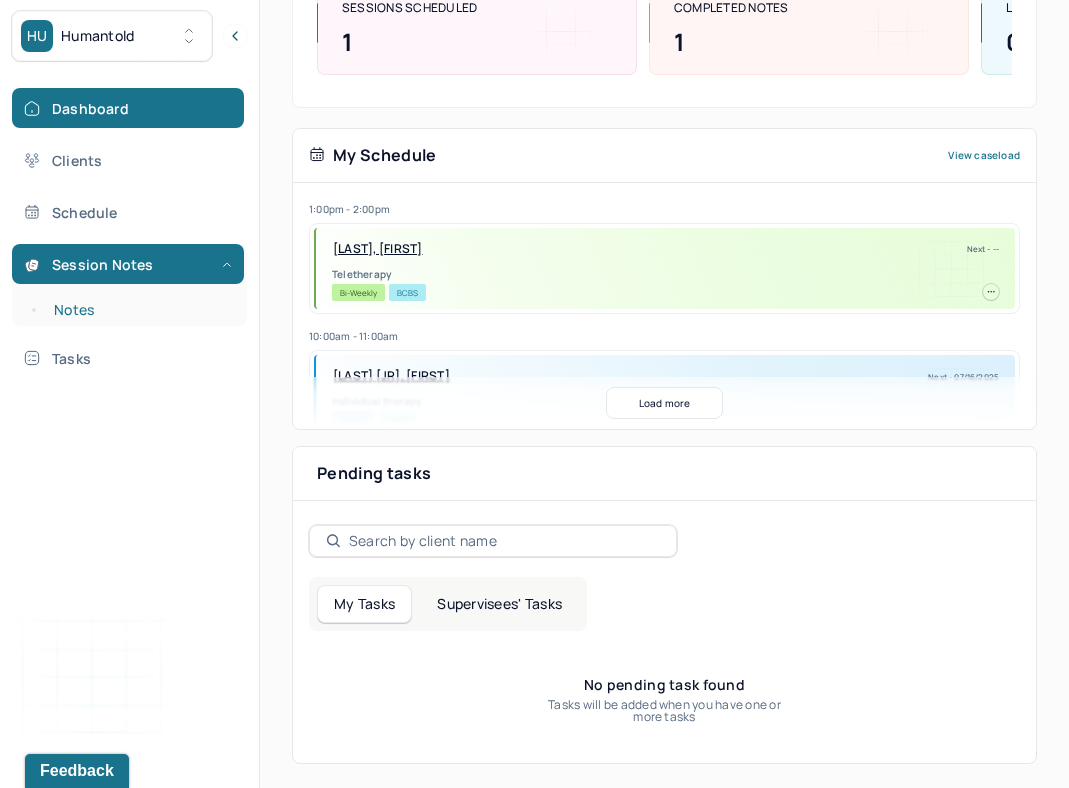 click on "Notes" at bounding box center (139, 310) 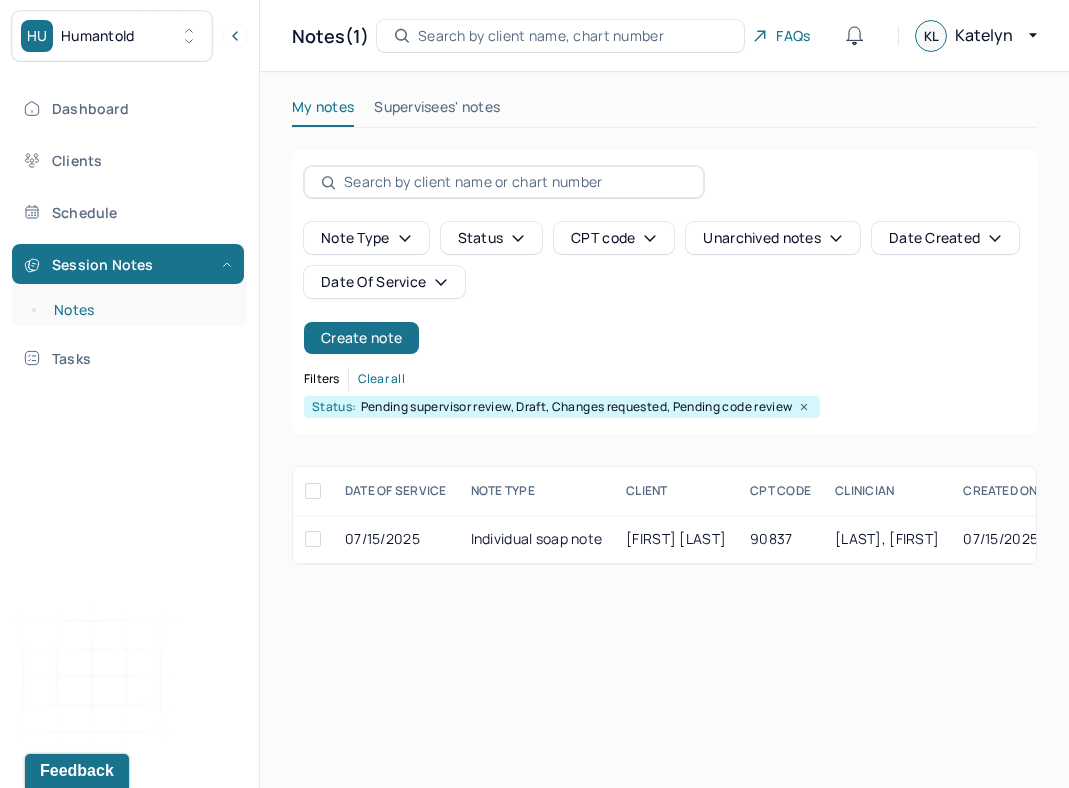 scroll, scrollTop: 0, scrollLeft: 0, axis: both 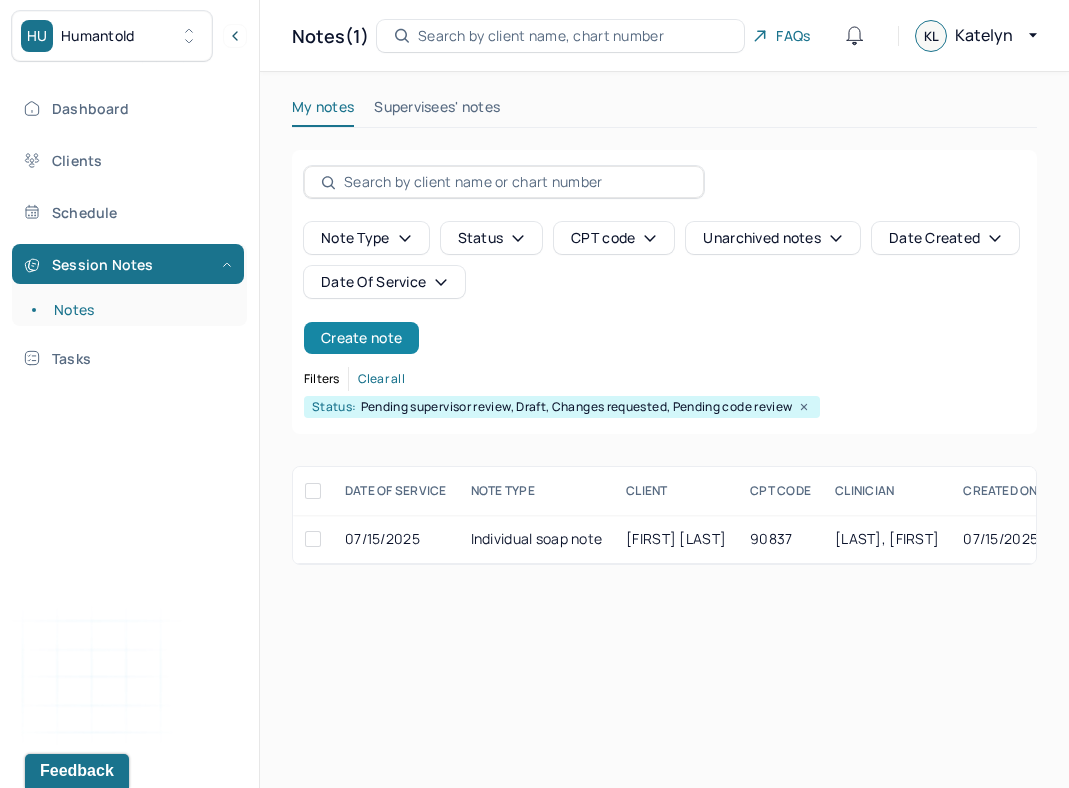 click on "Create note" at bounding box center (361, 338) 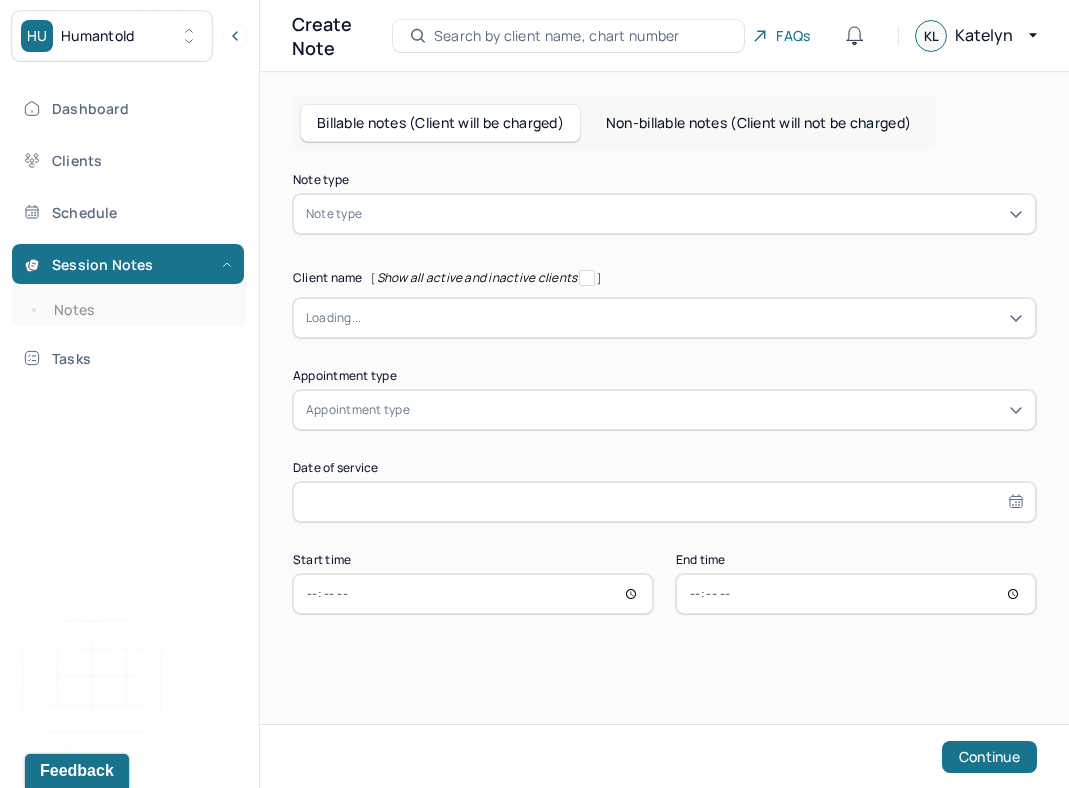 click at bounding box center [694, 214] 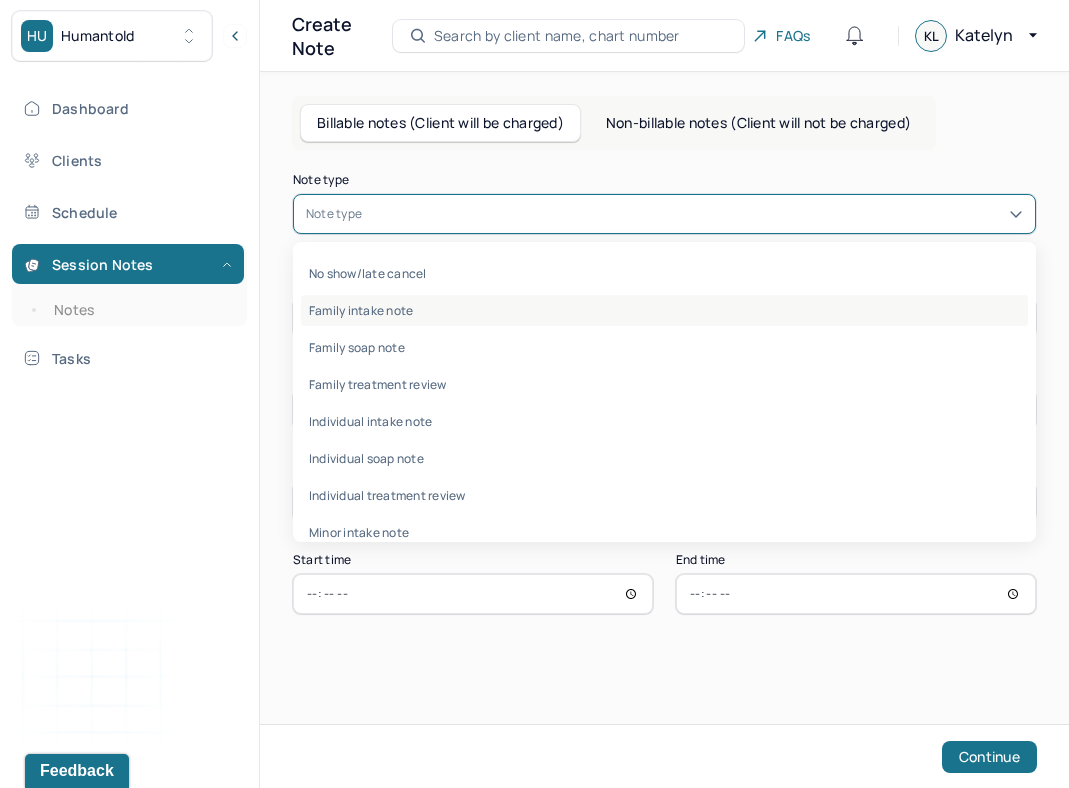 scroll, scrollTop: 48, scrollLeft: 0, axis: vertical 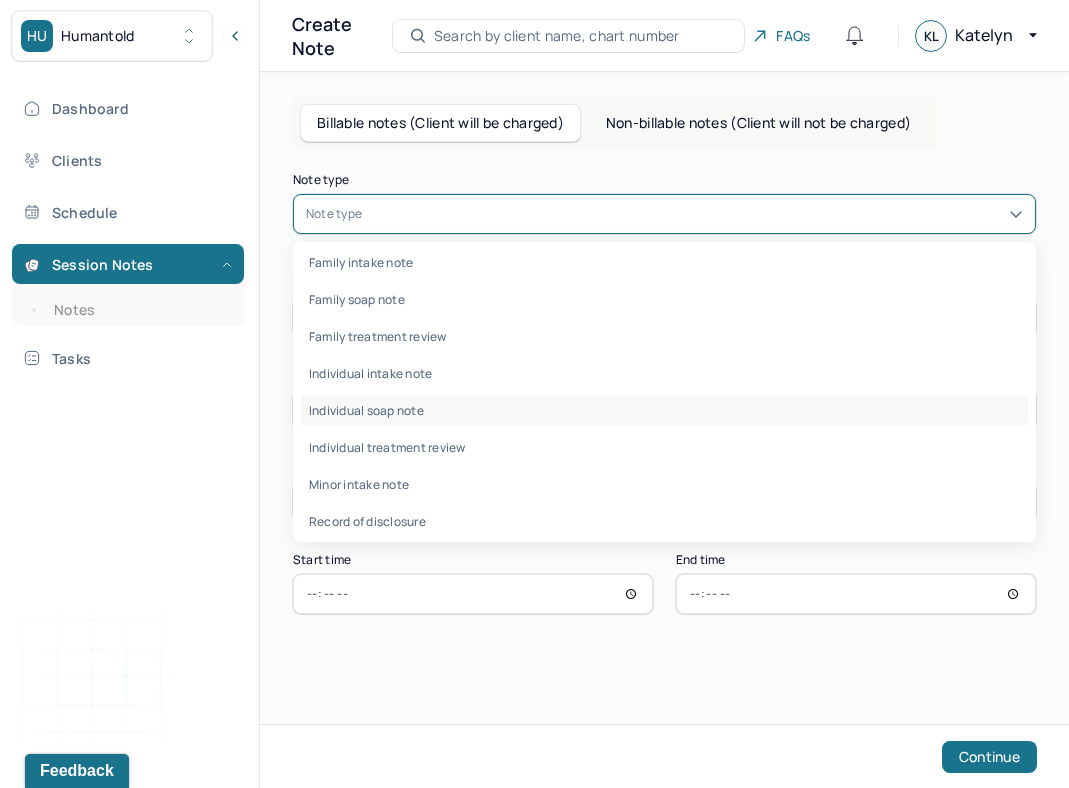click on "Individual soap note" at bounding box center (664, 410) 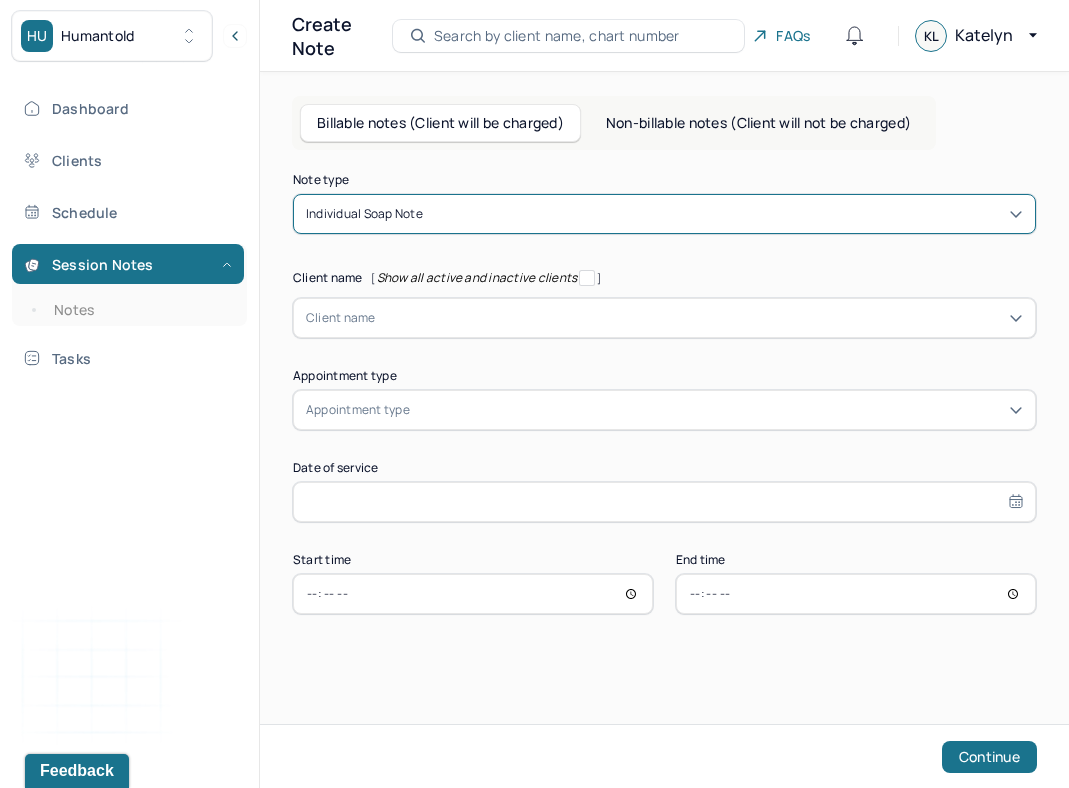 click at bounding box center [699, 318] 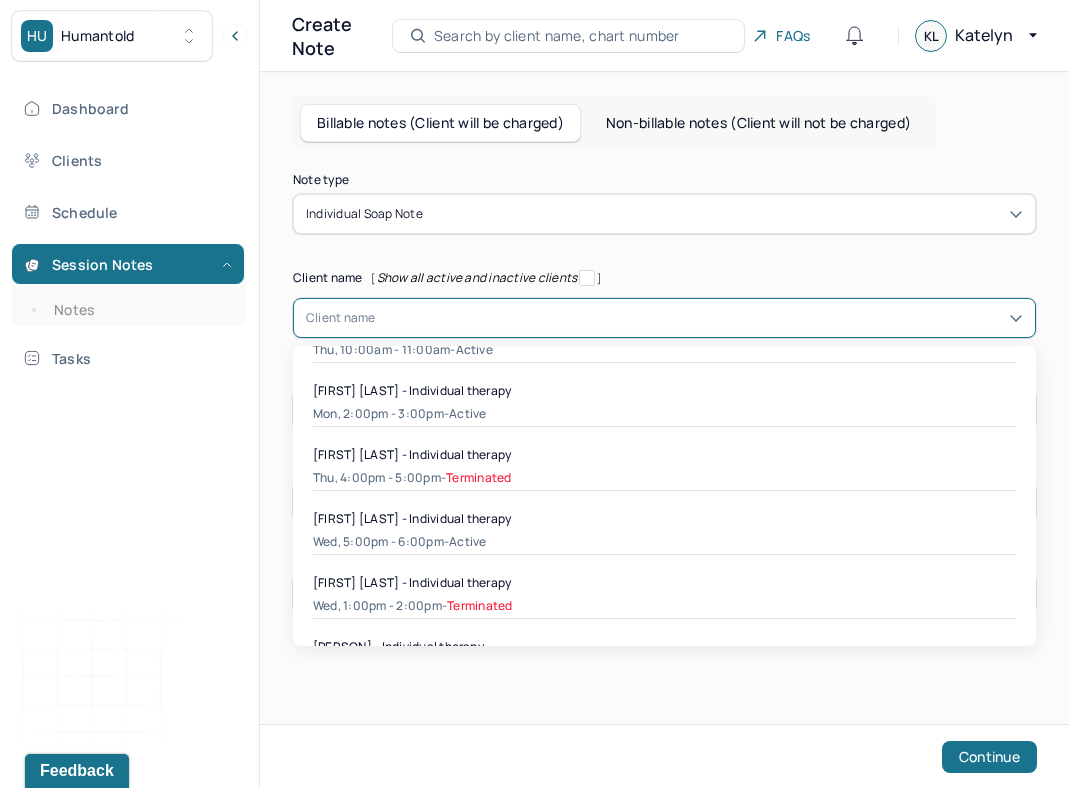 scroll, scrollTop: 1416, scrollLeft: 0, axis: vertical 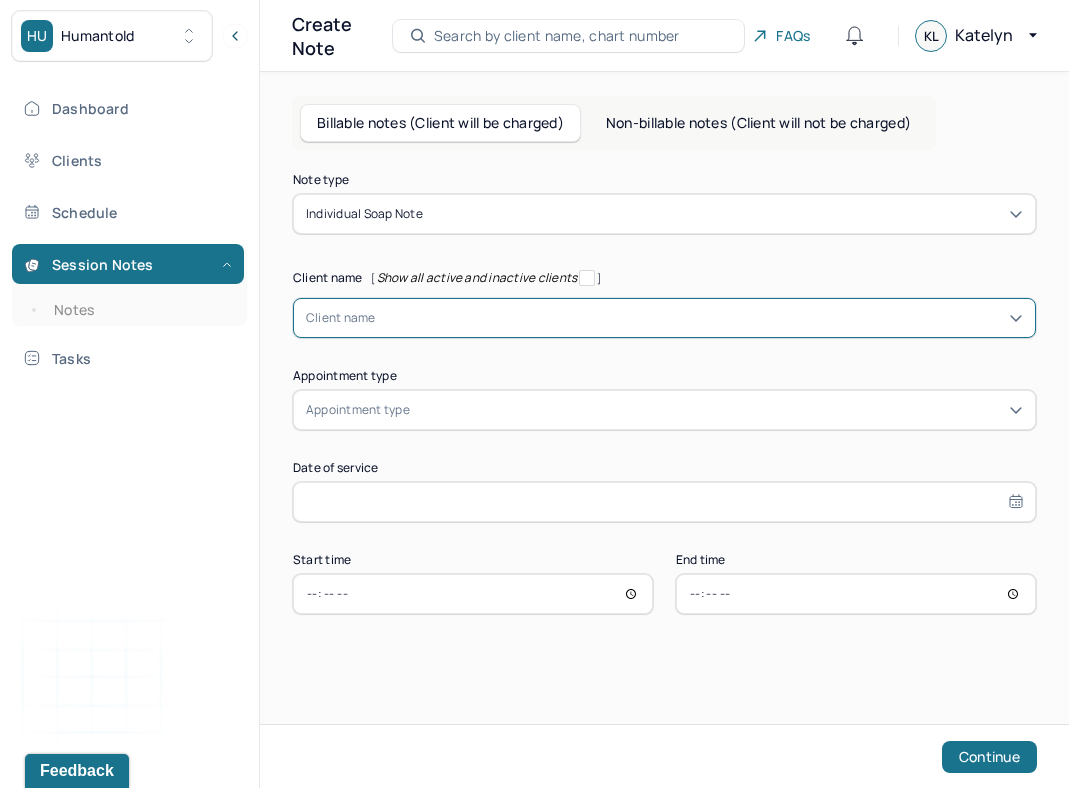 click at bounding box center (699, 318) 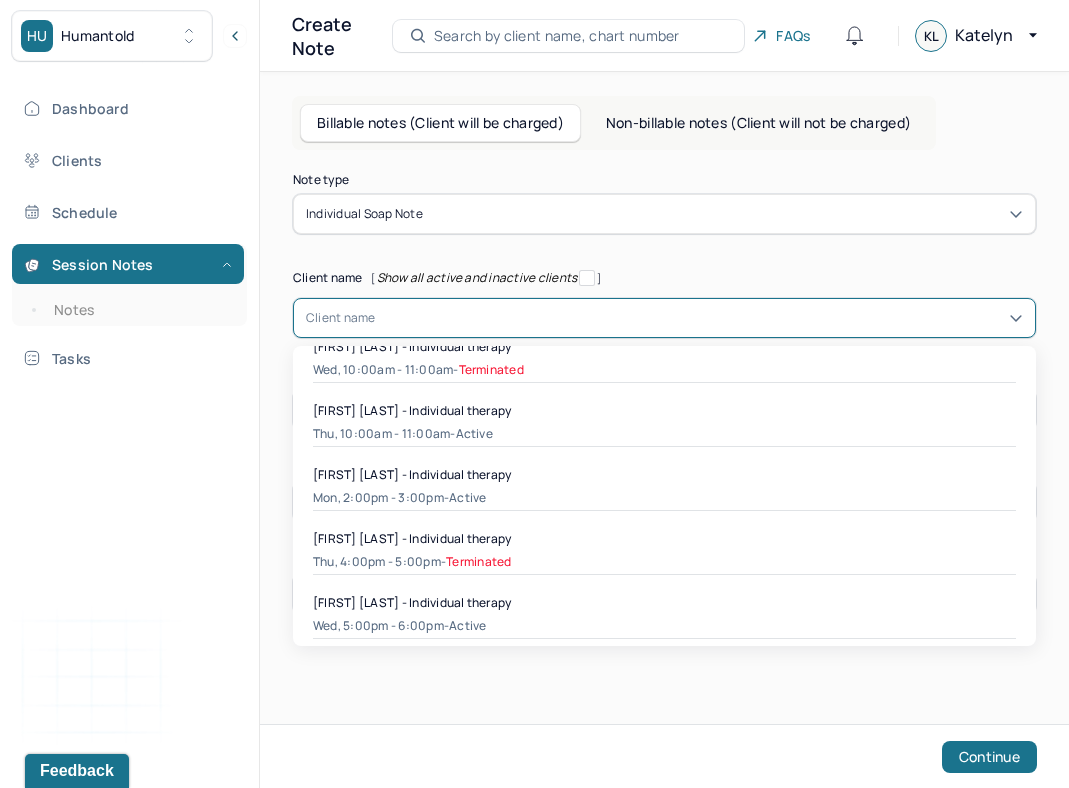 scroll, scrollTop: 1170, scrollLeft: 0, axis: vertical 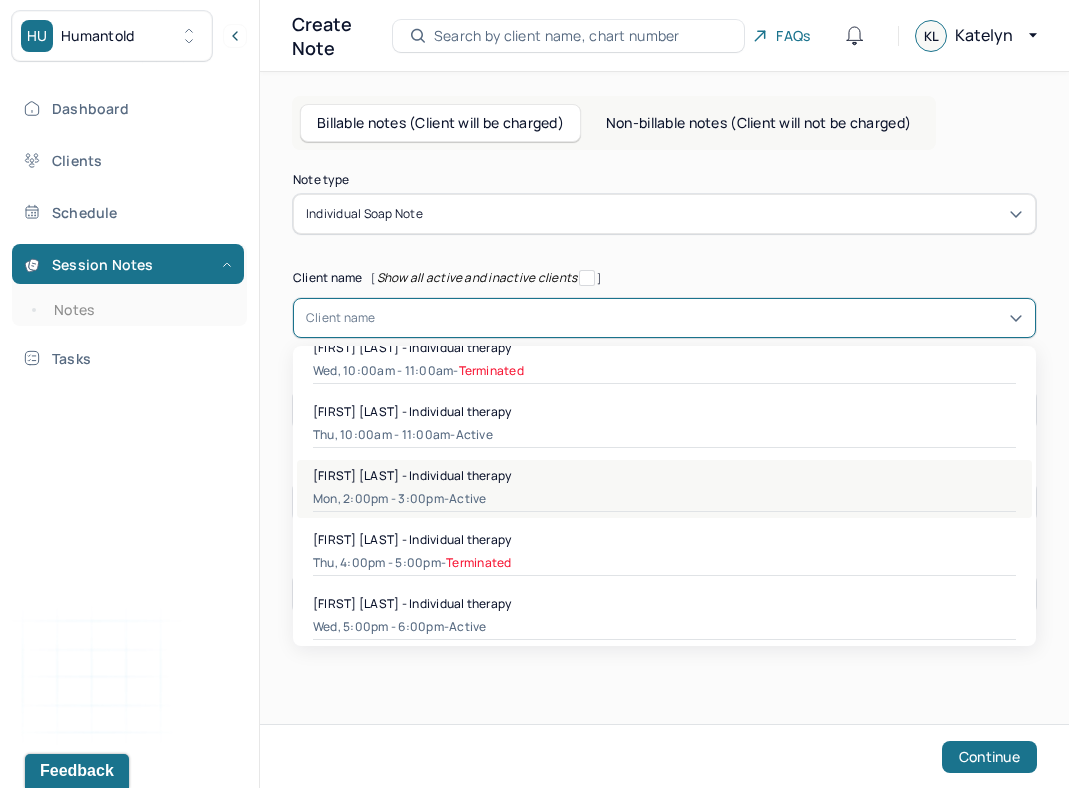 click on "[FIRST] [LAST] - Individual therapy" at bounding box center (412, 475) 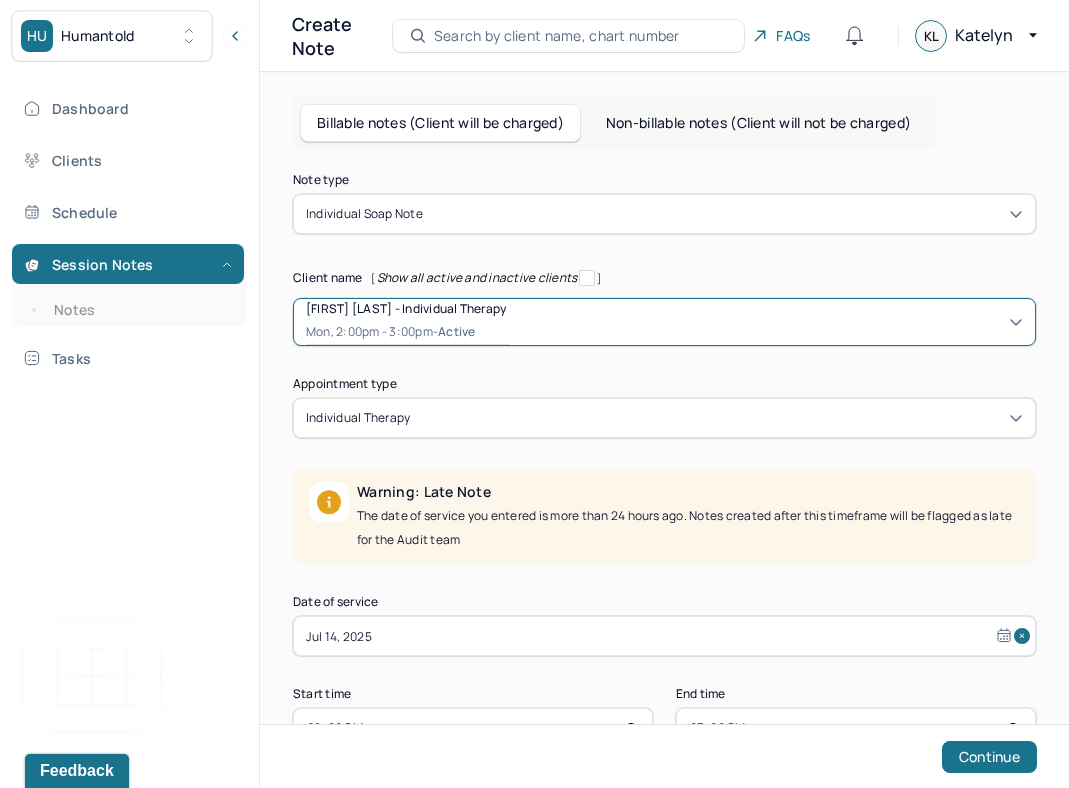 click on "Jul 14, 2025" at bounding box center [664, 636] 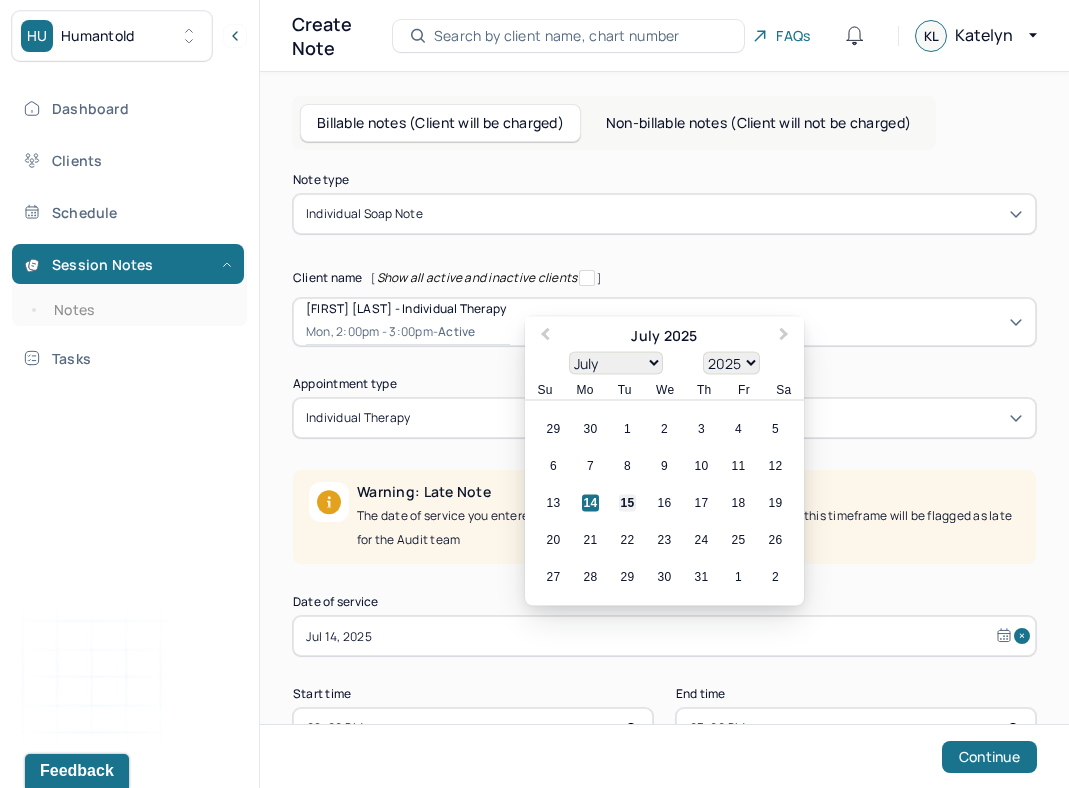 click on "15" at bounding box center (627, 503) 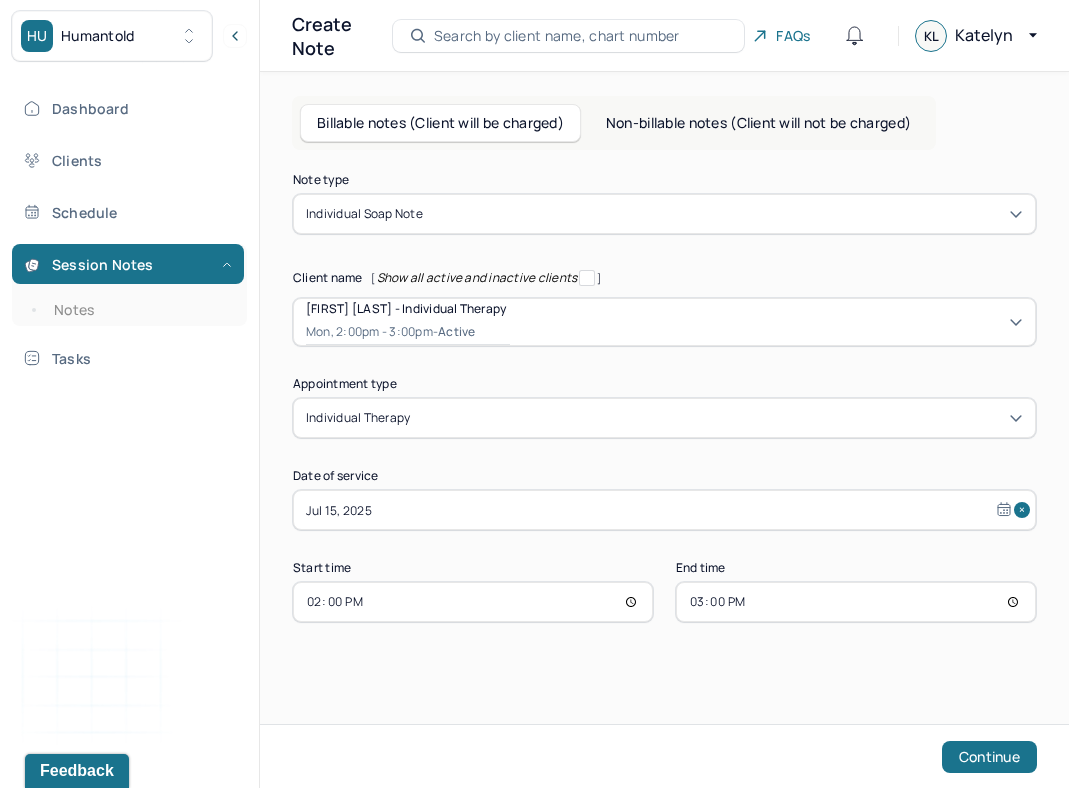 click on "14:00" at bounding box center (473, 602) 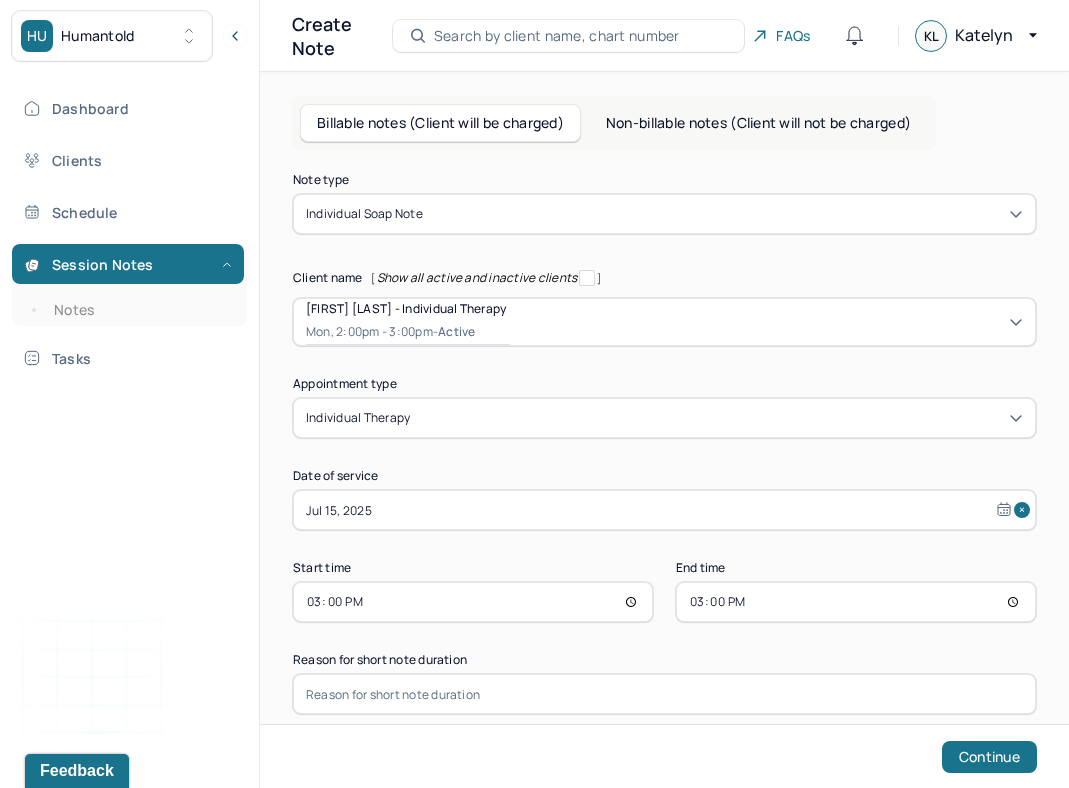 click on "15:00" at bounding box center (856, 602) 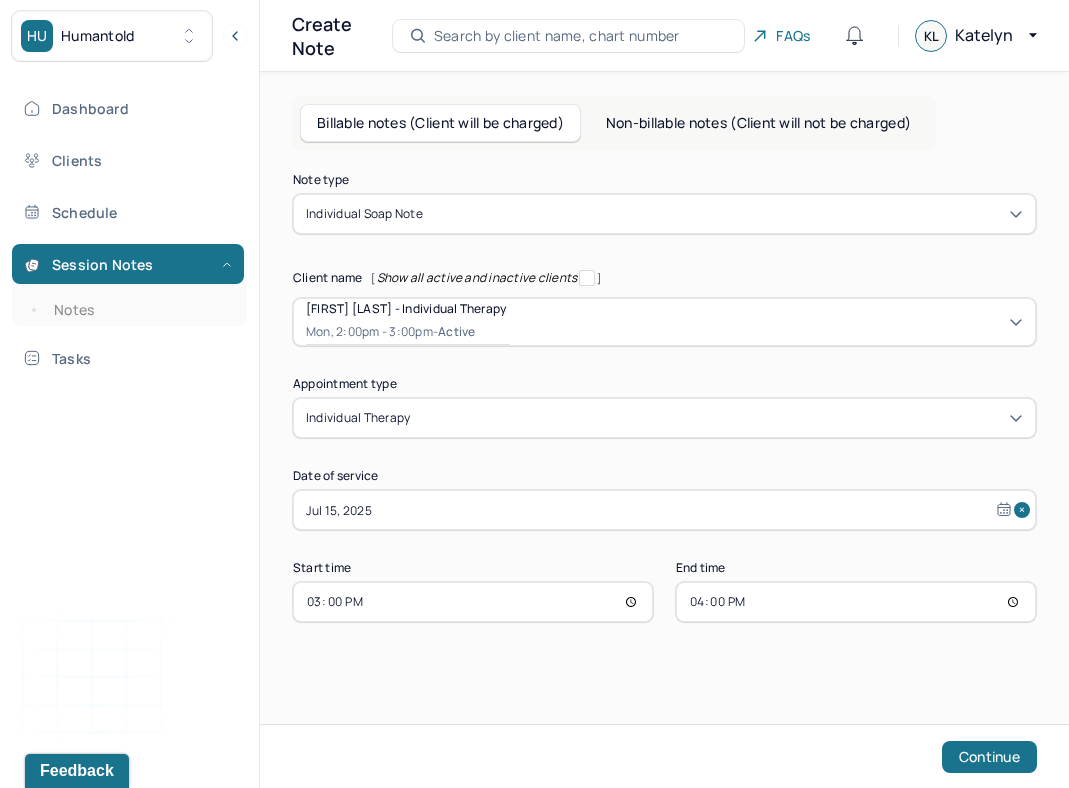 click on "Note type Individual soap note Client name [NAME] [LAST] - Individual therapy Mon, 2:00pm - 3:00pm - active Supervisee name [NAME] [LAST] Appointment type individual therapy Date of service Jul 15, 2025 Start time 15:00 End time 16:00 Continue" at bounding box center (664, 398) 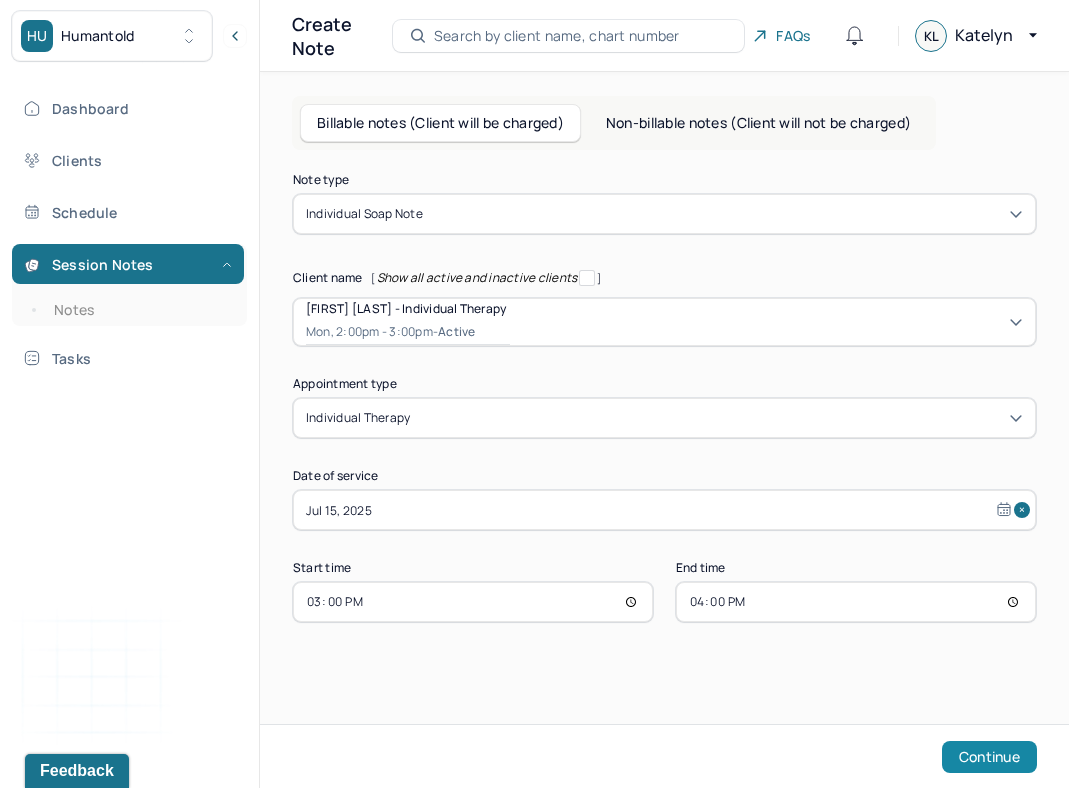 click on "Continue" at bounding box center (989, 757) 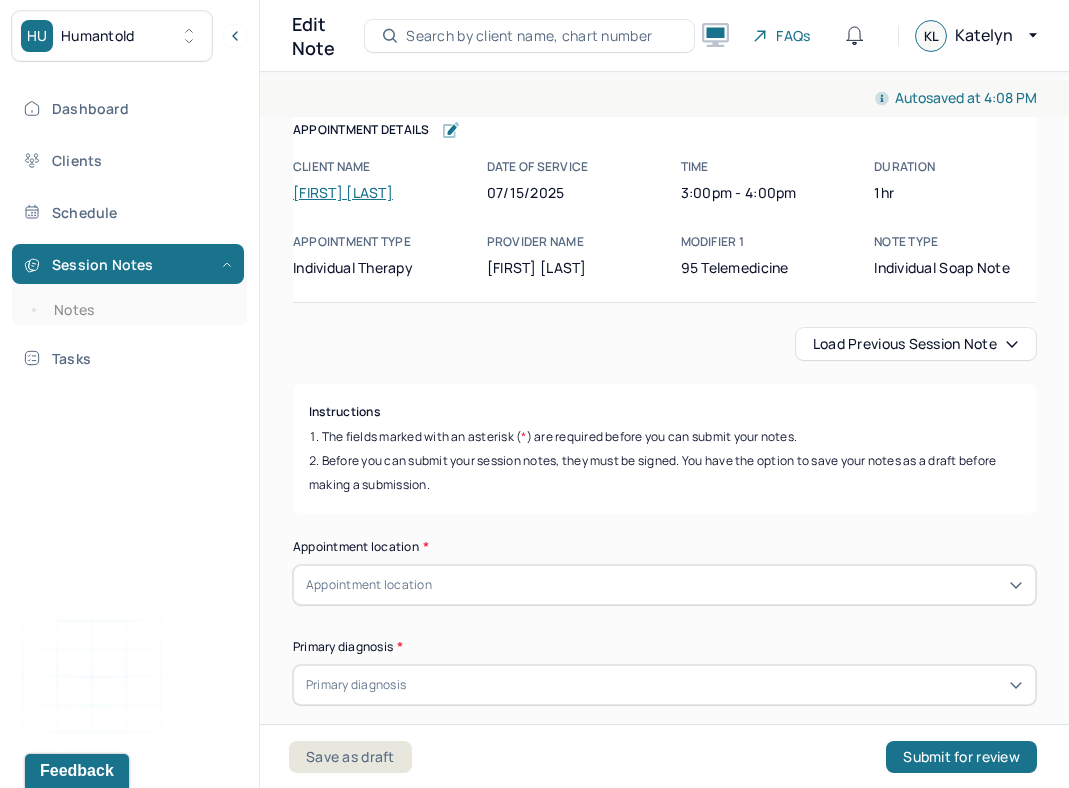 click on "Load previous session note" at bounding box center (916, 344) 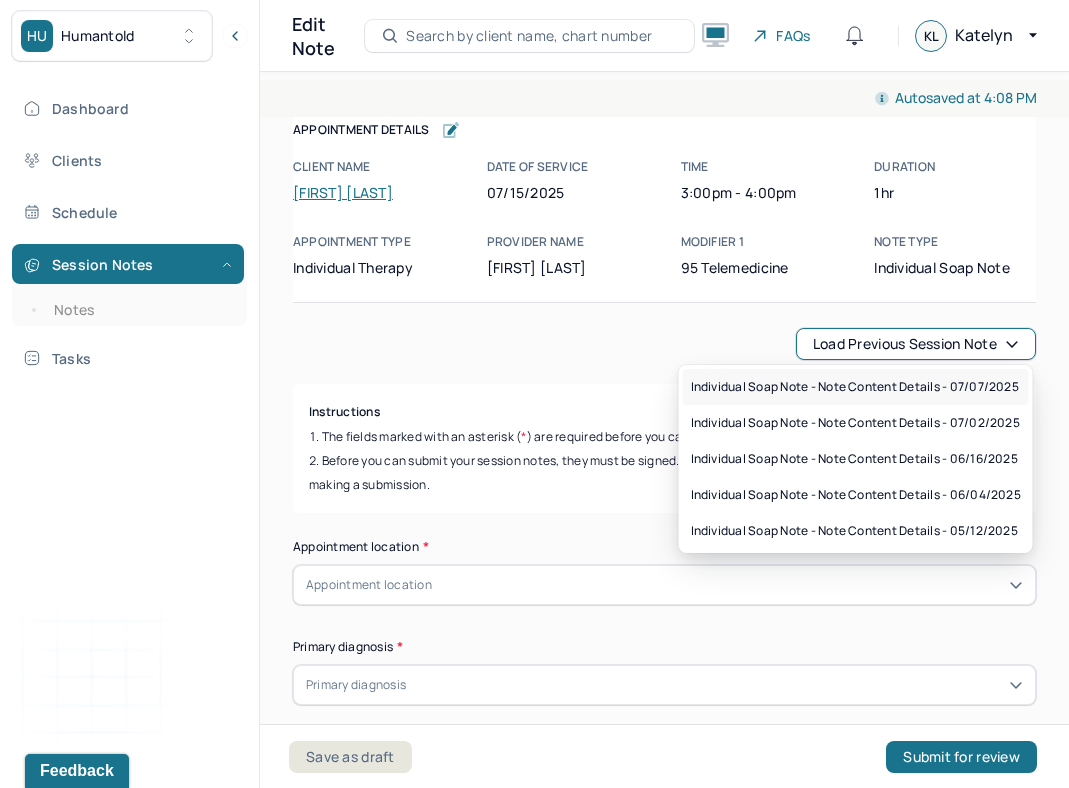 click on "Individual soap note   - Note content Details -   07/07/2025" at bounding box center [855, 387] 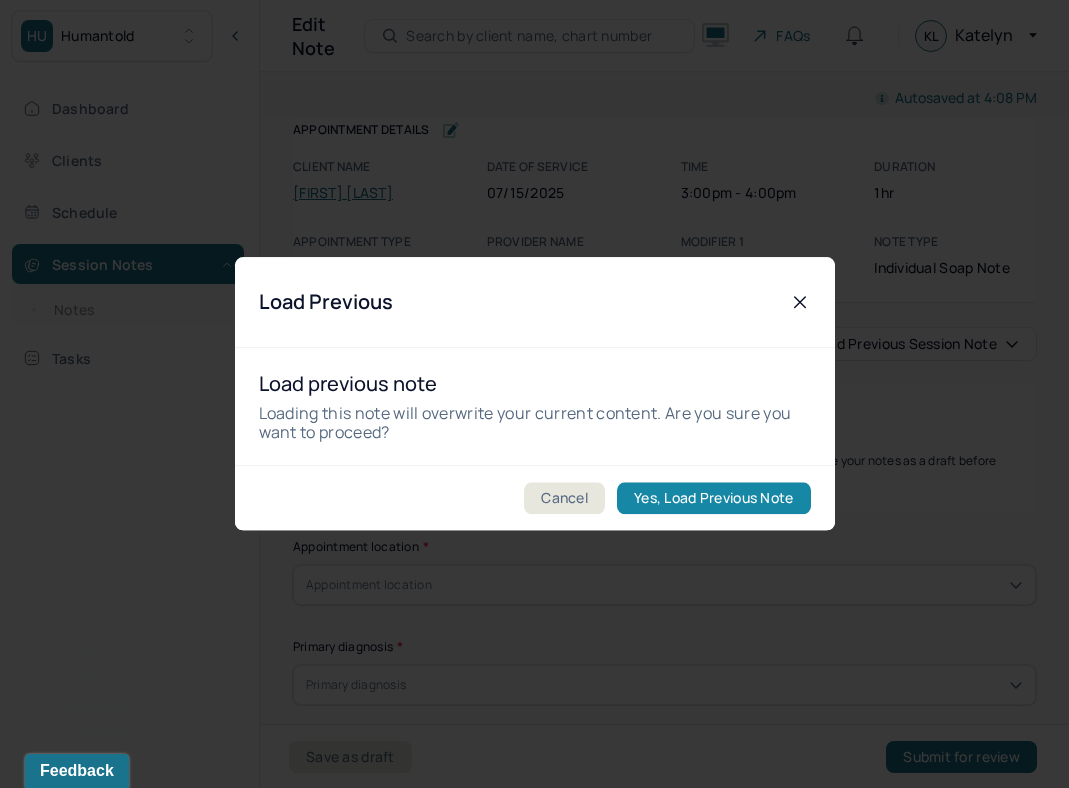 click on "Yes, Load Previous Note" at bounding box center (713, 499) 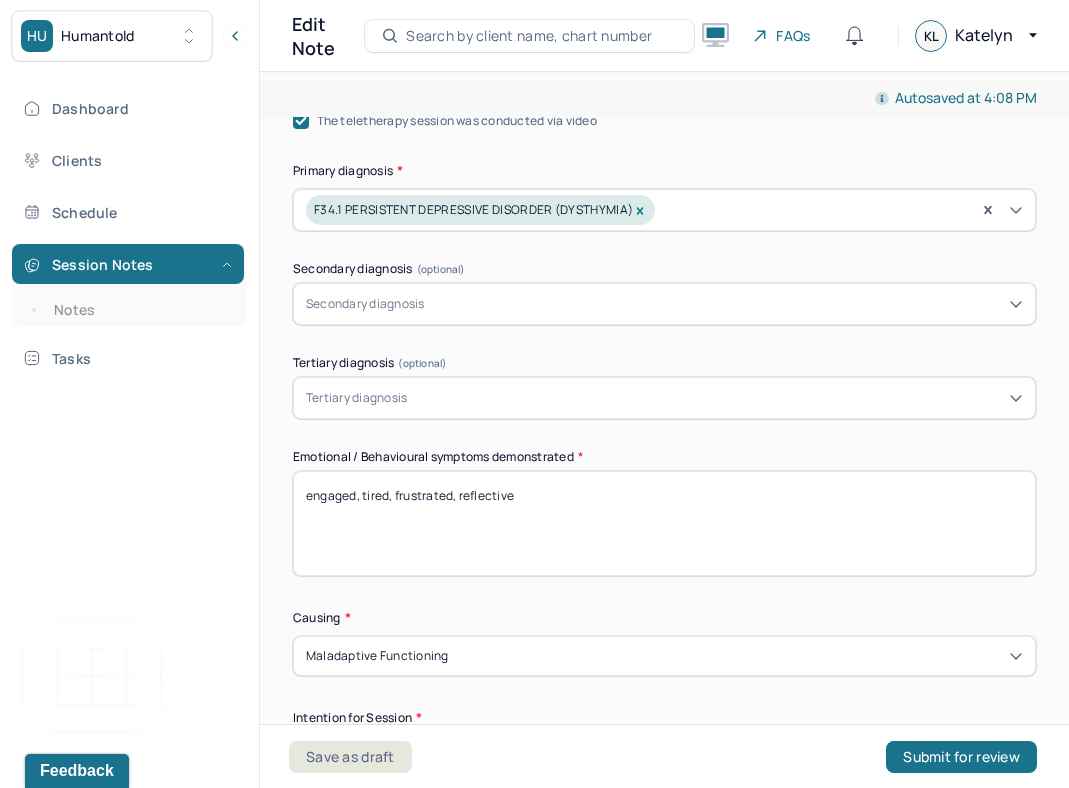 scroll, scrollTop: 734, scrollLeft: 0, axis: vertical 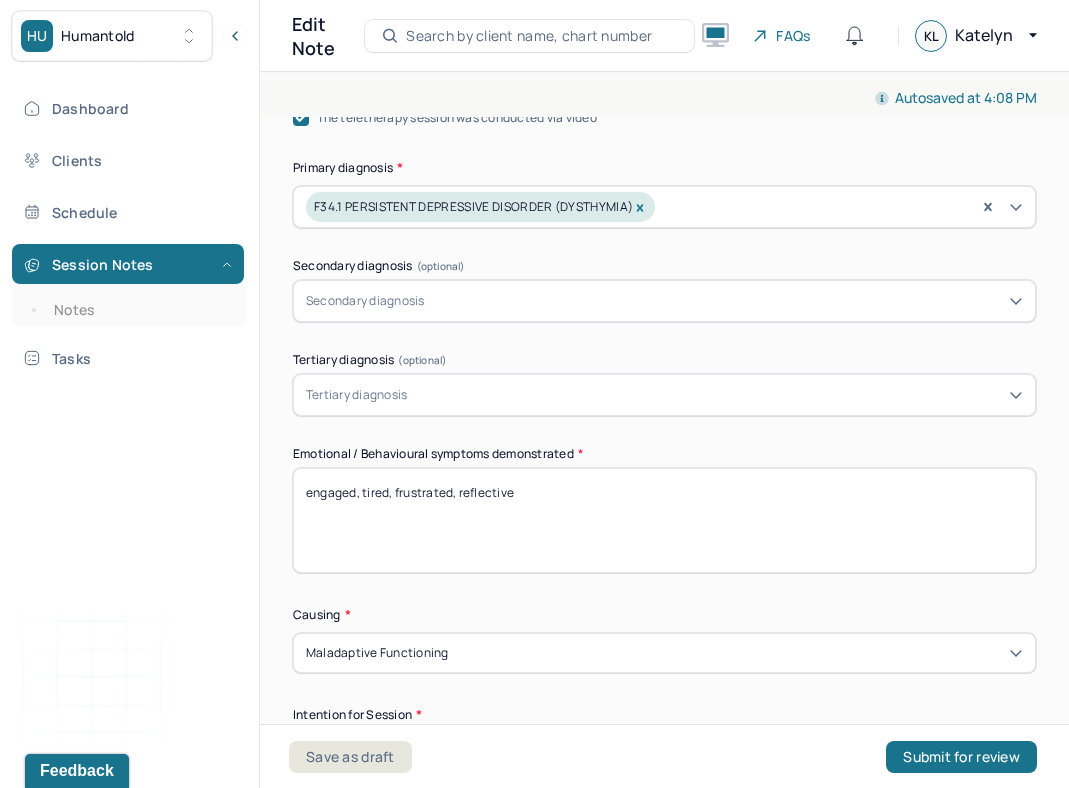 click on "engaged, tired, frustrated, reflective" at bounding box center [664, 520] 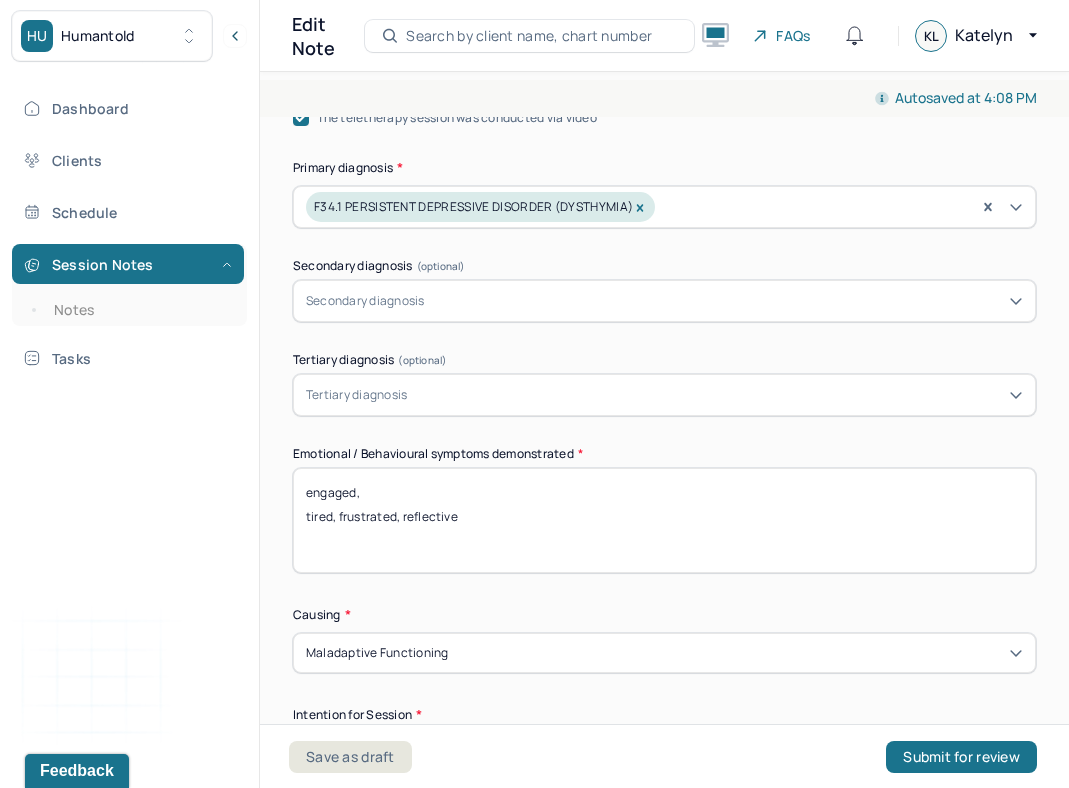 click on "engaged, tired, frustrated, reflective" at bounding box center [664, 520] 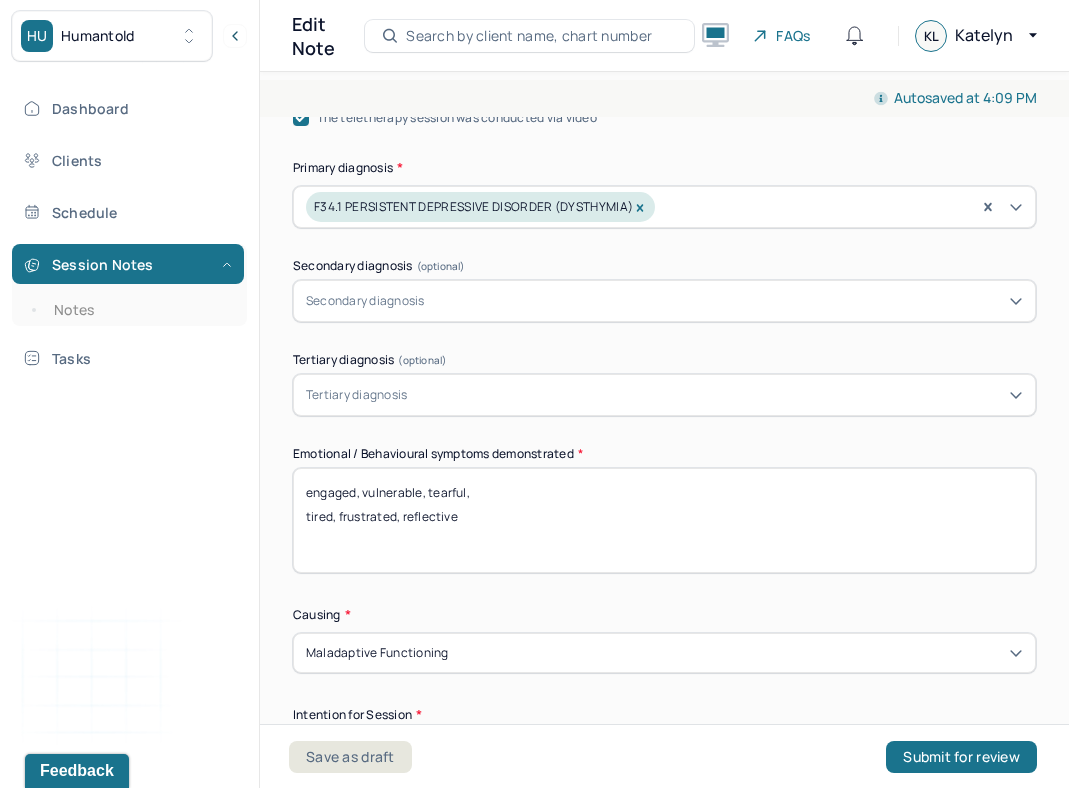 click on "engaged, vulnerable, tearful,
tired, frustrated, reflective" at bounding box center (664, 520) 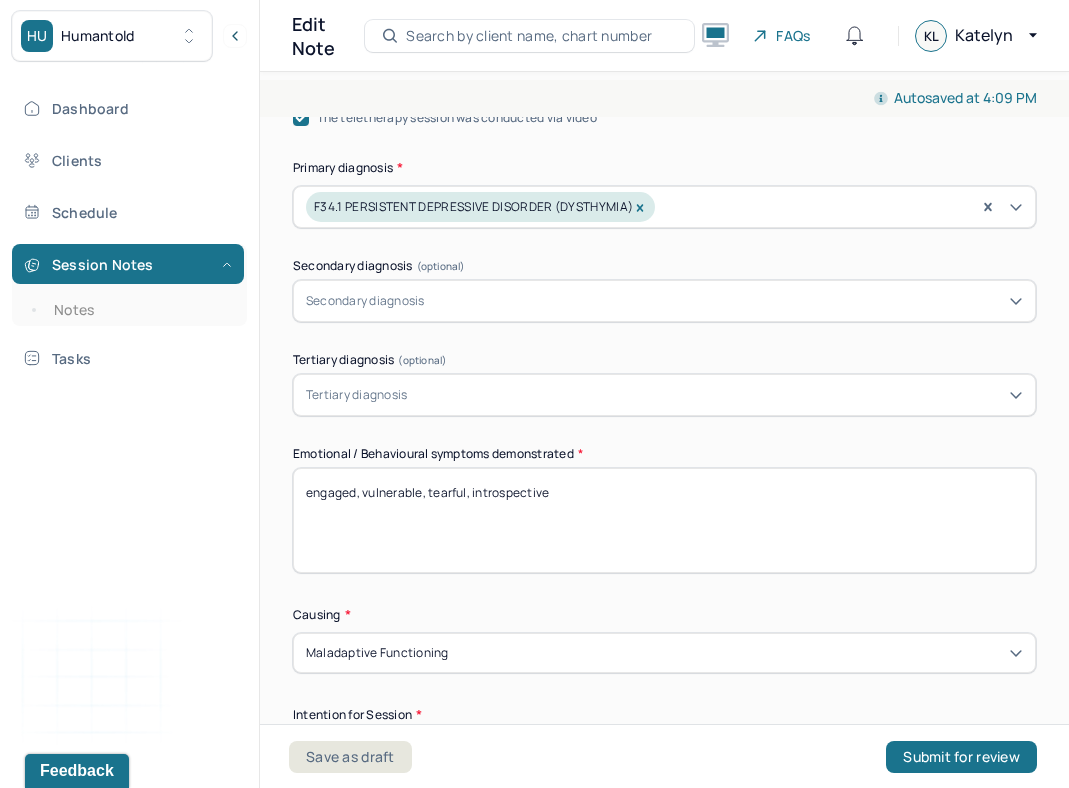 type on "engaged, vulnerable, tearful, introspective" 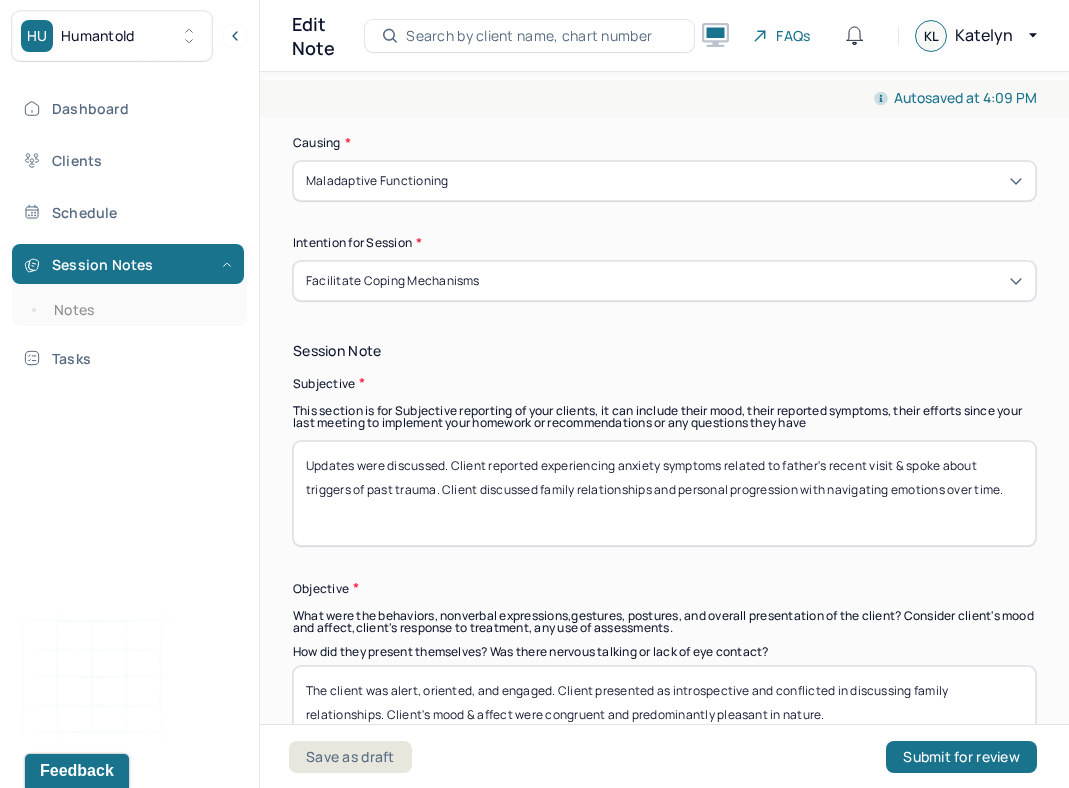 scroll, scrollTop: 1208, scrollLeft: 0, axis: vertical 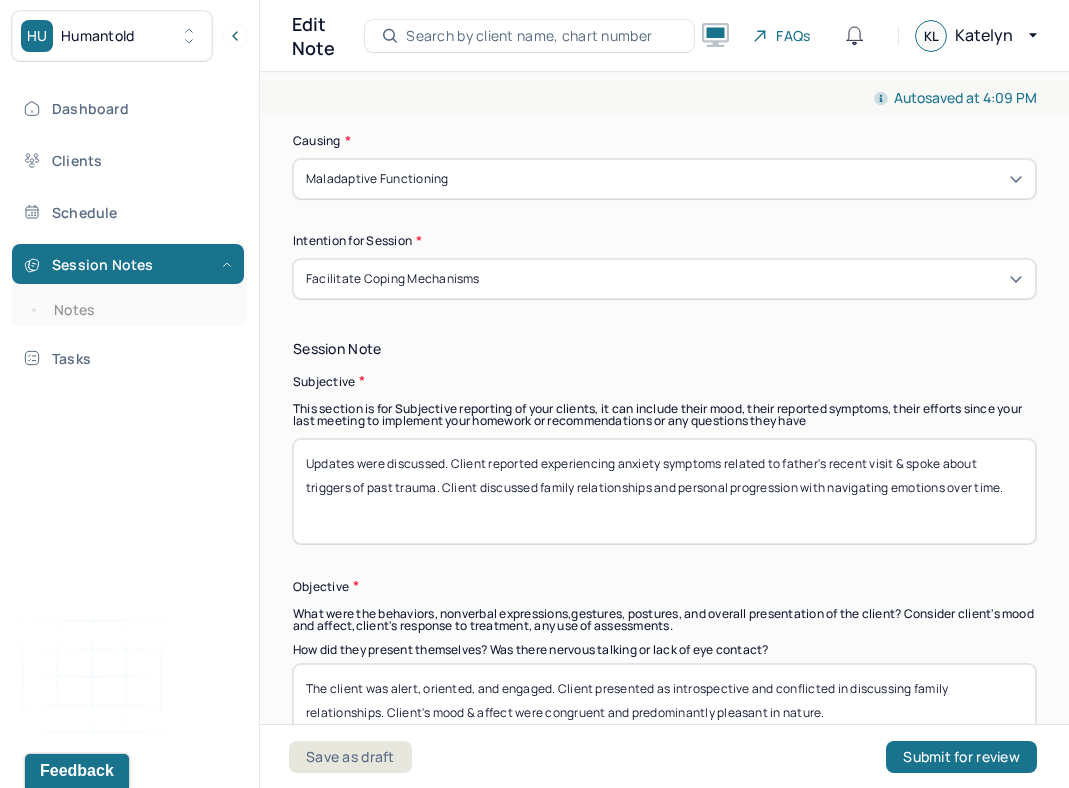 click on "Updates were discussed. Client reported experiencing anxiety symptoms related to father's recent visit & spoke about triggers of past trauma. Client discussed family relationships and personal progression with navigating emotions over time." at bounding box center (664, 491) 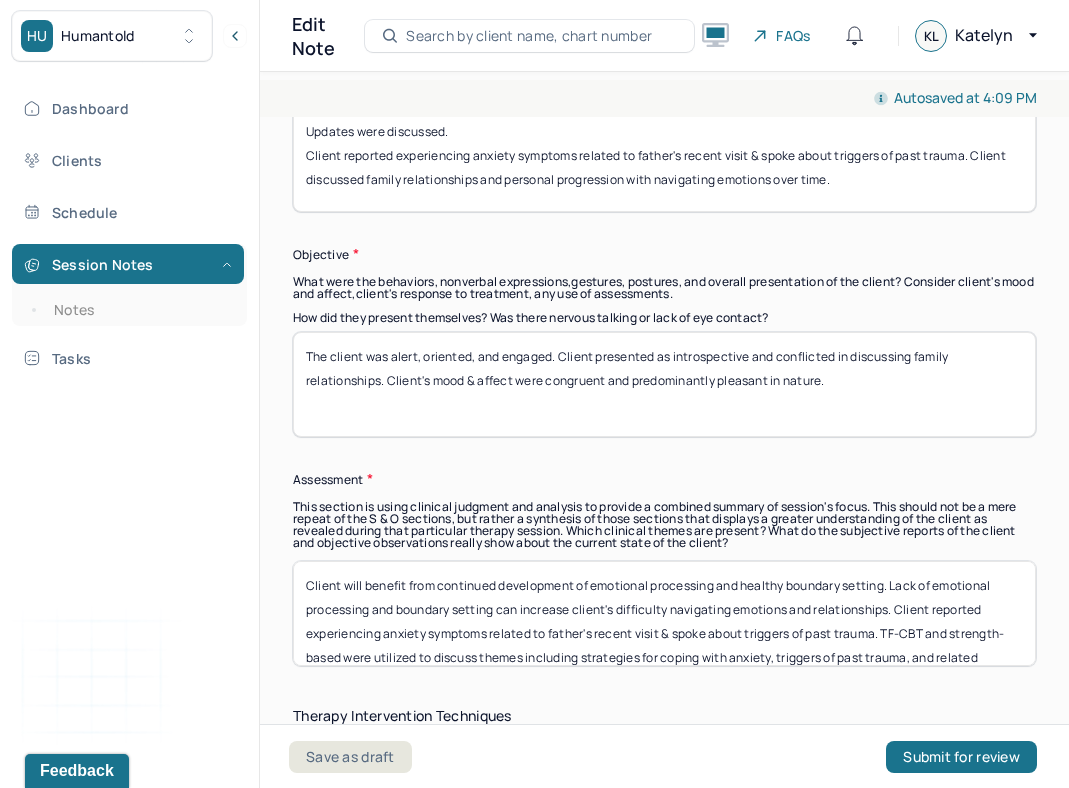 scroll, scrollTop: 1568, scrollLeft: 0, axis: vertical 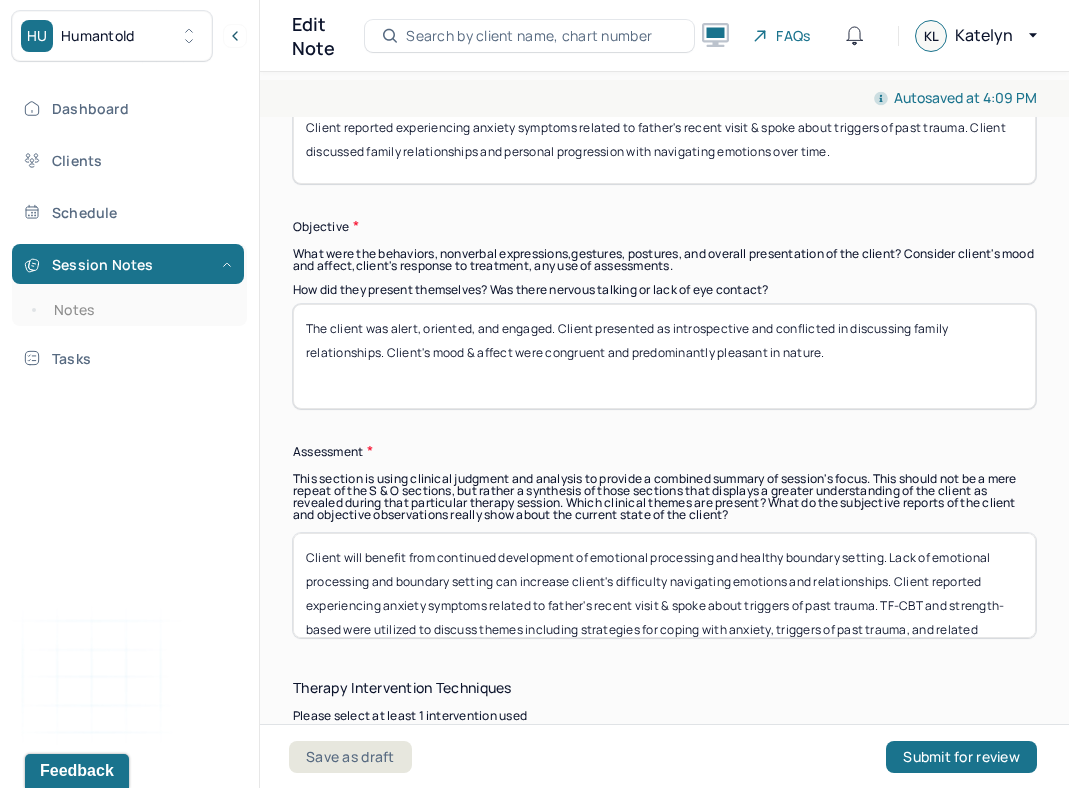 type on "Updates were discussed.
Client reported experiencing anxiety symptoms related to father's recent visit & spoke about triggers of past trauma. Client discussed family relationships and personal progression with navigating emotions over time." 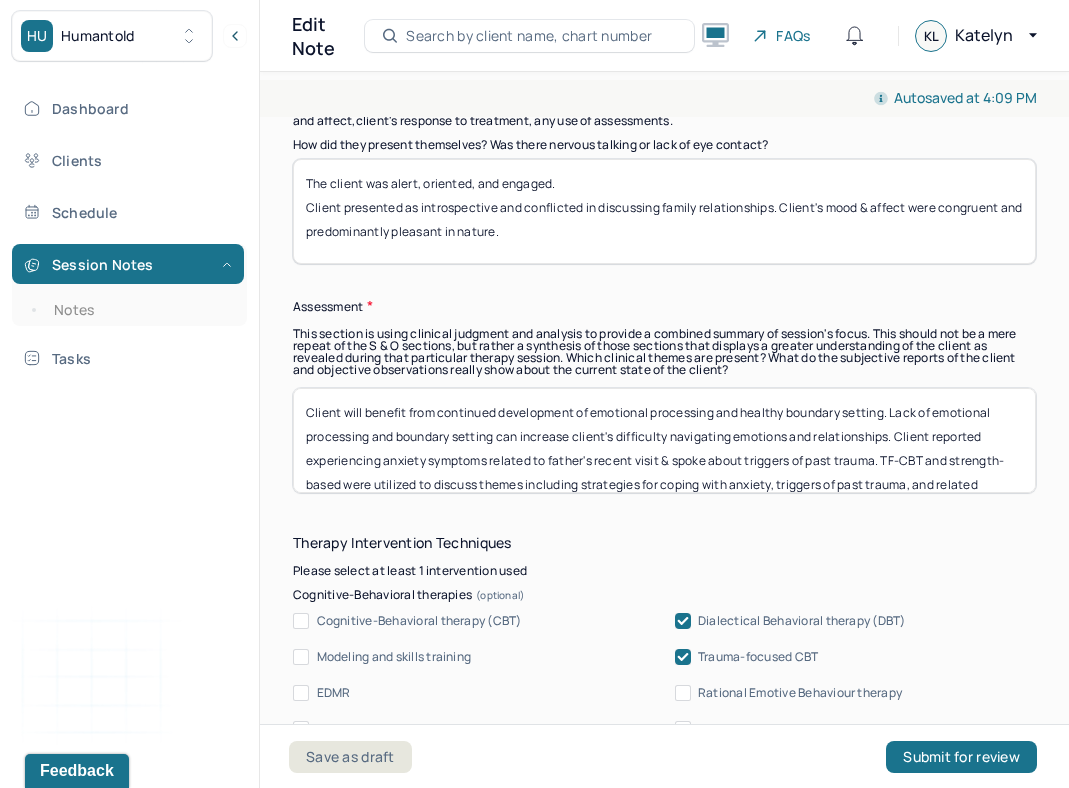 scroll, scrollTop: 1727, scrollLeft: 0, axis: vertical 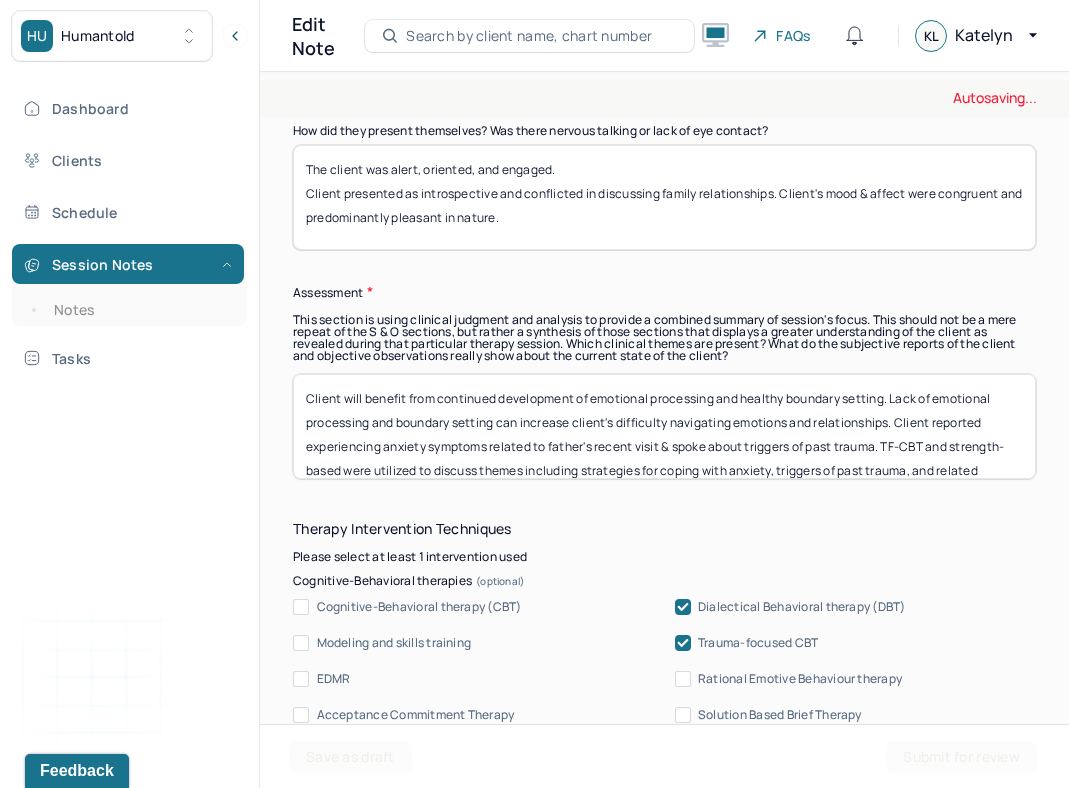 type on "The client was alert, oriented, and engaged.
Client presented as introspective and conflicted in discussing family relationships. Client's mood & affect were congruent and predominantly pleasant in nature." 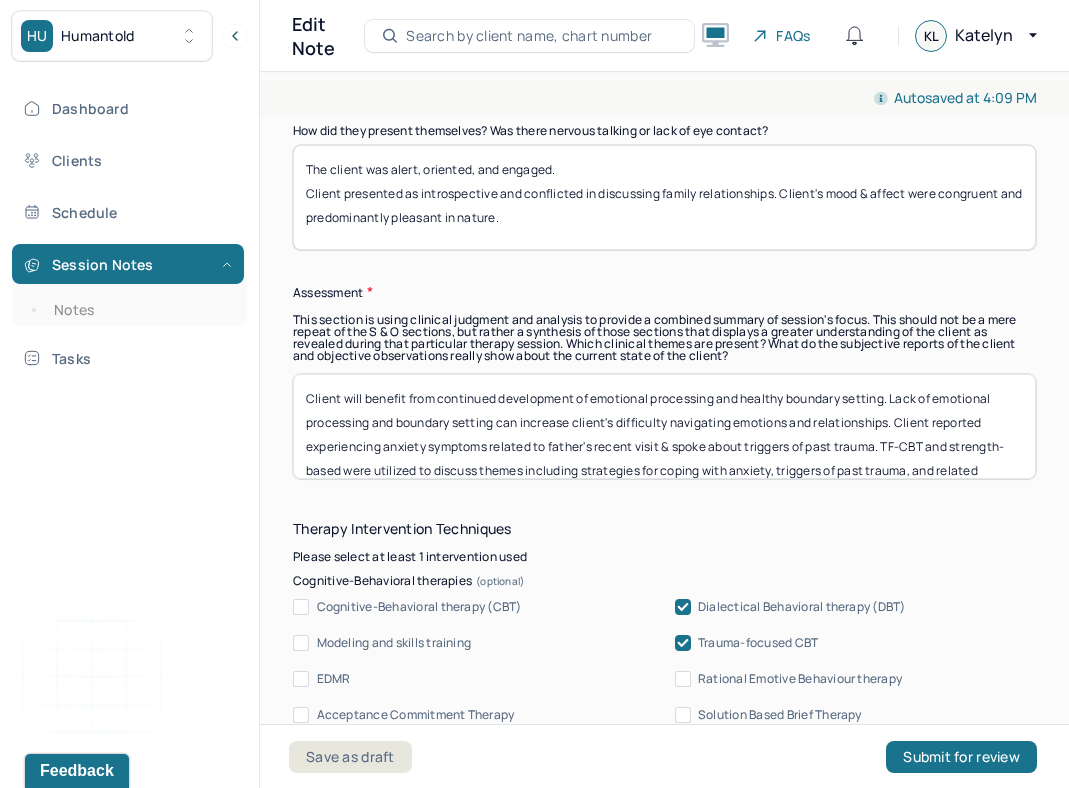 click on "Client will benefit from continued development of emotional processing and healthy boundary setting. Lack of emotional processing and boundary setting can increase client's difficulty navigating emotions and relationships. Client reported experiencing anxiety symptoms related to father's recent visit & spoke about triggers of past trauma. TF-CBT and strength-based were utilized to discuss themes including strategies for coping with anxiety, triggers of past trauma, and related challenges navigating relationship with father. Client discussed family relationships and personal progression with navigating emotions over time. Humanism and DBT were utilized to review effective communication & emotion regulation, as well as build upon healthy boundary setting within family relationships/support system." at bounding box center [664, 426] 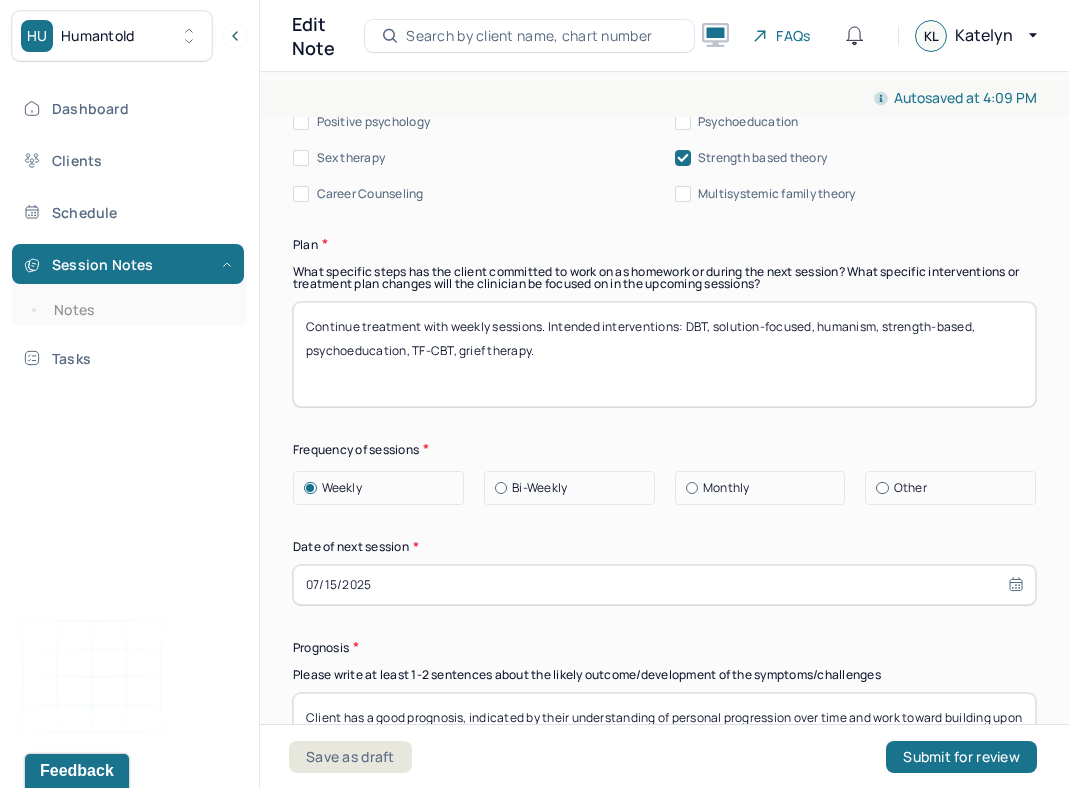 scroll, scrollTop: 2714, scrollLeft: 0, axis: vertical 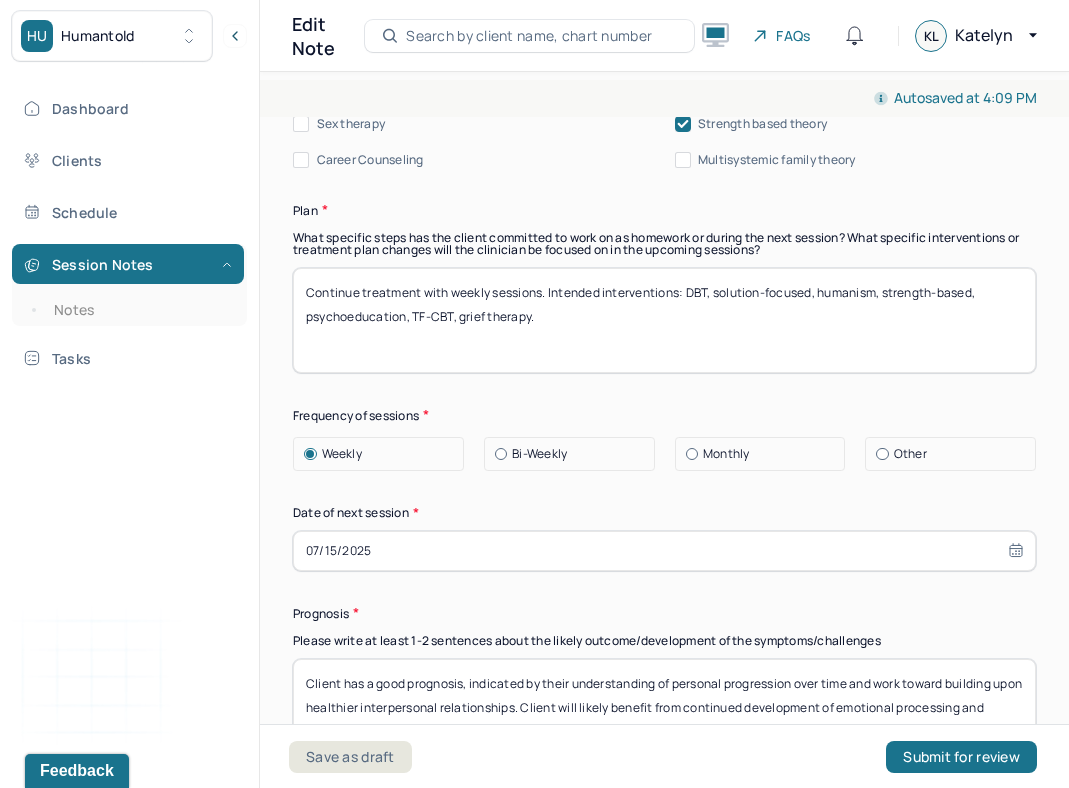 type 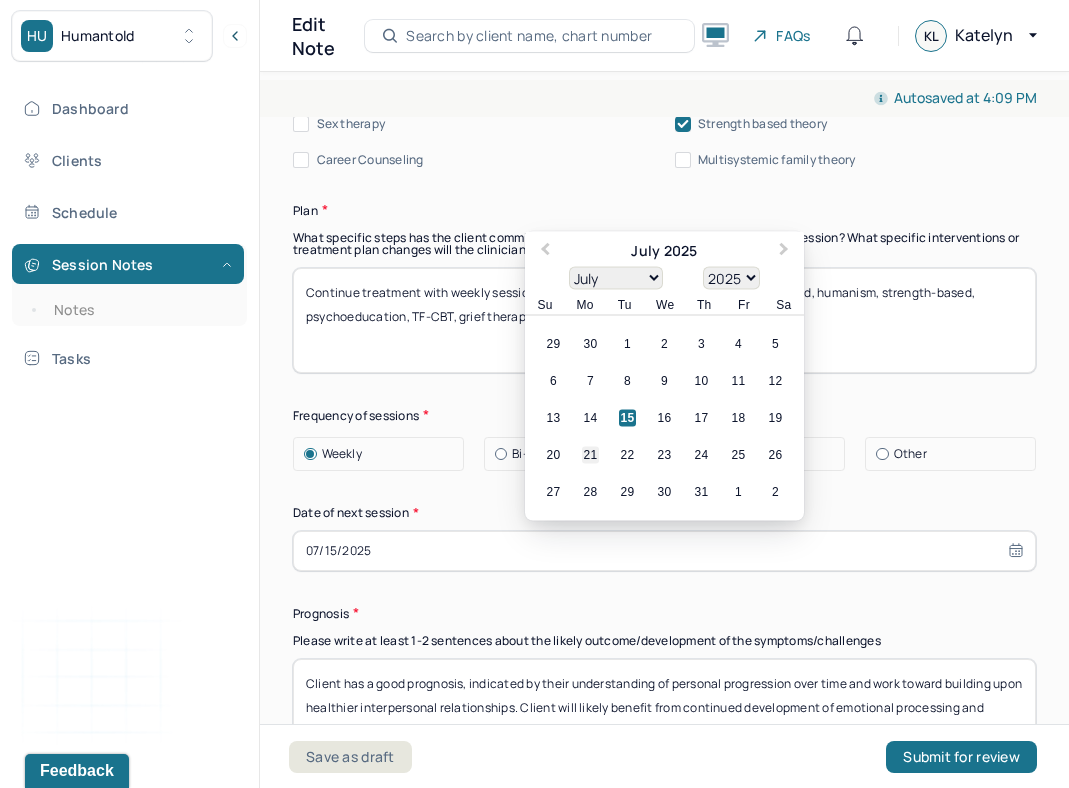 click on "21" at bounding box center [590, 454] 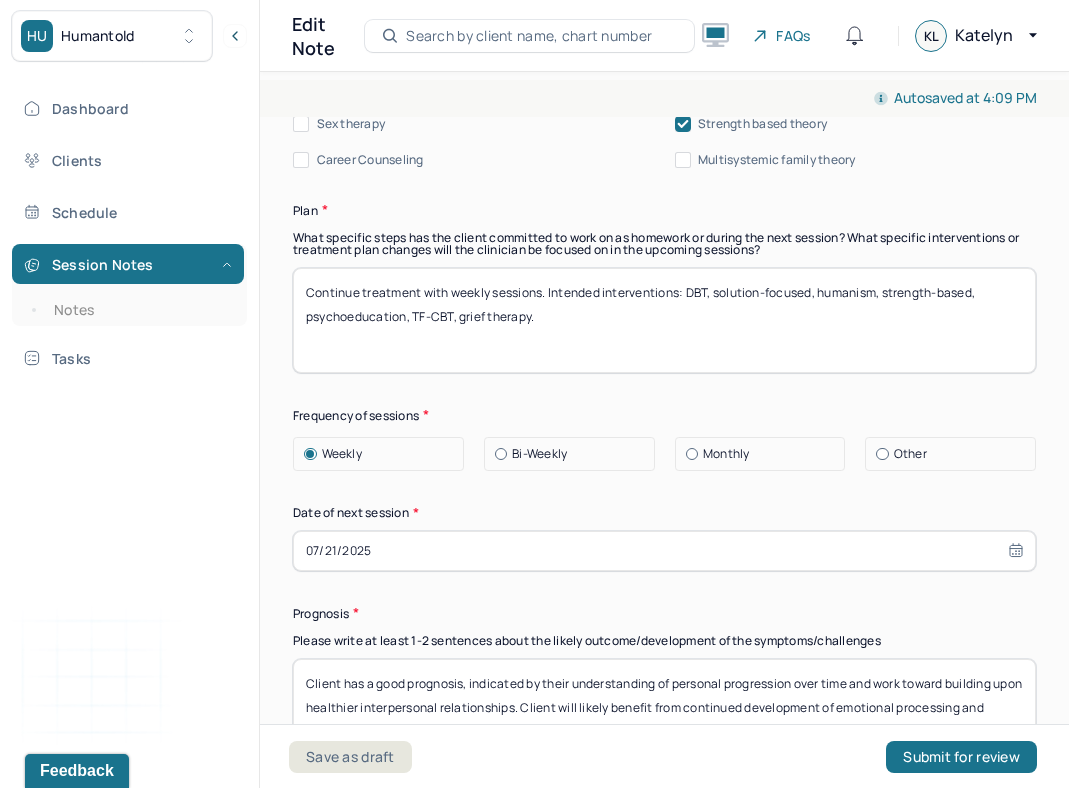 click on "Therapy Intervention Techniques Please select at least 1 intervention used Cognitive-Behavioral therapies Cognitive-Behavioral therapy (CBT) Dialectical Behavioral therapy (DBT) Modeling and skills training Trauma-focused CBT EDMR Rational Emotive Behaviour therapy Acceptance Commitment Therapy Solution Based Brief Therapy Mindfulness Based Cognitive Therapy Relationship based Interventions Attachment-oriented interventions Parent-child interaction therapy Parent interventions Other Client centered therapy/ Humanism Gestalt therapy Existential therapy Feminist therapy Psychodynamic therapy Grief therapy Internal family systems (IFS) Narrative therapy Positive psychology Psychoeducation Sex therapy Strength based theory Career Counseling Multisystemic family theory Plan What specific steps has the client committed to work on as homework or during the next session? What specific interventions or treatment plan changes will the clinician be focused on in the upcoming sessions? Frequency of sessions Weekly Other" at bounding box center (664, 232) 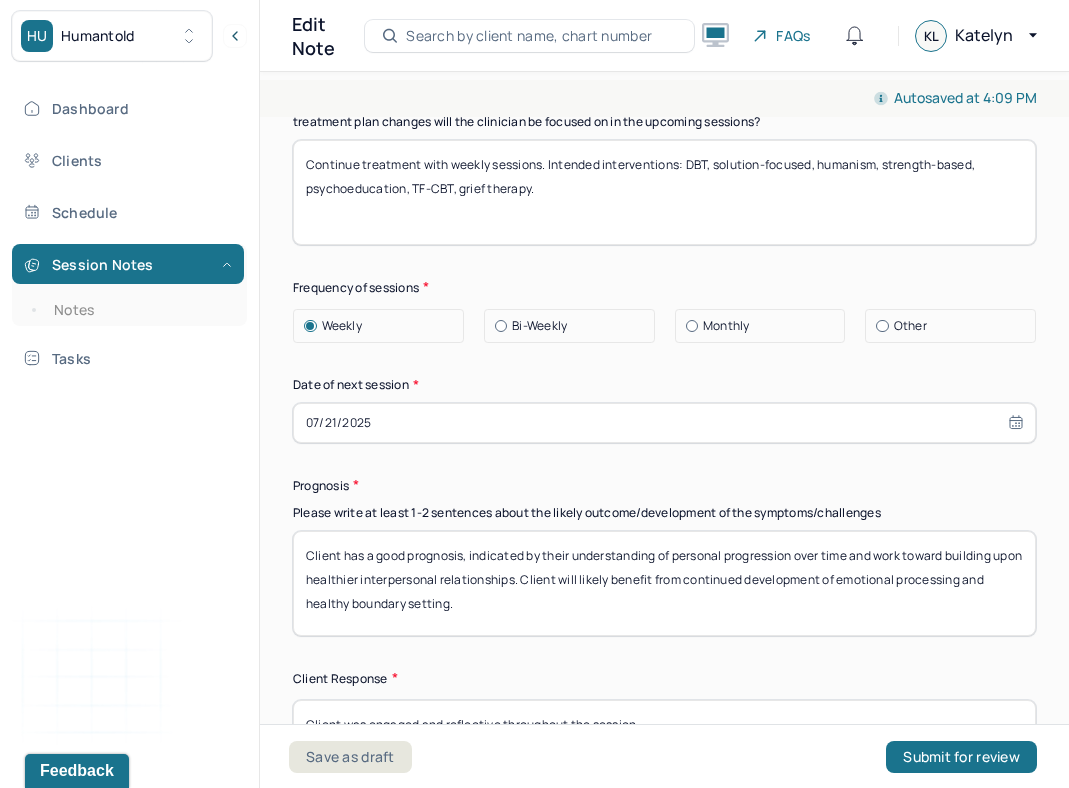scroll, scrollTop: 2861, scrollLeft: 0, axis: vertical 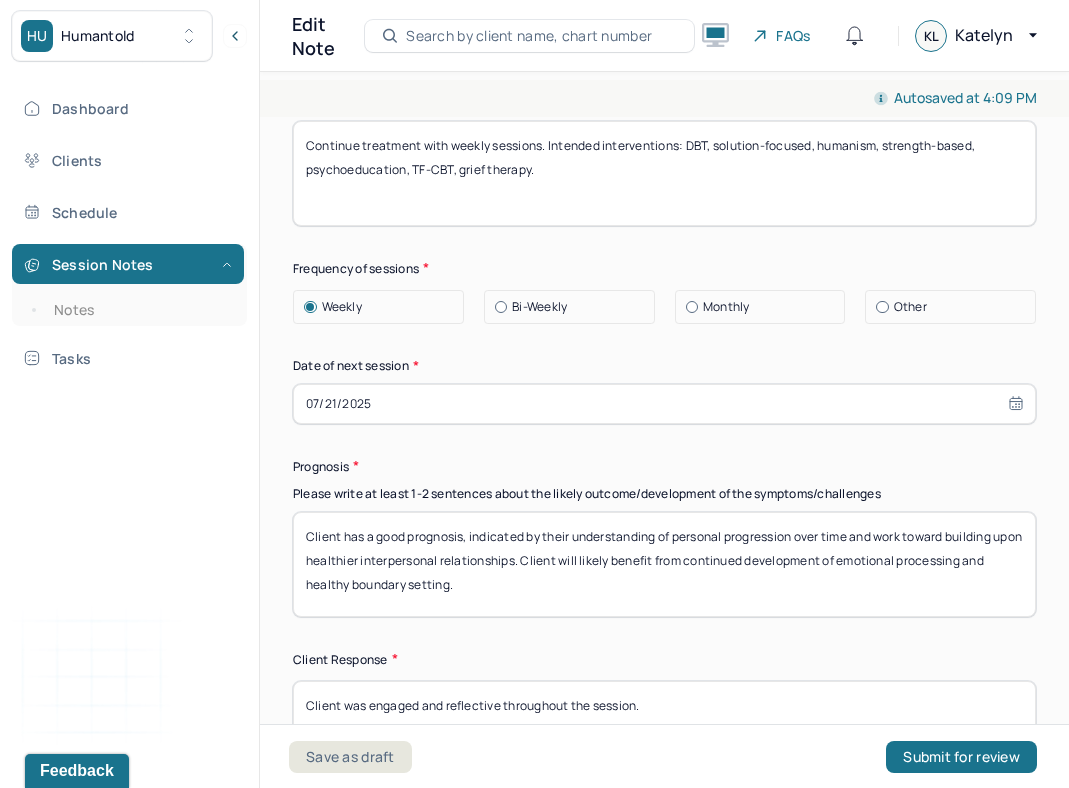 click on "Client has a good prognosis, indicated by their understanding of personal progression over time and work toward building upon healthier interpersonal relationships. Client will likely benefit from continued development of emotional processing and healthy boundary setting." at bounding box center [664, 564] 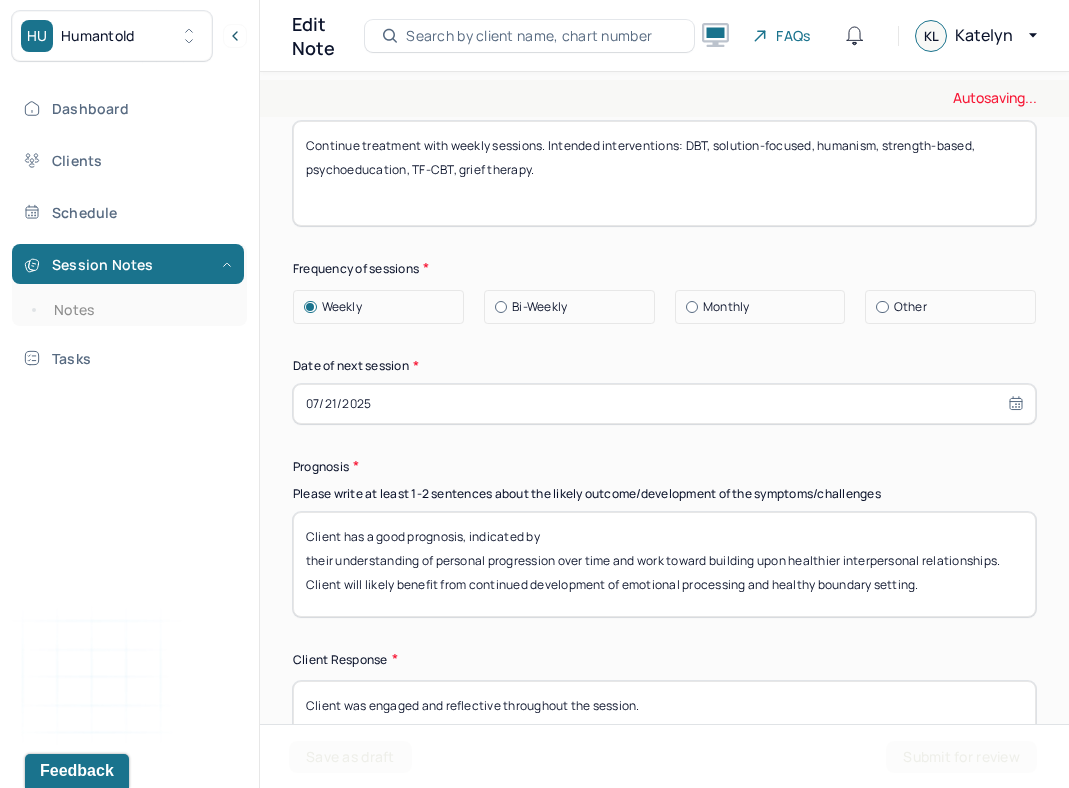 type on "Client has a good prognosis, indicated by
their understanding of personal progression over time and work toward building upon healthier interpersonal relationships. Client will likely benefit from continued development of emotional processing and healthy boundary setting." 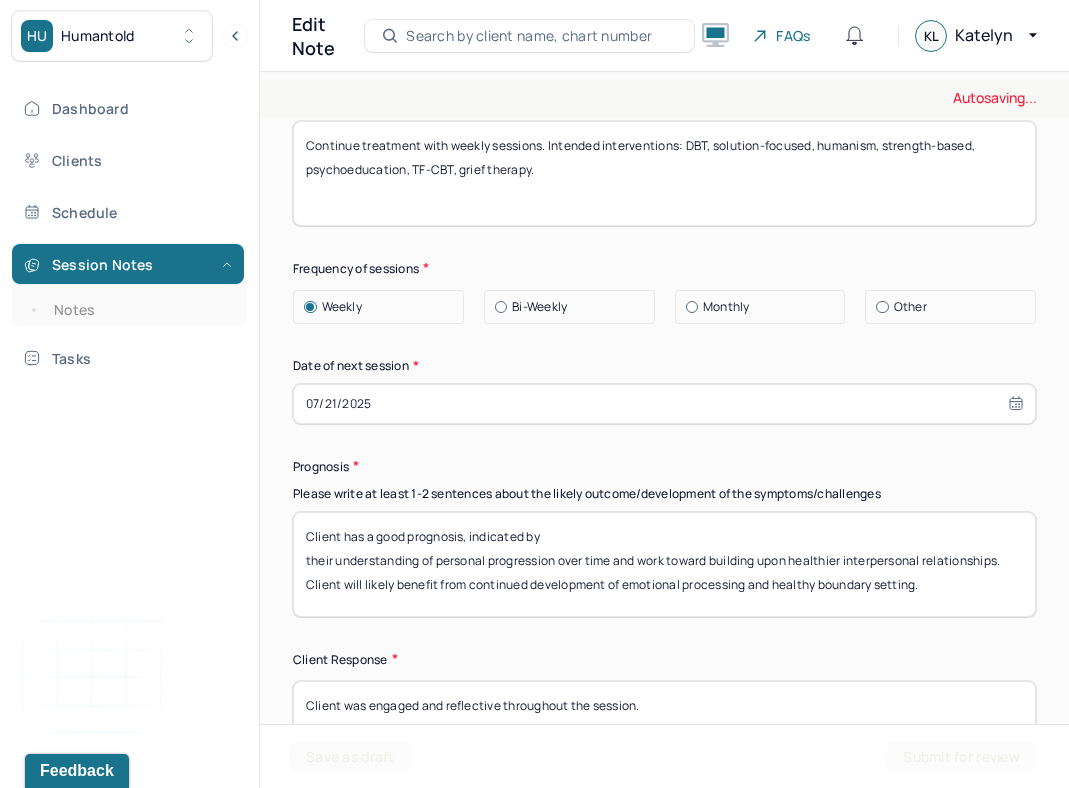 click on "Prognosis" at bounding box center (664, 466) 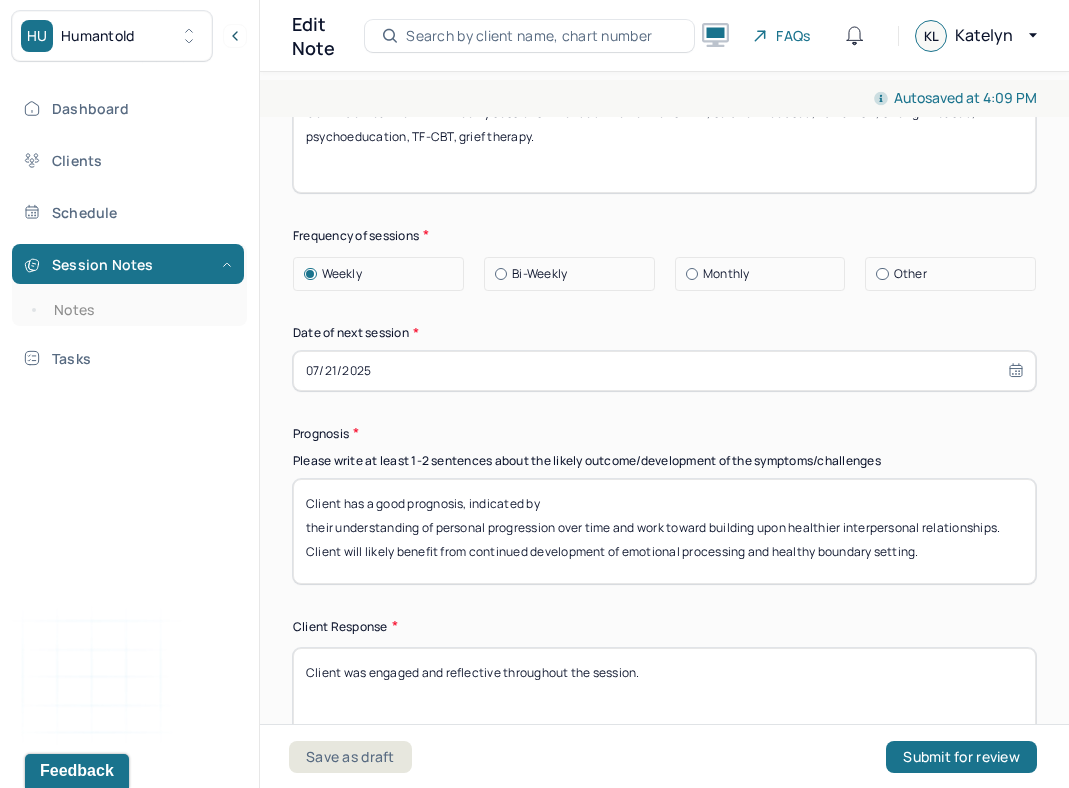 scroll, scrollTop: 2895, scrollLeft: 0, axis: vertical 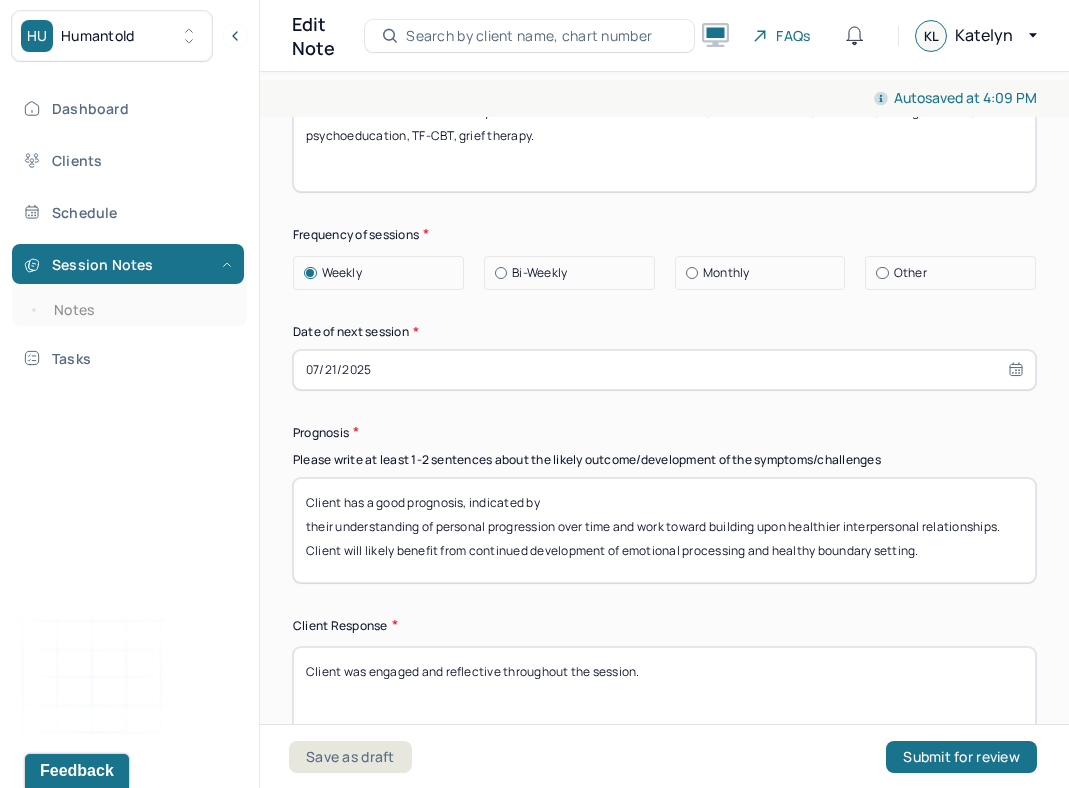 click on "Please write at least 1-2 sentences about the likely outcome/development of the symptoms/challenges" at bounding box center [664, 460] 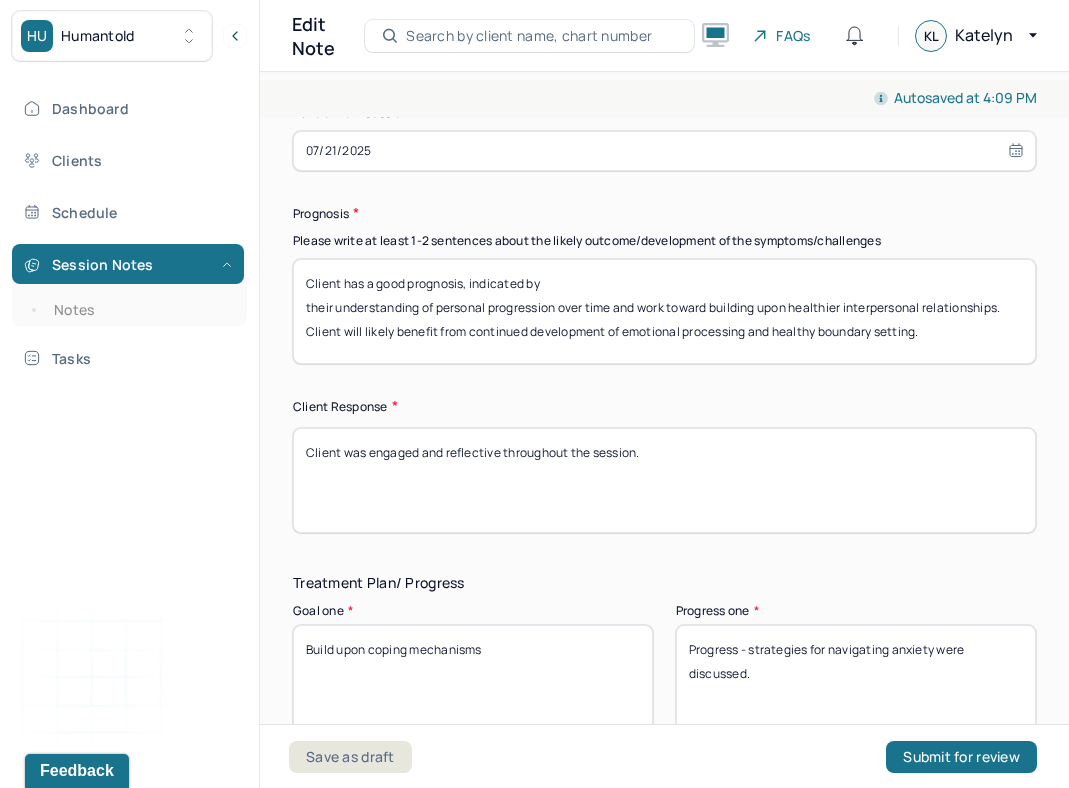 scroll, scrollTop: 3118, scrollLeft: 0, axis: vertical 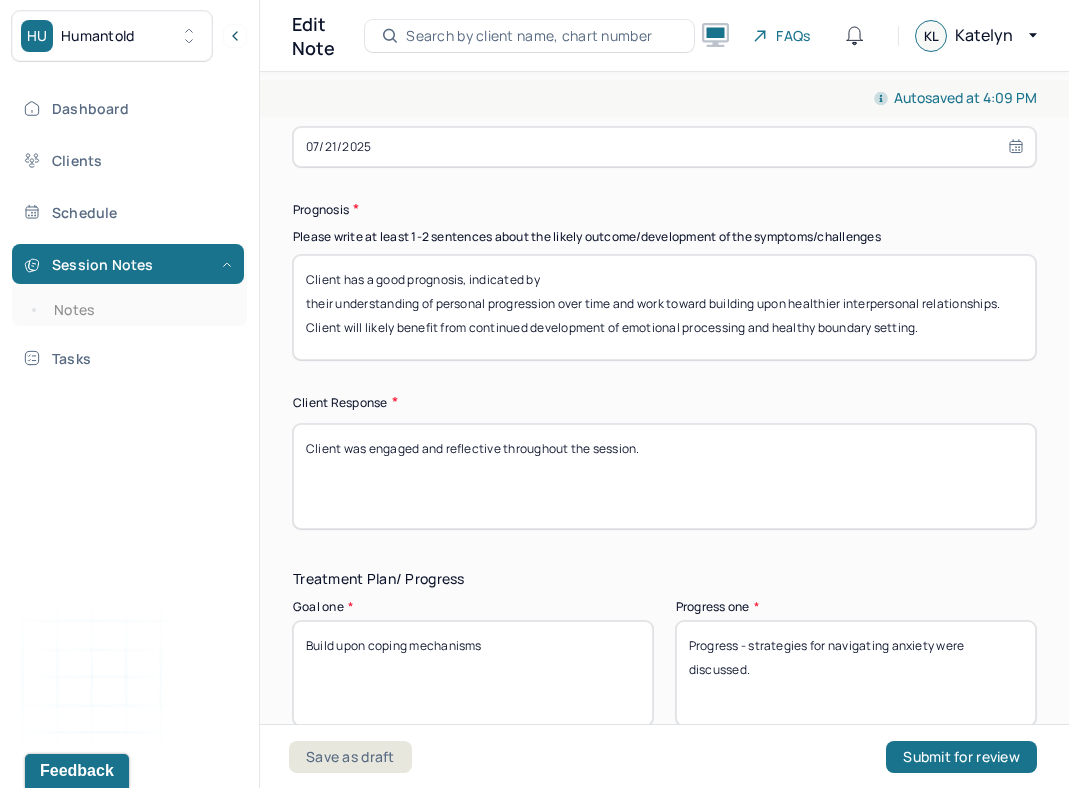 click on "Client was engaged and reflective throughout the session." at bounding box center [664, 476] 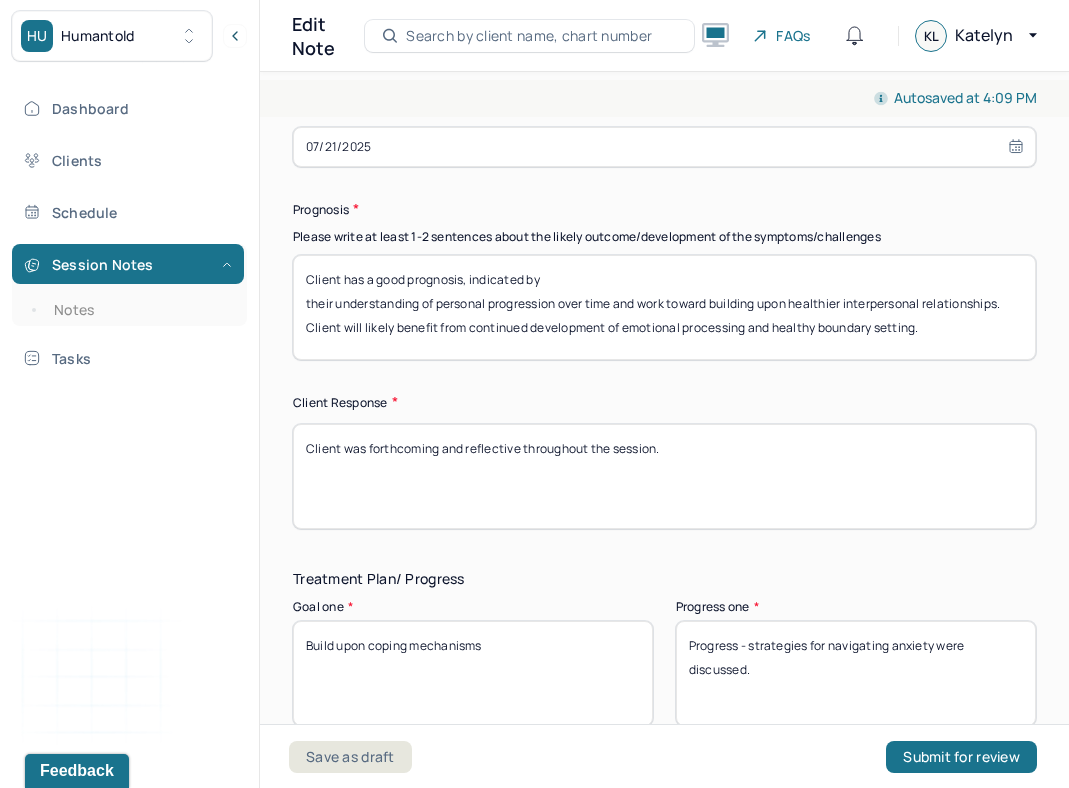 click on "Client was engaged and reflective throughout the session." at bounding box center [664, 476] 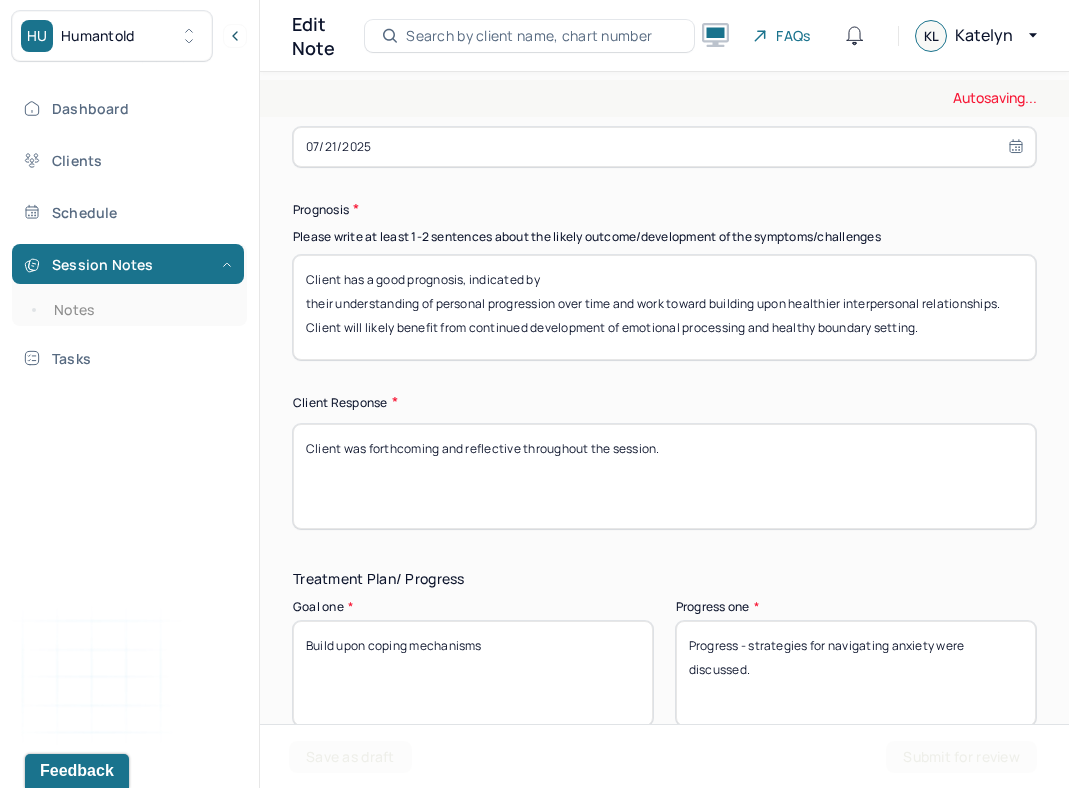 click on "Client was engaged and reflective throughout the session." at bounding box center (664, 476) 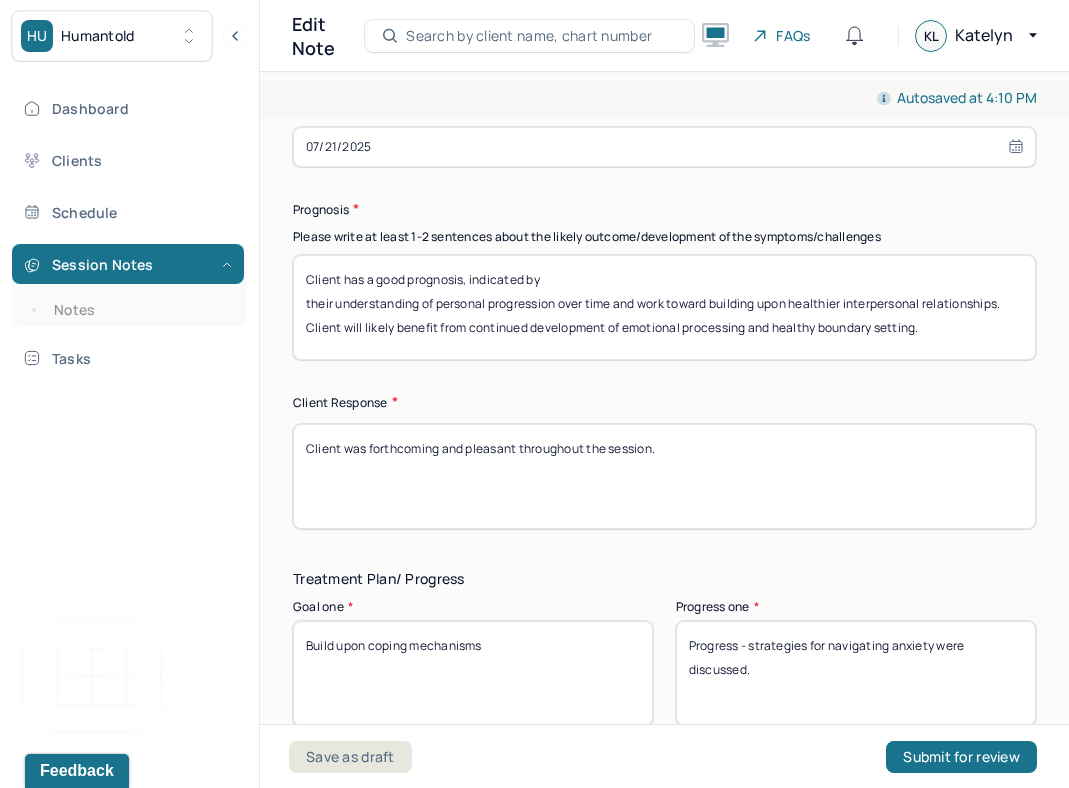 type on "Client was forthcoming and pleasant throughout the session." 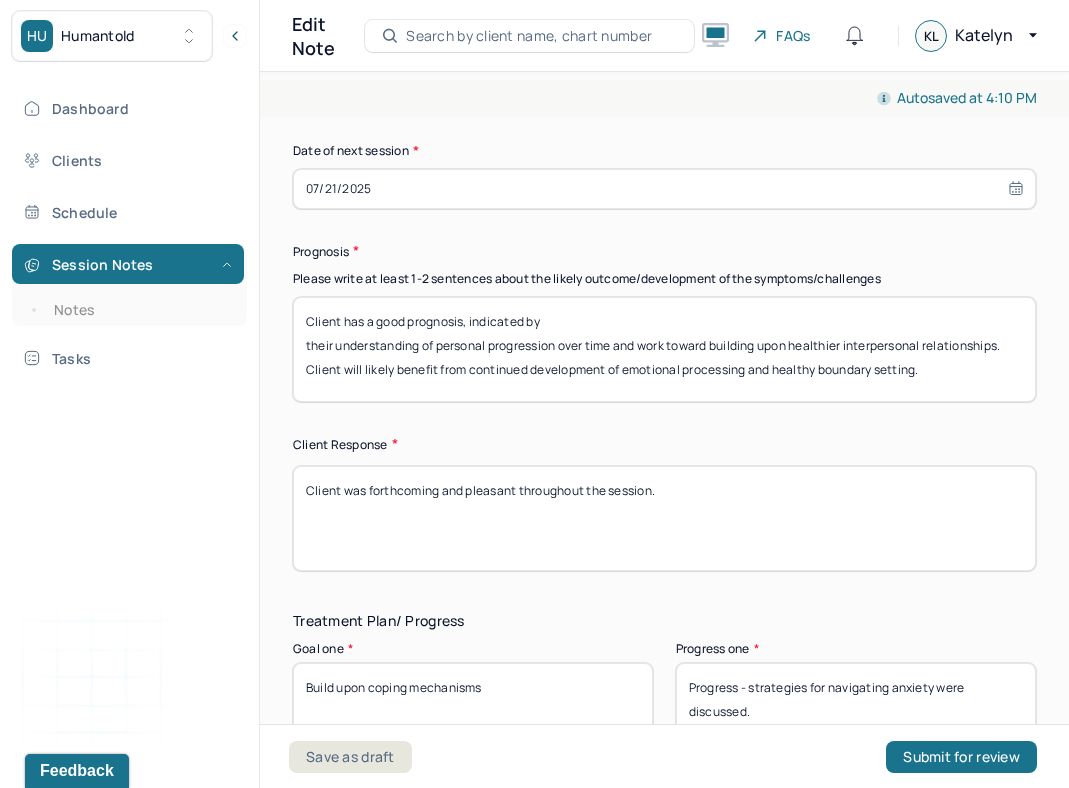 scroll, scrollTop: 3042, scrollLeft: 0, axis: vertical 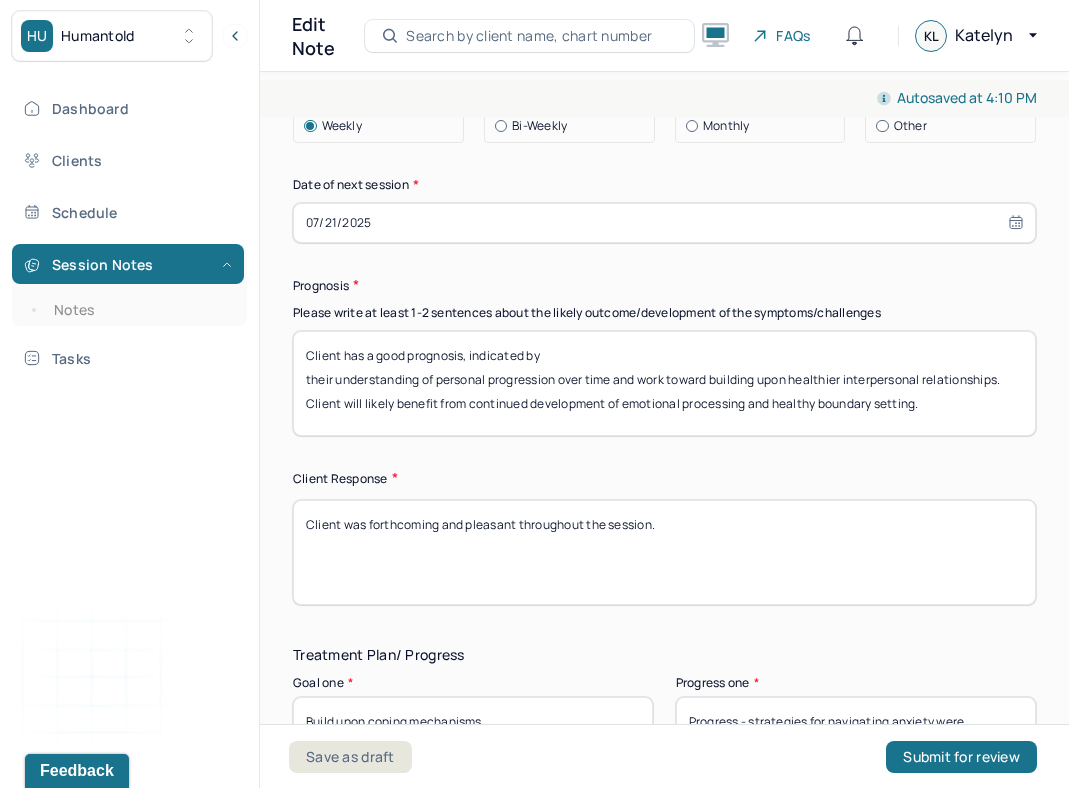 click on "Client has a good prognosis, indicated by
their understanding of personal progression over time and work toward building upon healthier interpersonal relationships. Client will likely benefit from continued development of emotional processing and healthy boundary setting." at bounding box center (664, 383) 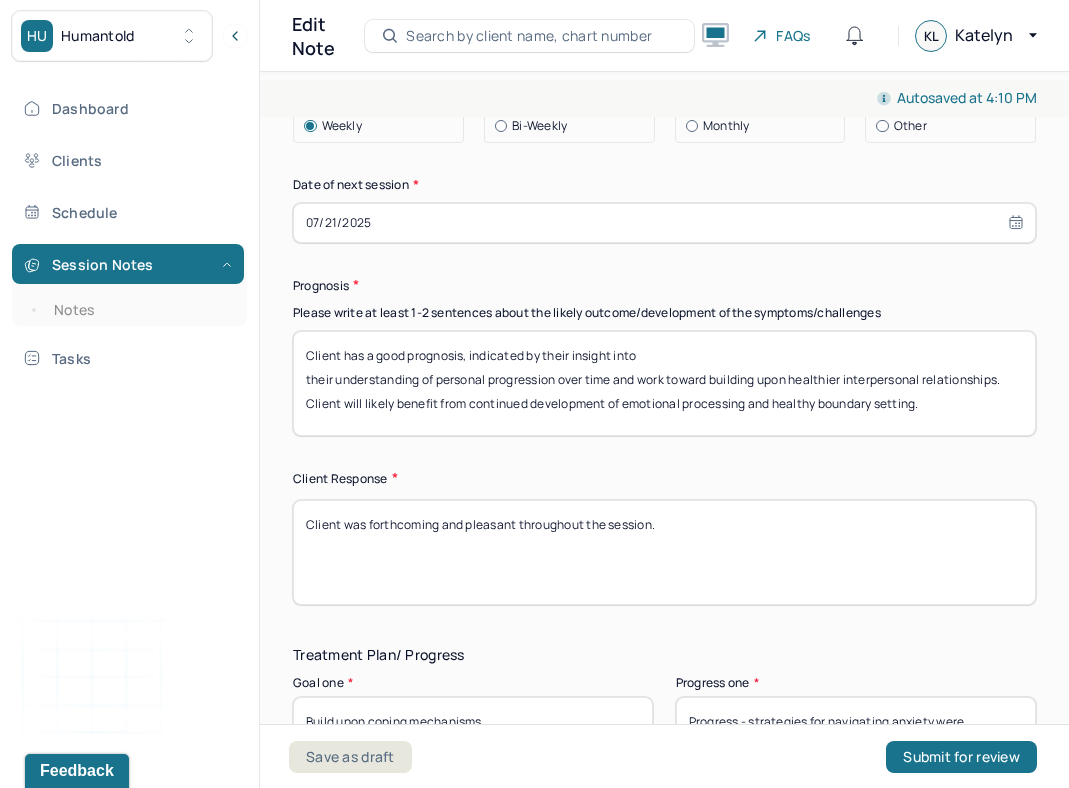 click on "Client has a good prognosis, indicated by their insight into
their understanding of personal progression over time and work toward building upon healthier interpersonal relationships. Client will likely benefit from continued development of emotional processing and healthy boundary setting." at bounding box center (664, 383) 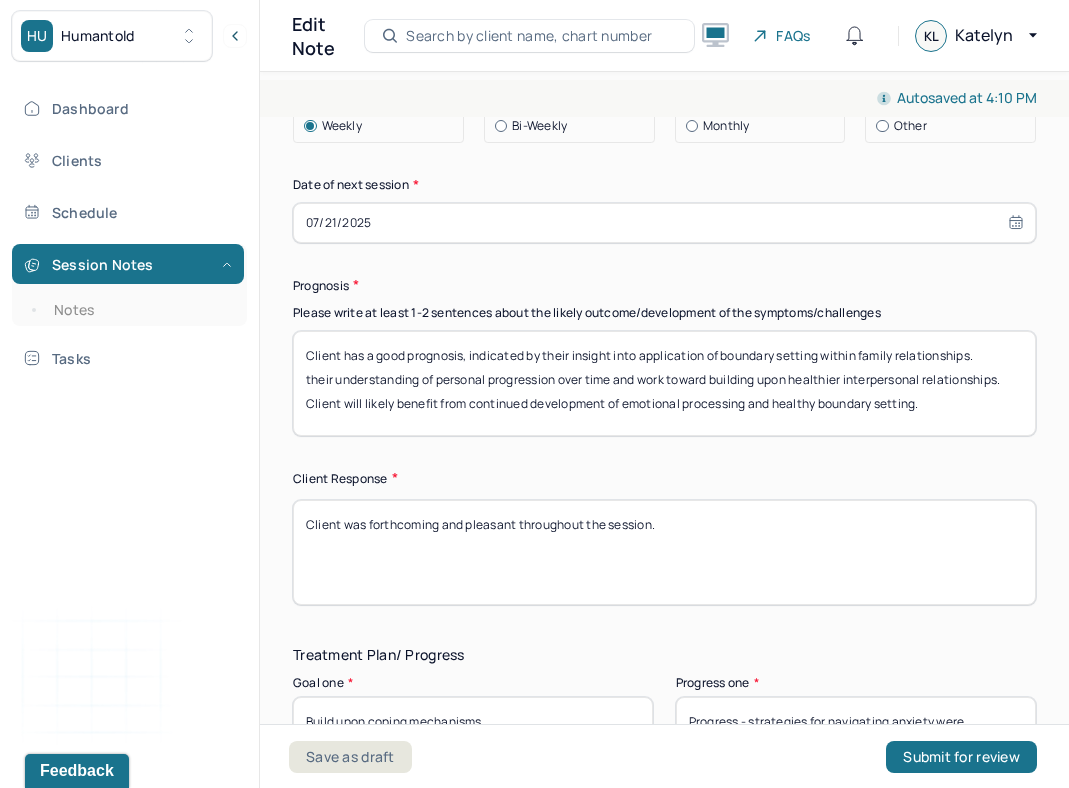 drag, startPoint x: 1017, startPoint y: 375, endPoint x: 311, endPoint y: 372, distance: 706.00635 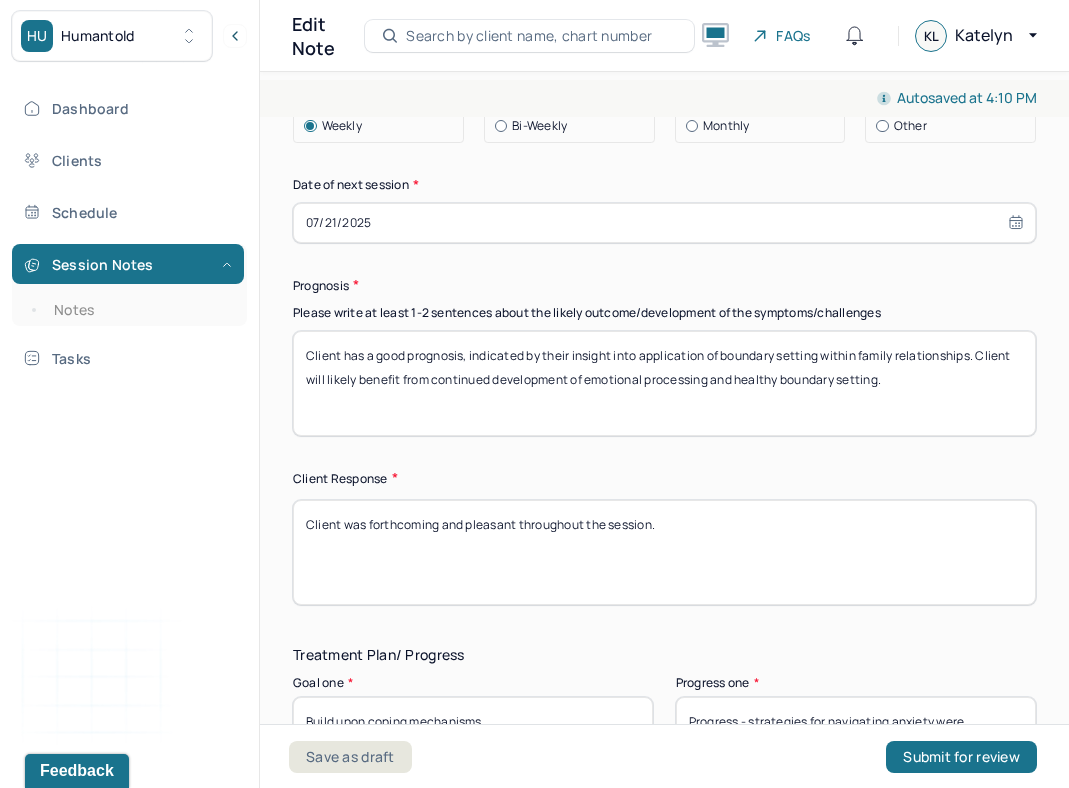 click on "Client has a good prognosis, indicated by their insight into application of boundary setting within family relationships.Client will likely benefit from continued development of emotional processing and healthy boundary setting." at bounding box center [664, 383] 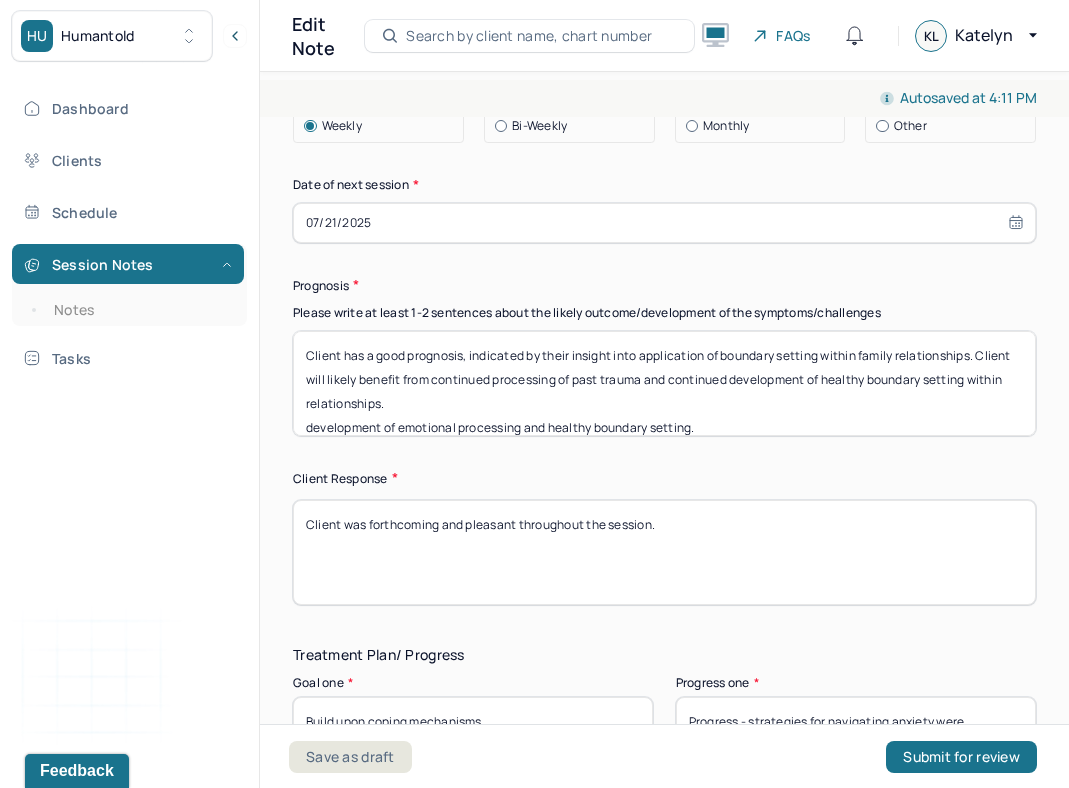 click on "Client has a good prognosis, indicated by their insight into application of boundary setting within family relationships. Client will likely benefit from continued processing of past trauma and continued development of healthy boundary setting within relationships./
development of emotional processing and healthy boundary setting." at bounding box center (664, 383) 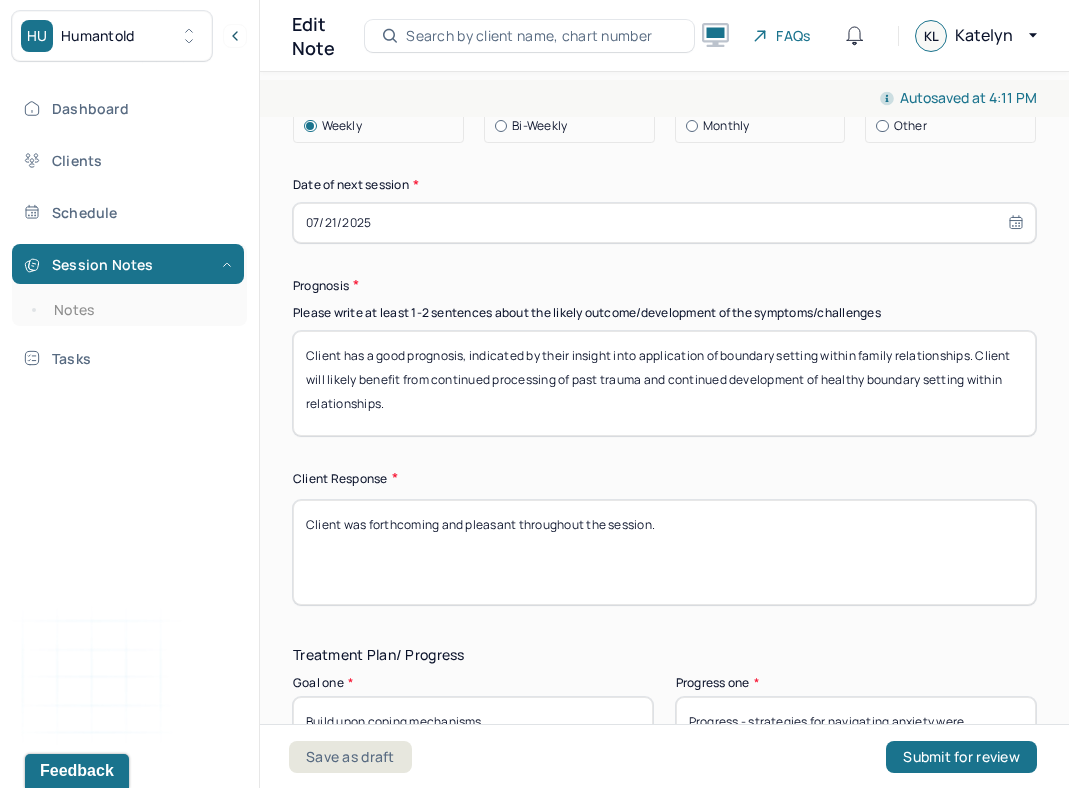 drag, startPoint x: 741, startPoint y: 396, endPoint x: 980, endPoint y: 351, distance: 243.19951 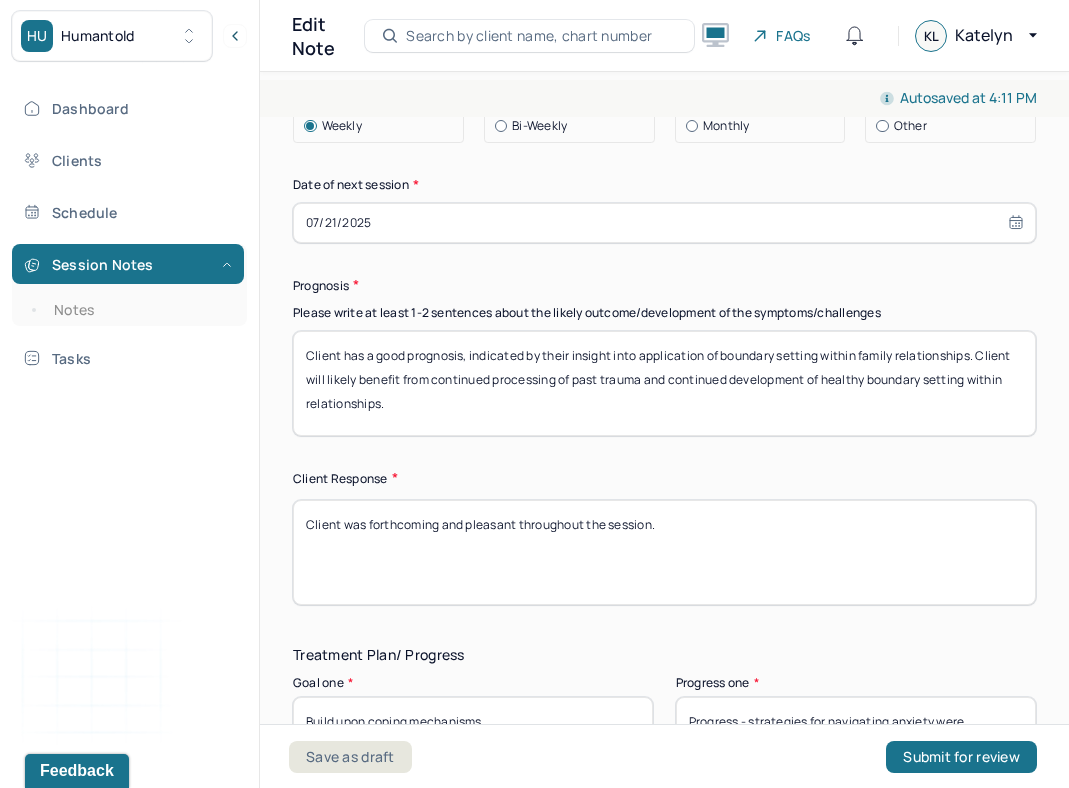 click on "Client has a good prognosis, indicated by their insight into application of boundary setting within family relationships. Client will likely benefit from continued processing of past trauma and continued development of healthy boundary setting within relationships." at bounding box center [664, 383] 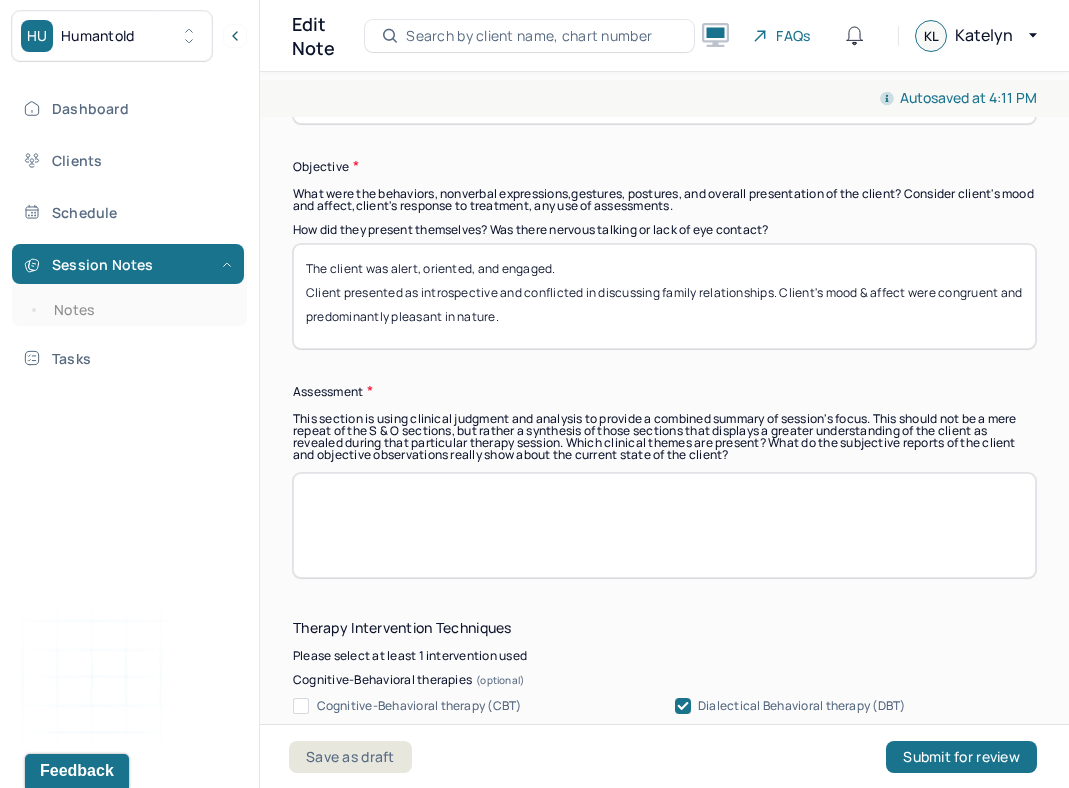 scroll, scrollTop: 1687, scrollLeft: 0, axis: vertical 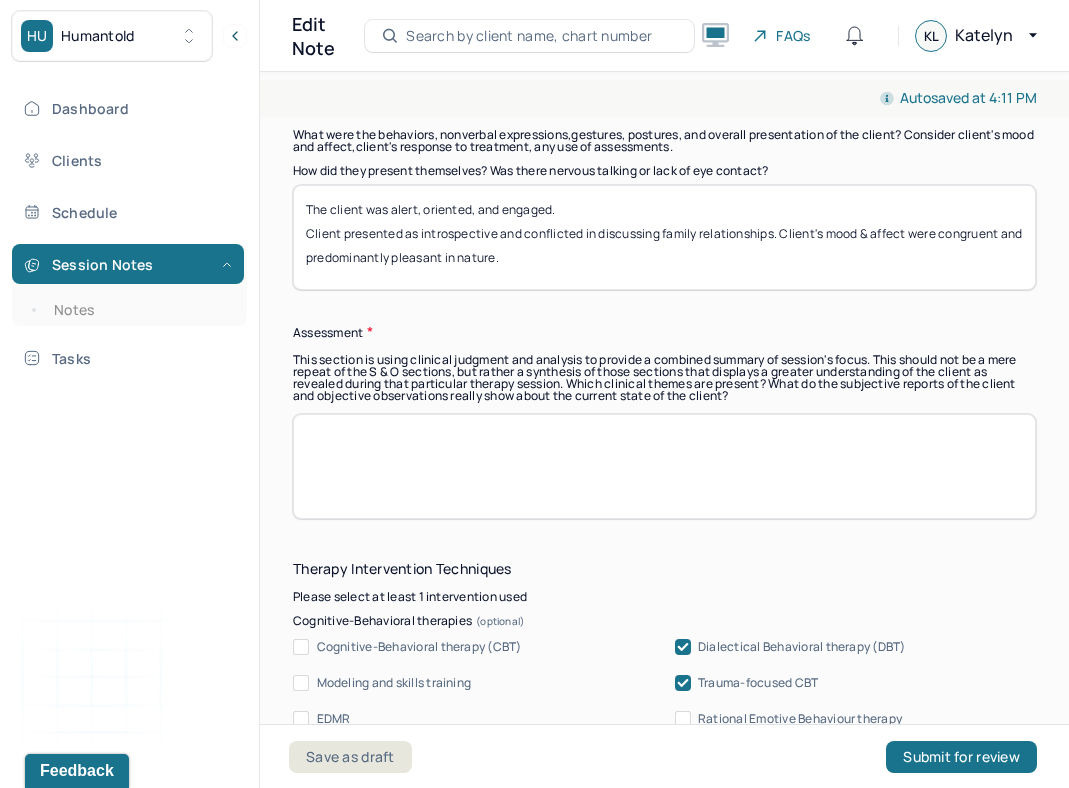type on "Client has a good prognosis, indicated by their insight into application of boundary setting within family relationships. Client will likely benefit from continued processing of past trauma and continued development of healthy boundary setting within relationships." 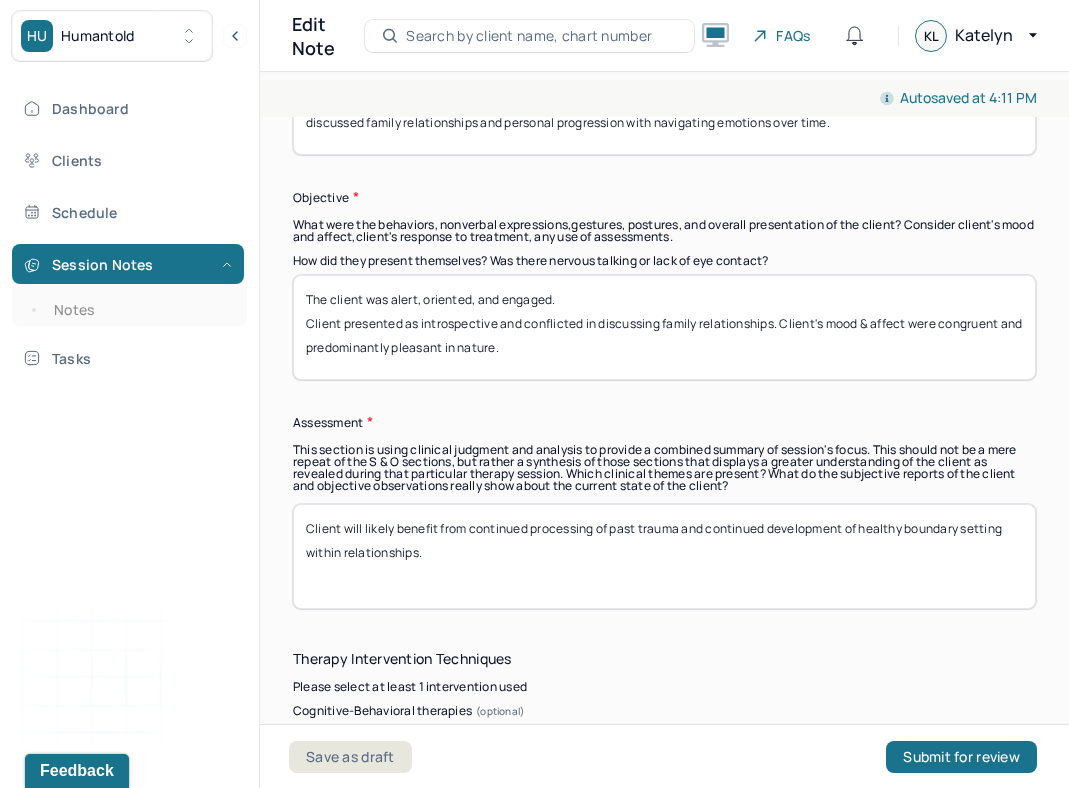 scroll, scrollTop: 1595, scrollLeft: 0, axis: vertical 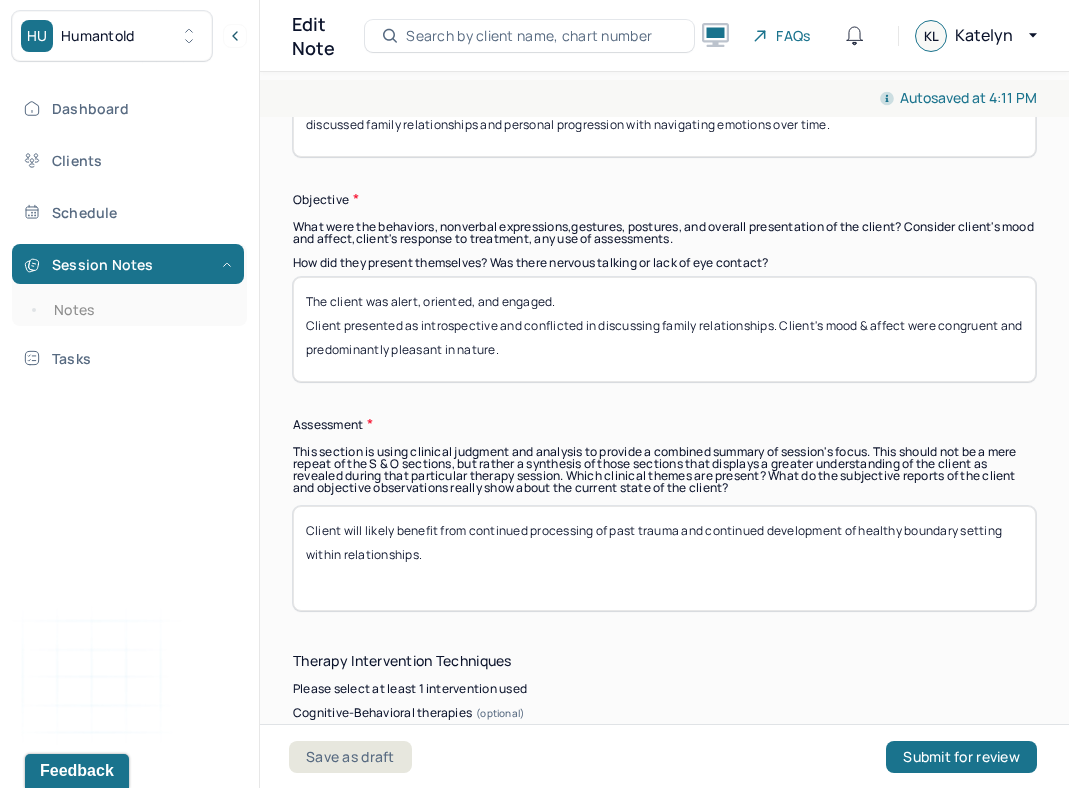 click on "Client will likely benefit from continued processing of past trauma and continued development of healthy boundary setting within relationships." at bounding box center [664, 558] 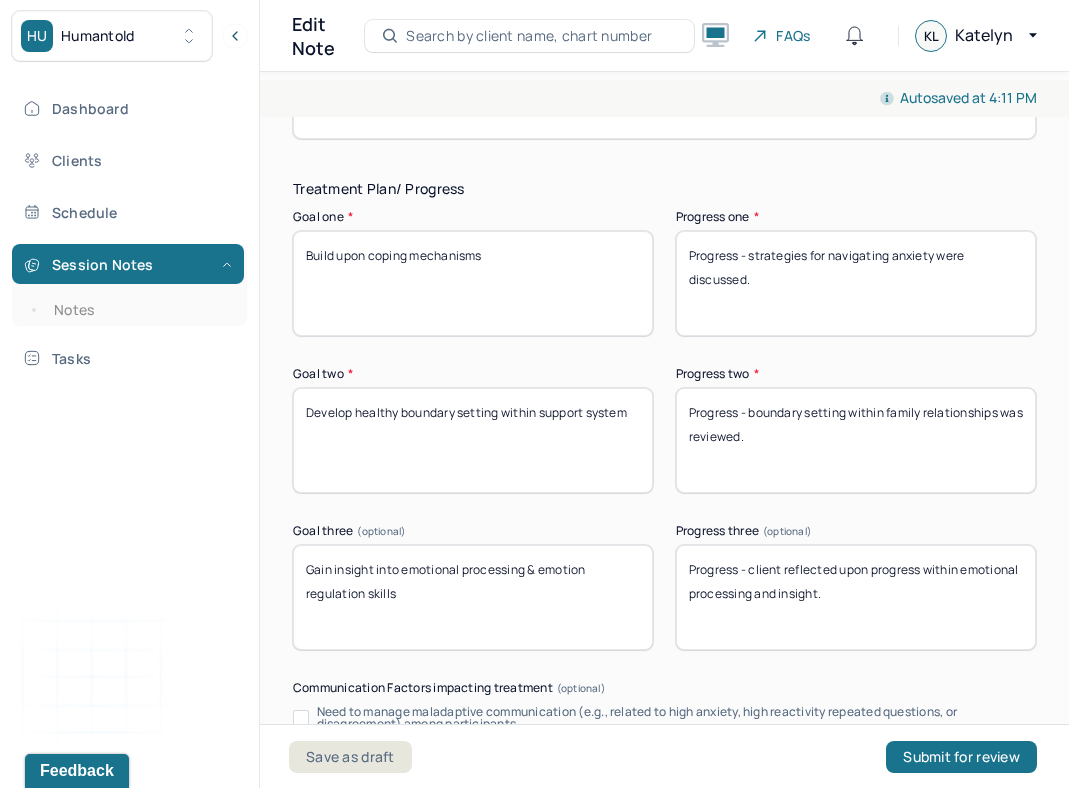 scroll, scrollTop: 3504, scrollLeft: 0, axis: vertical 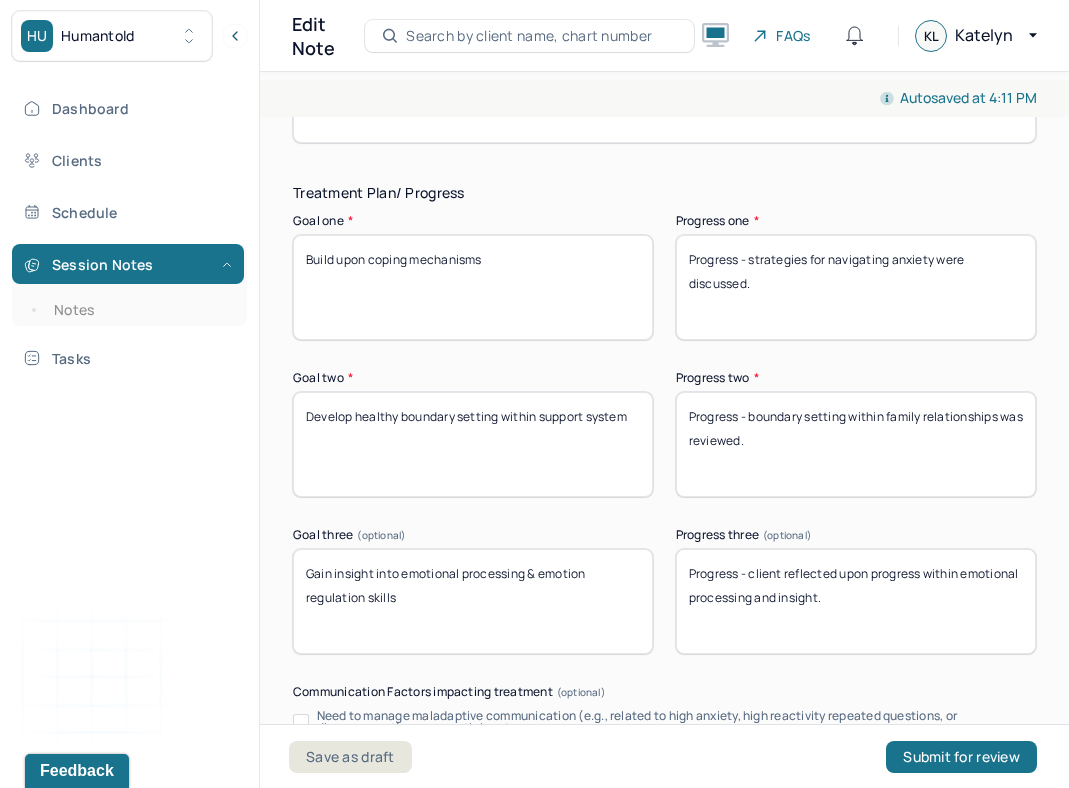 type on "Client will benefit from continued processing of past trauma and continued development of healthy boundary setting within relationships." 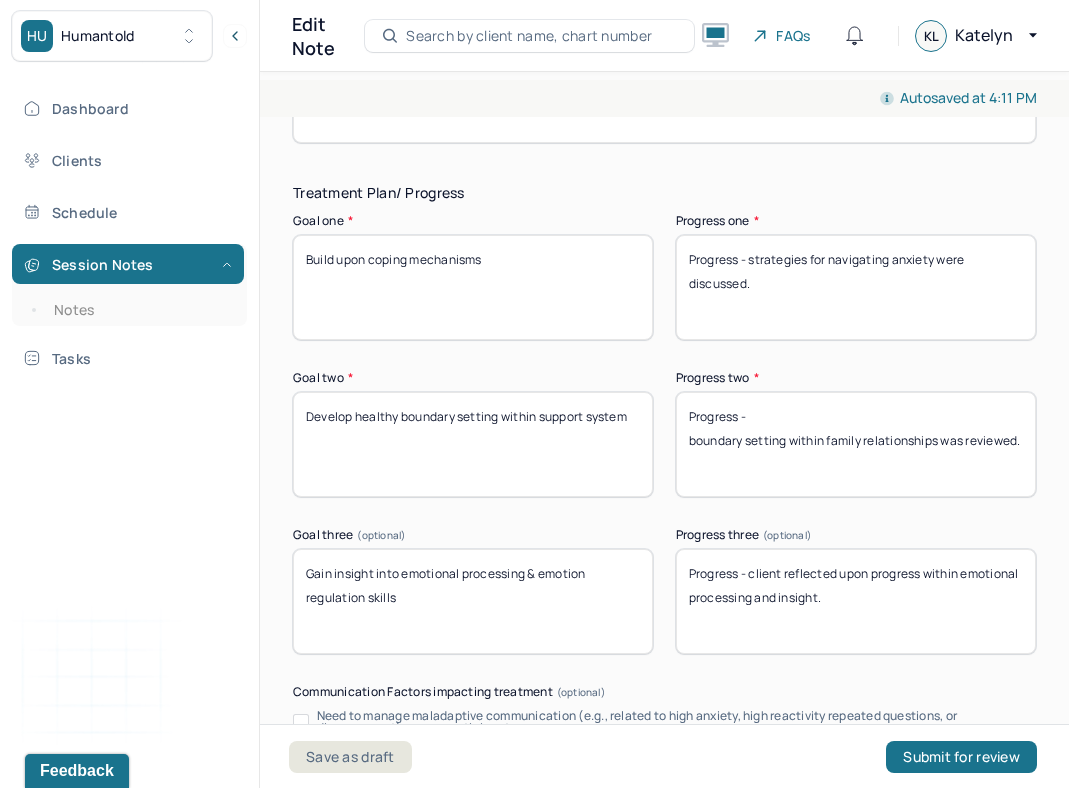 type on "Progress -
boundary setting within family relationships was reviewed." 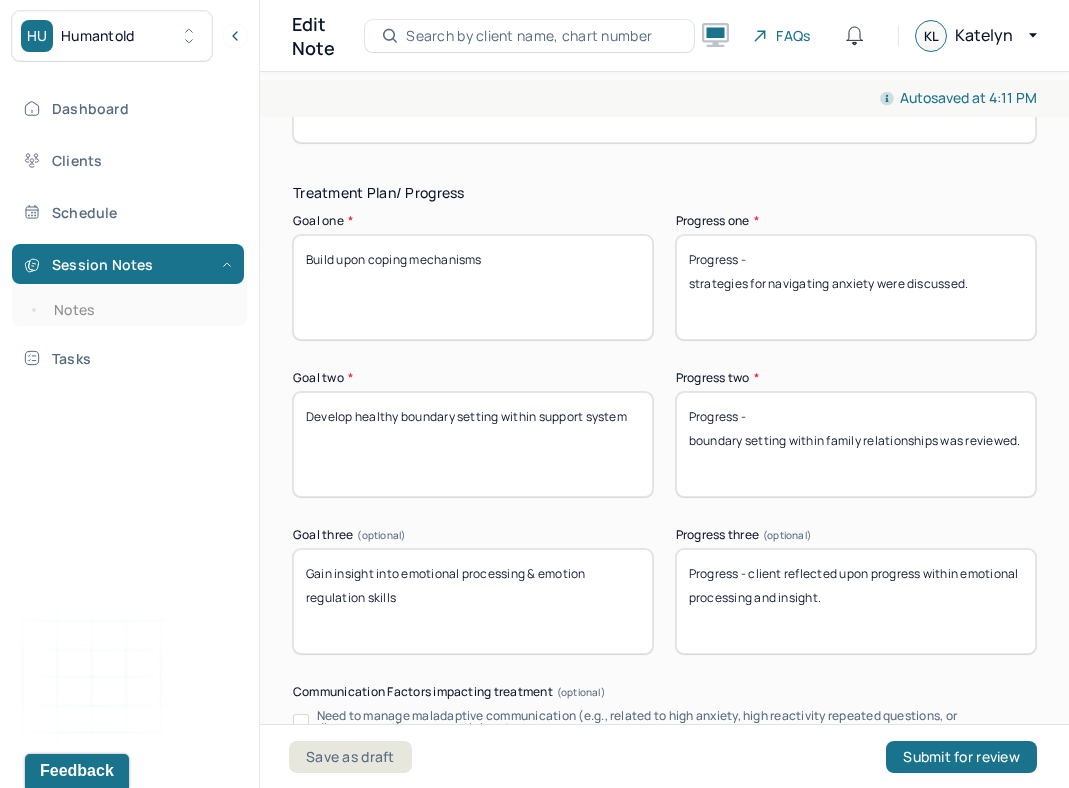 type on "Progress -
strategies for navigating anxiety were discussed." 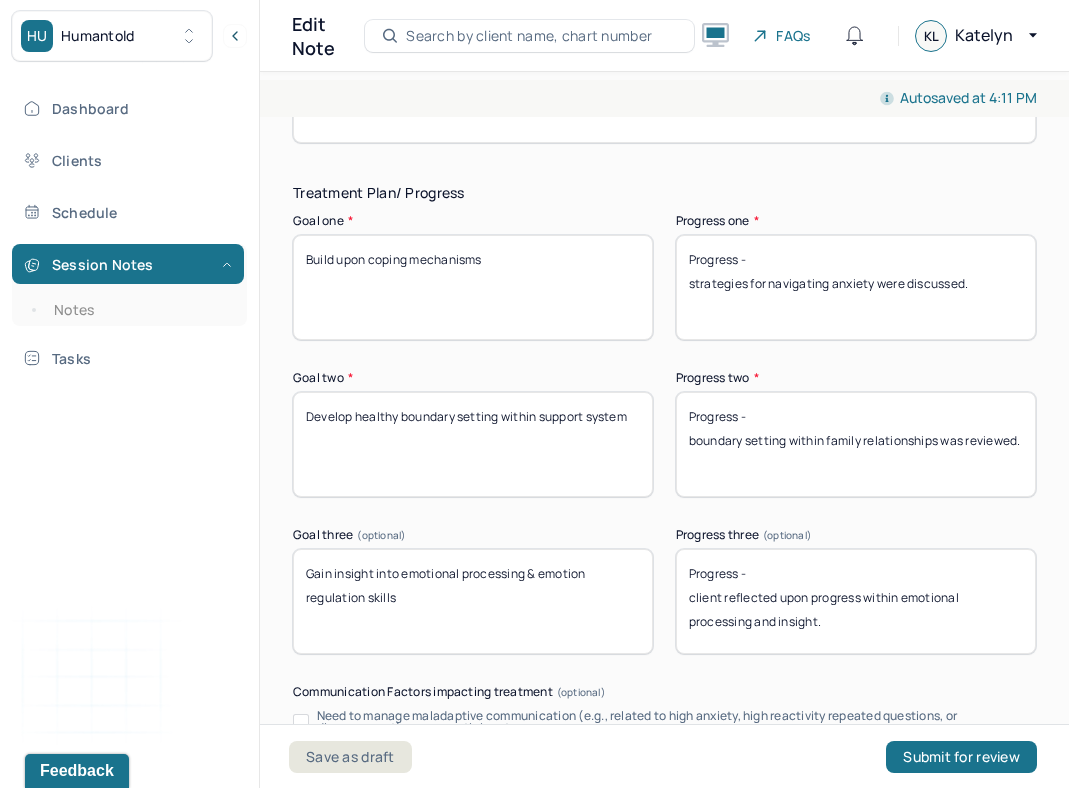 click on "Progress - client reflected upon progress within emotional processing and insight." at bounding box center (856, 601) 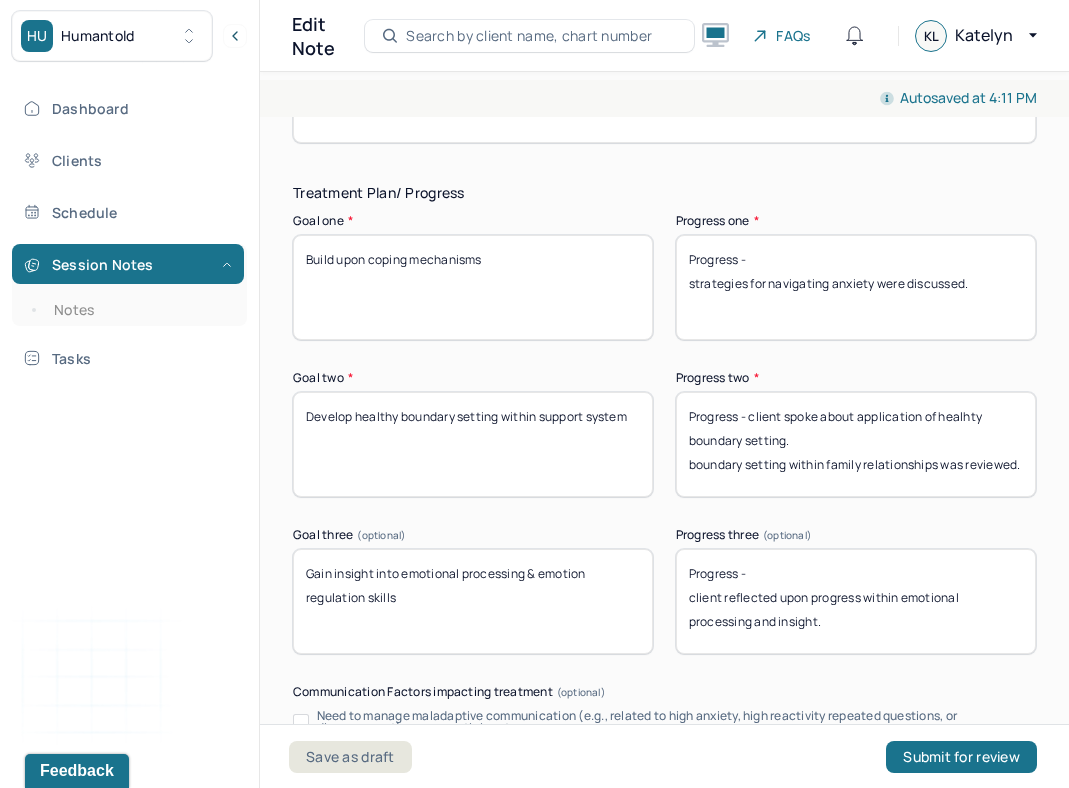 click on "Progress - client spoke about
boundary setting within family relationships was reviewed." at bounding box center (856, 444) 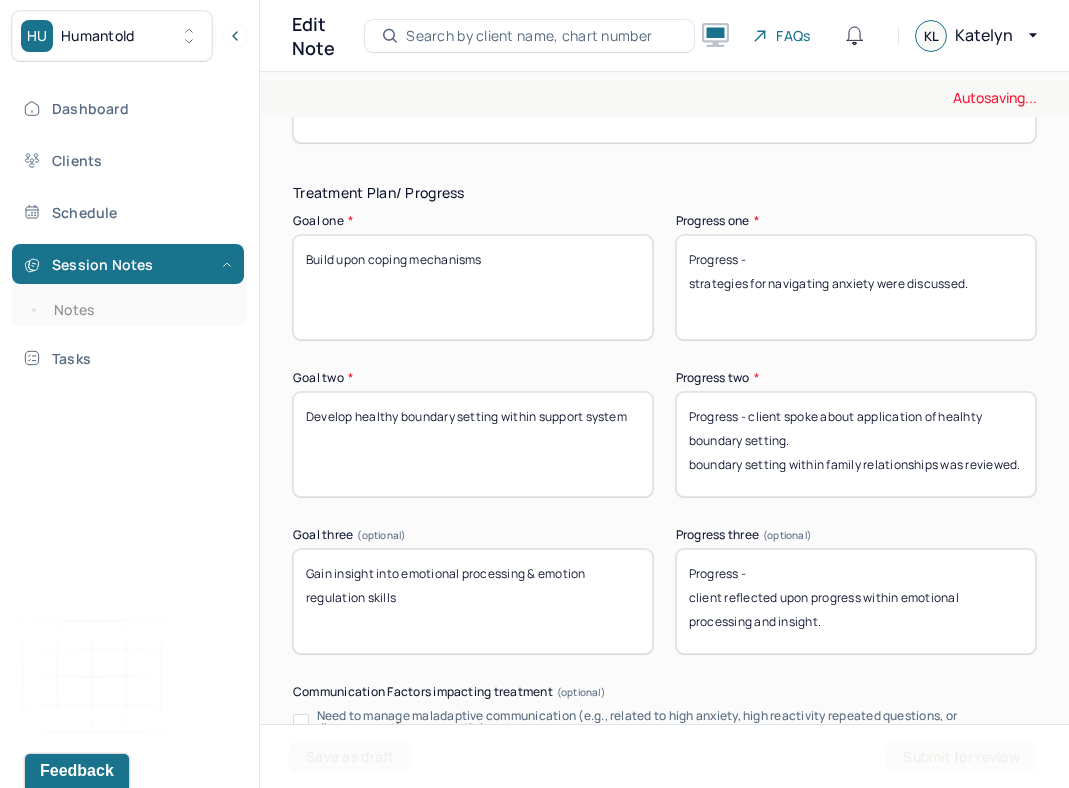 click on "Progress - client spoke about
boundary setting within family relationships was reviewed." at bounding box center (856, 444) 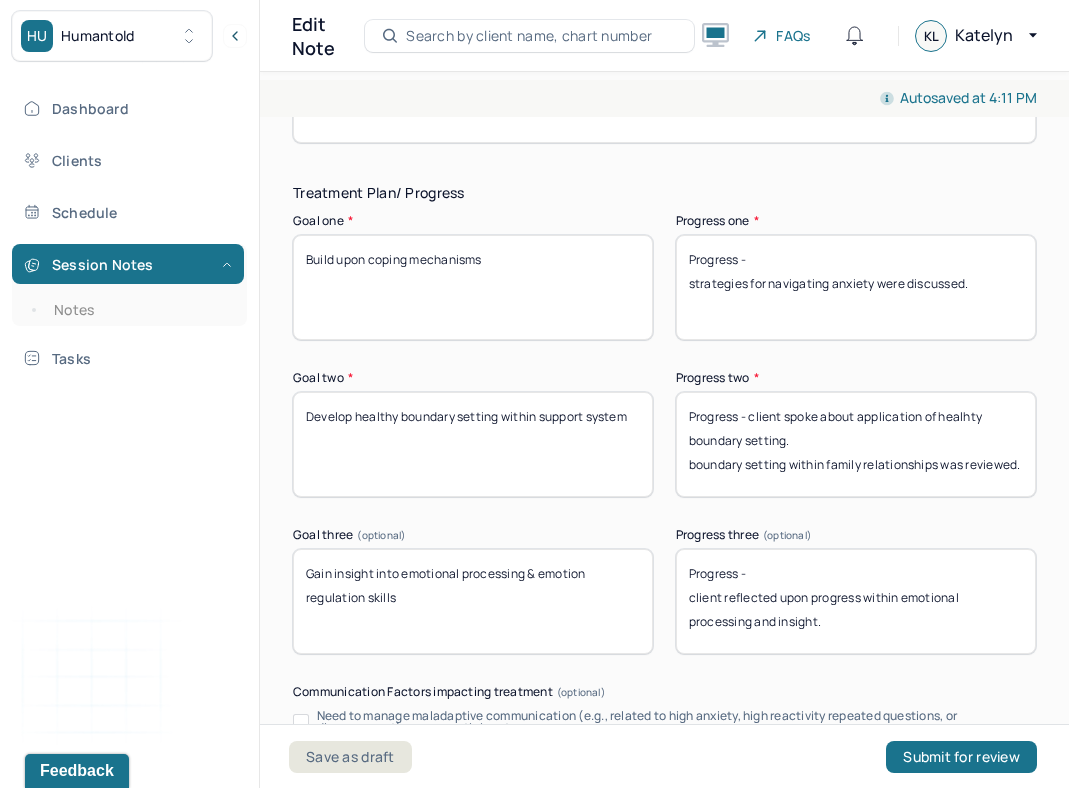 click on "Progress - client spoke about
boundary setting within family relationships was reviewed." at bounding box center [856, 444] 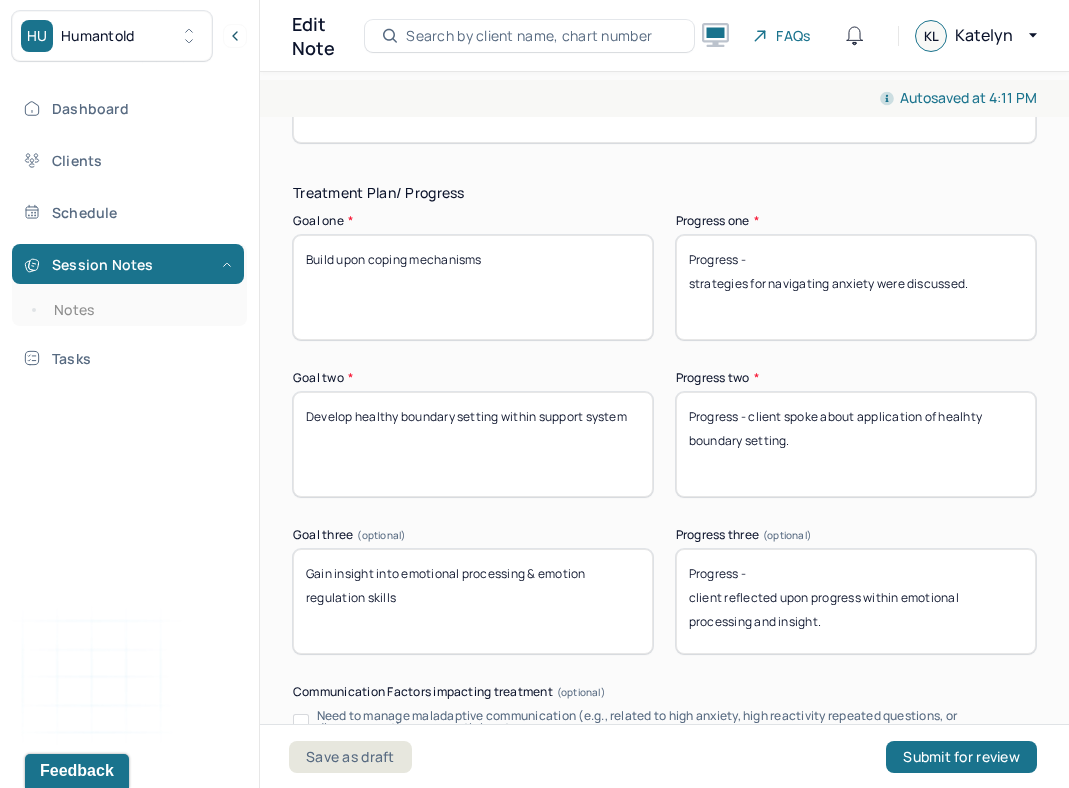 click on "Progress - client spoke about application of healhty boundary setting.
boundary setting within family relationships was reviewed." at bounding box center (856, 444) 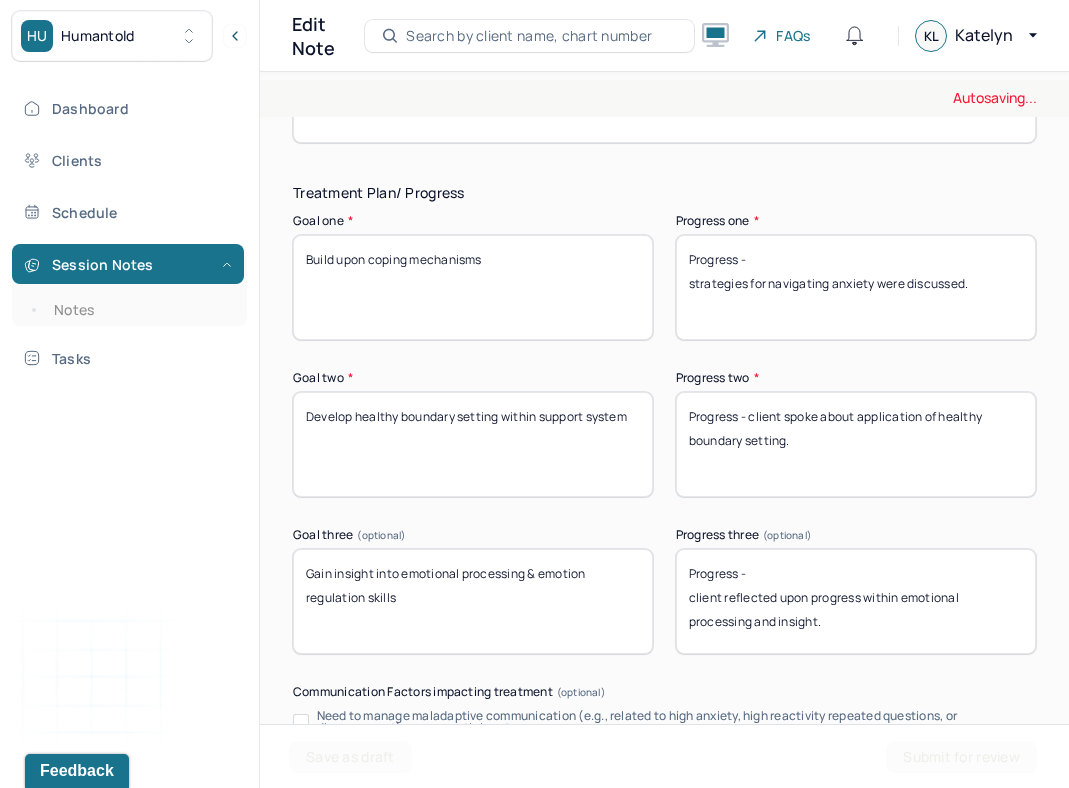 click on "Progress - client spoke about application of healhty boundary setting." at bounding box center [856, 444] 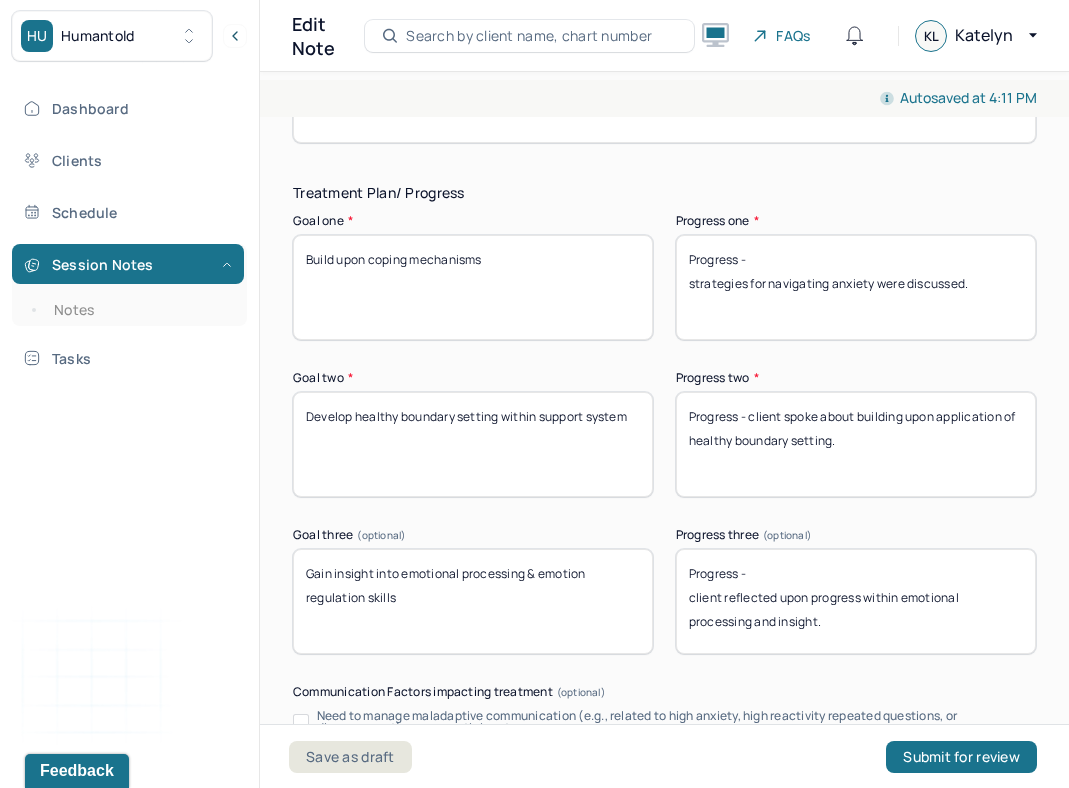 type on "Progress - client spoke about building upon application of healthy boundary setting." 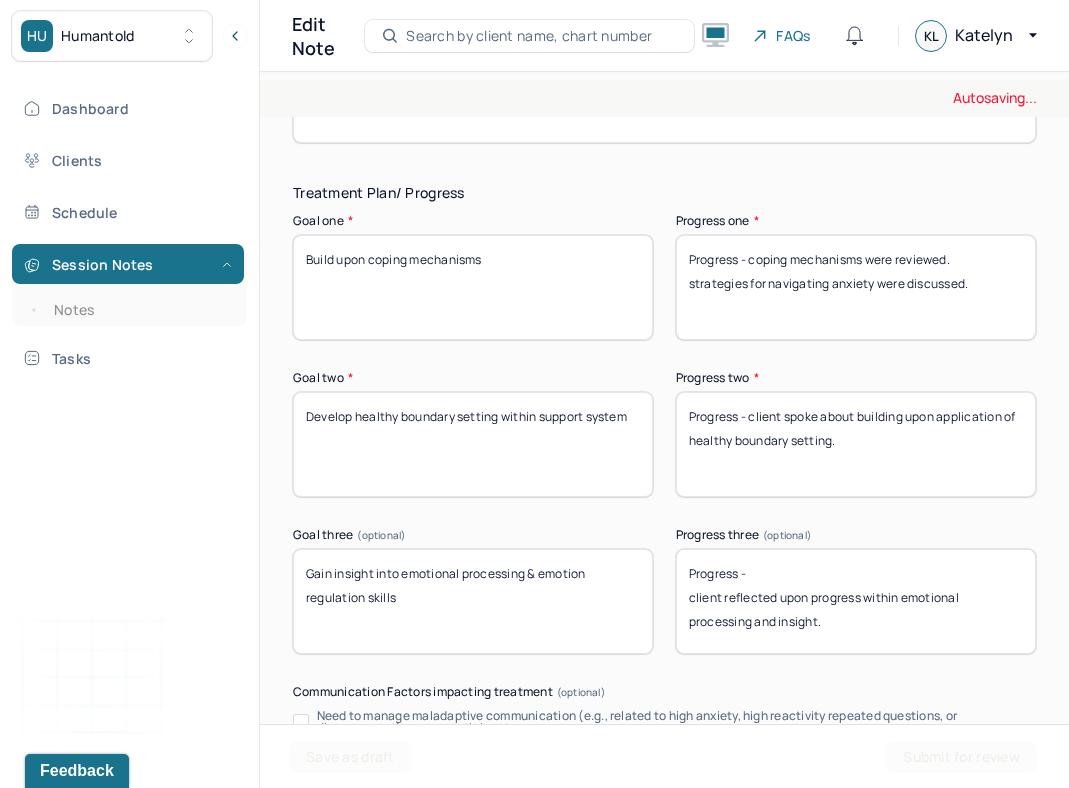 click on "Progress -
strategies for navigating anxiety were discussed." at bounding box center (856, 287) 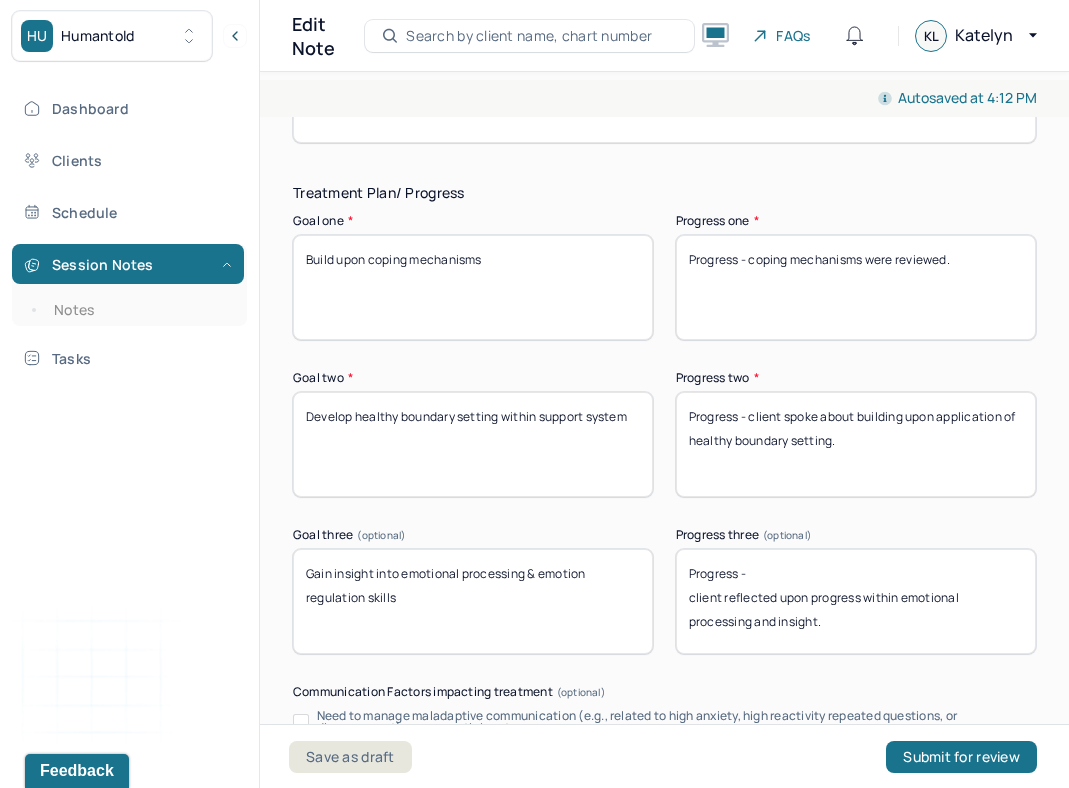 type on "Progress - coping mechanisms were reviewed." 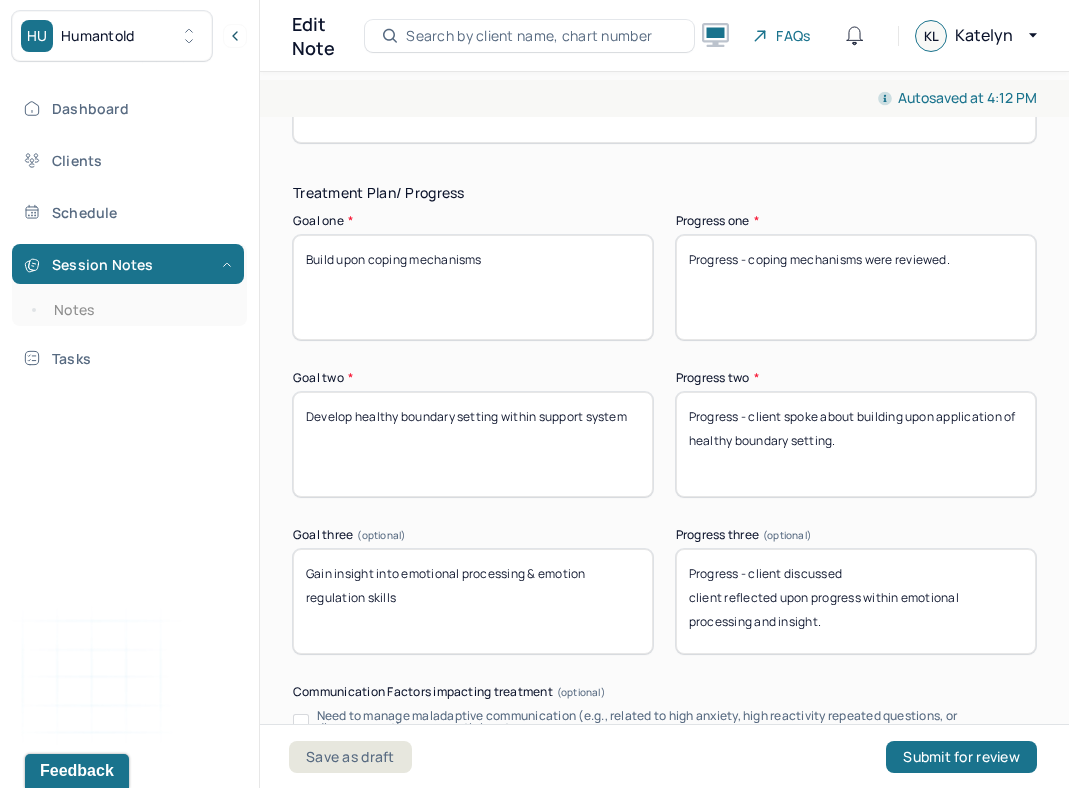 click on "Progress - client discussed
client reflected upon progress within emotional processing and insight." at bounding box center [856, 601] 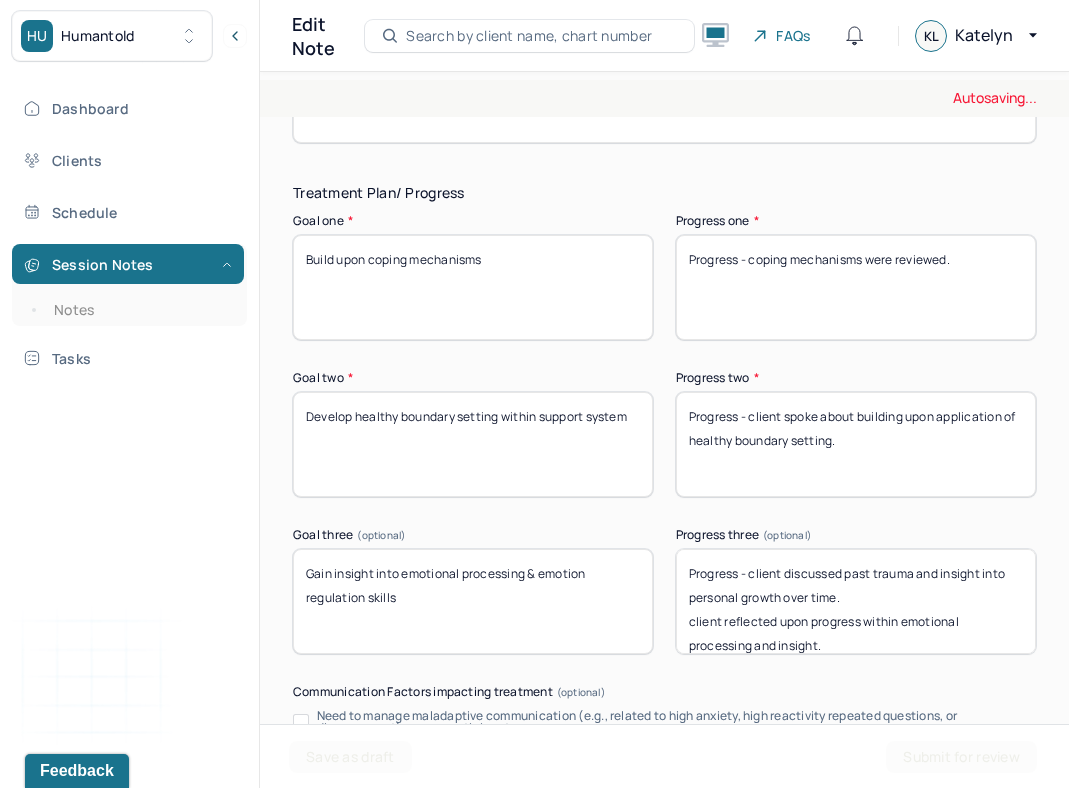 click on "Progress - client discussed past trauma and client reflected upon progress within emotional processing and insight." at bounding box center [856, 601] 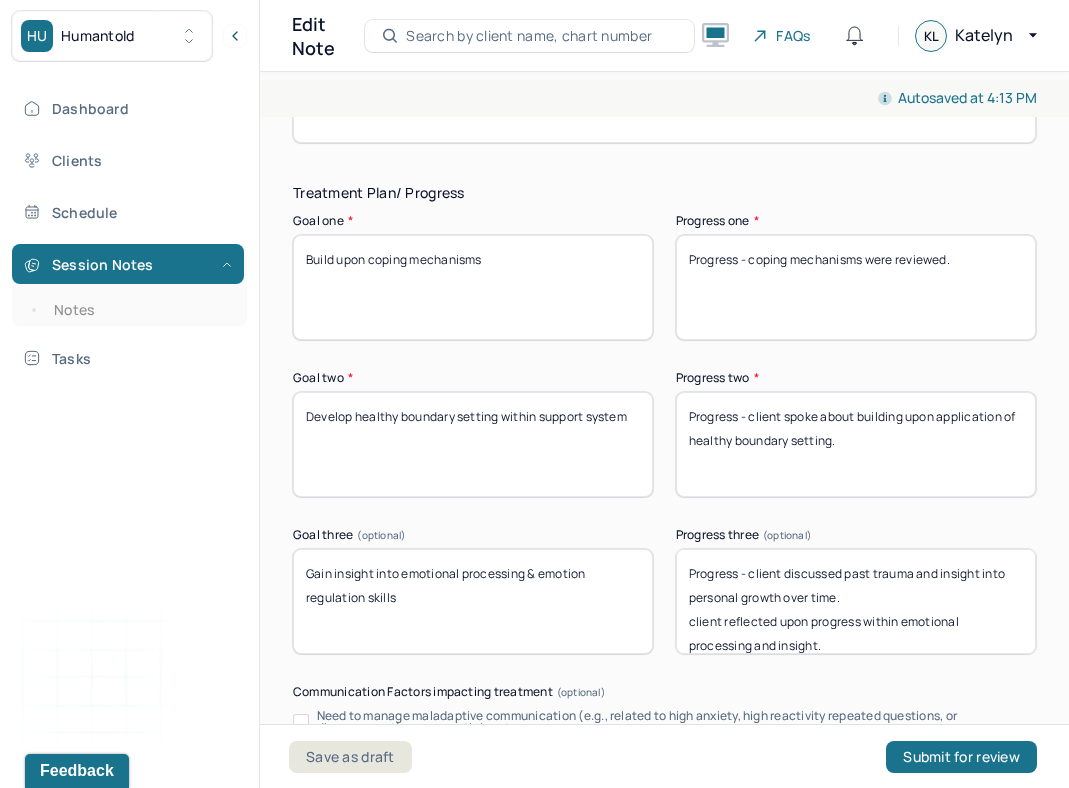 click on "Progress - client discussed past trauma and client reflected upon progress within emotional processing and insight." at bounding box center (856, 601) 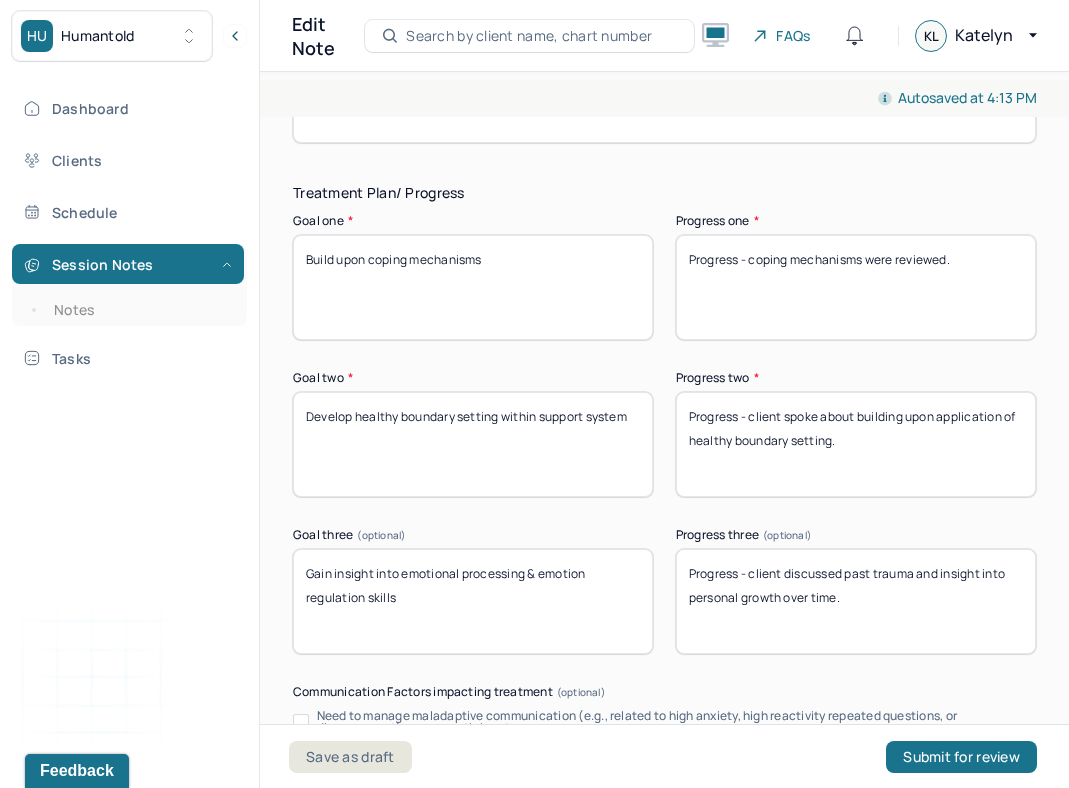 click on "Progress - client discussed past trauma and insight into personal growth over time." at bounding box center [856, 601] 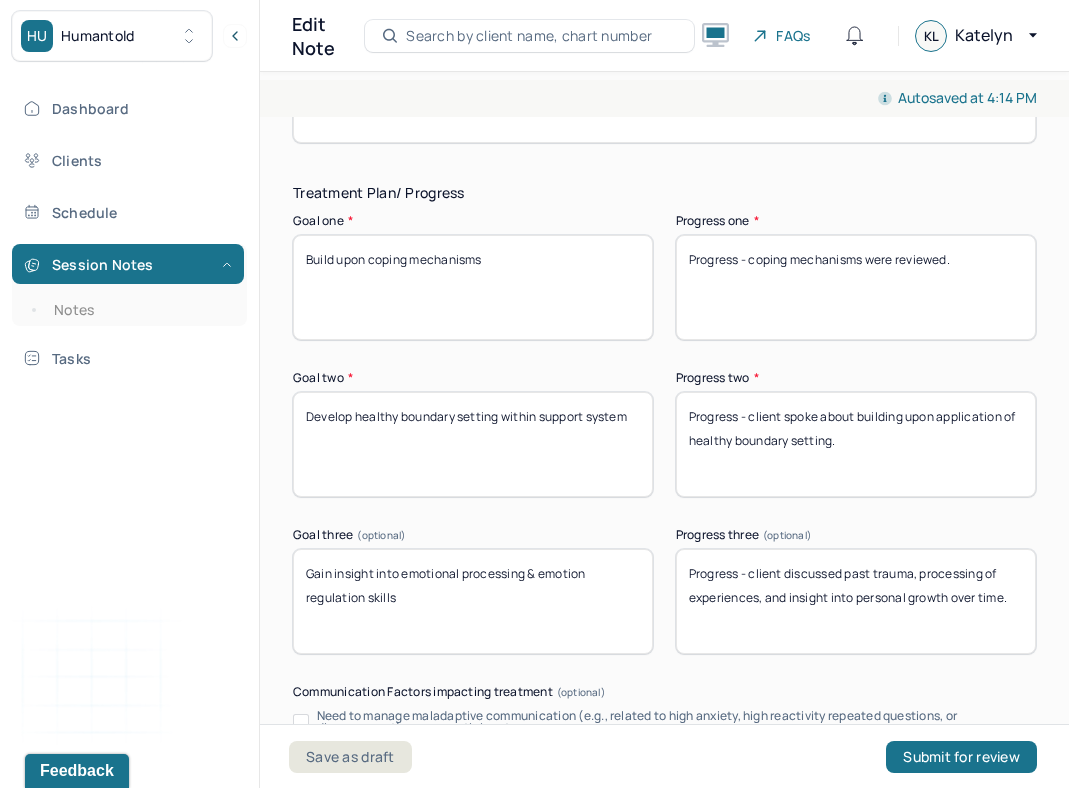 click on "Progress - client discussed past trauma, processing of experiences, and insight into personal growth over time." at bounding box center [856, 601] 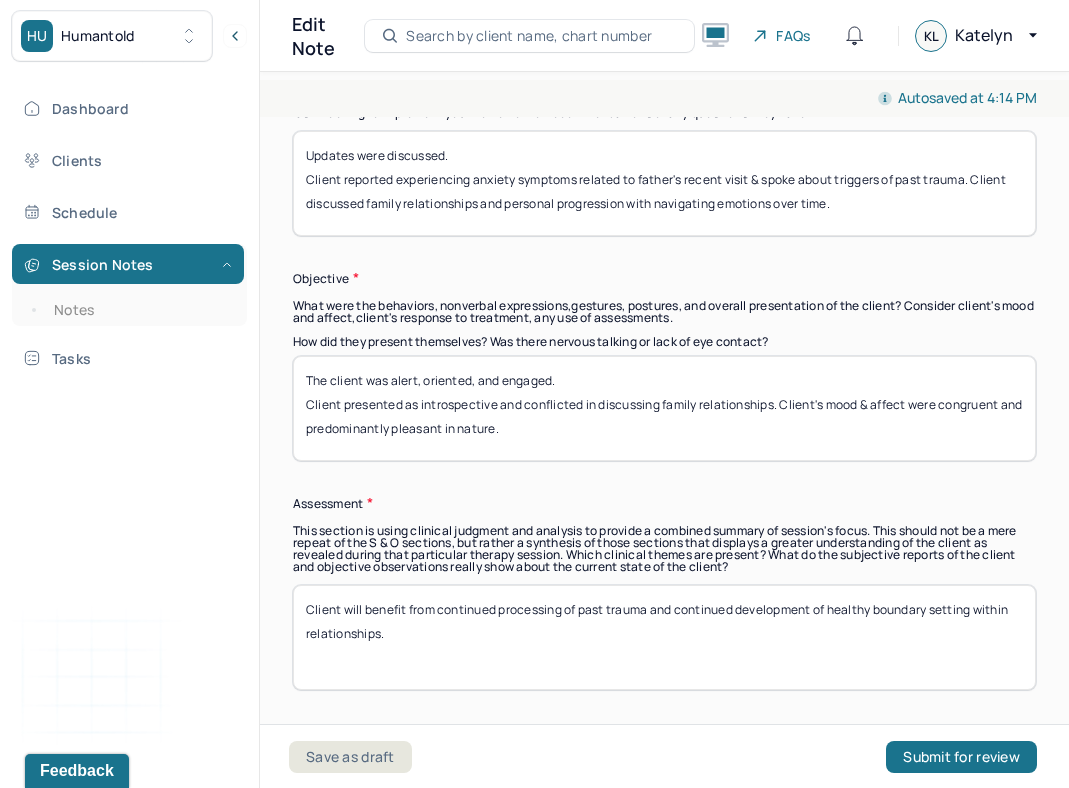 scroll, scrollTop: 1498, scrollLeft: 0, axis: vertical 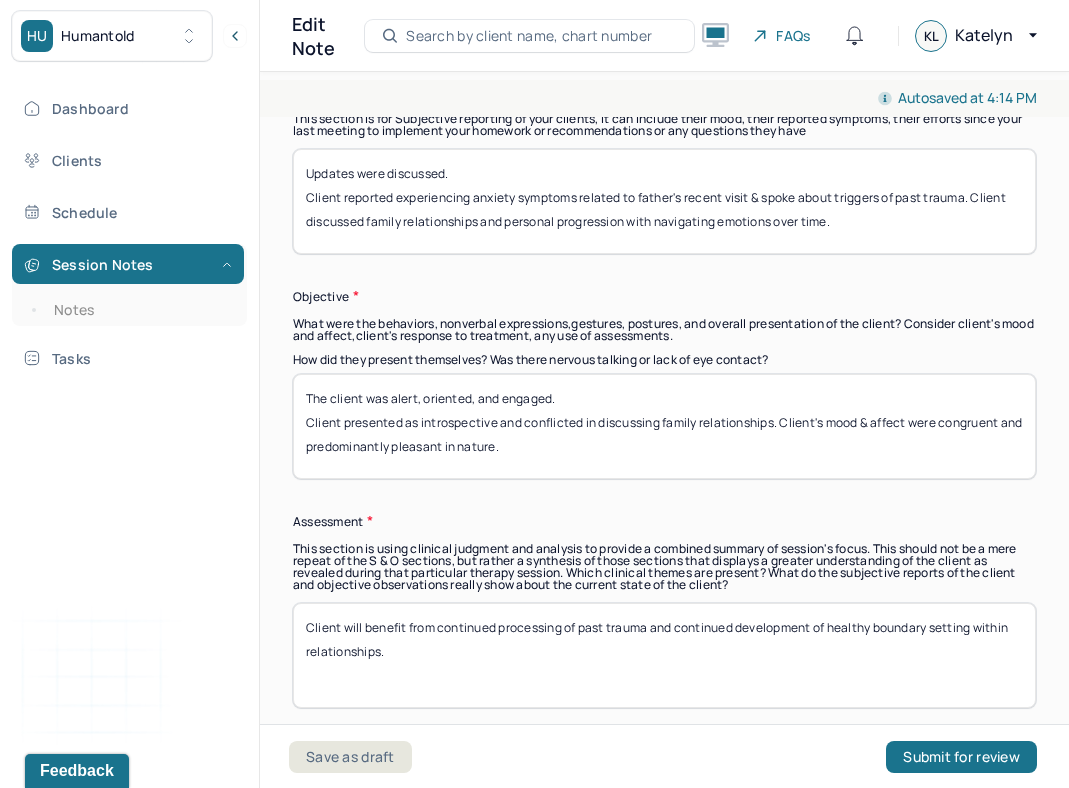 click on "The client was alert, oriented, and engaged.
Client presented as introspective and conflicted in discussing family relationships. Client's mood & affect were congruent and predominantly pleasant in nature." at bounding box center (664, 426) 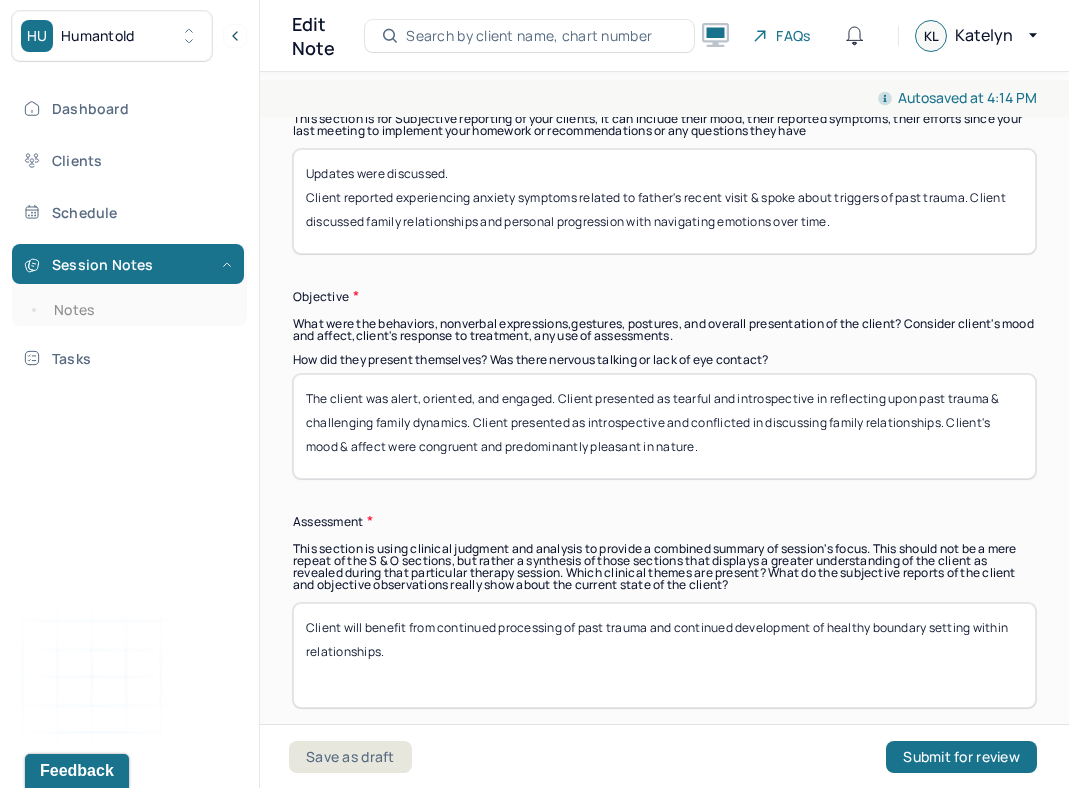 drag, startPoint x: 781, startPoint y: 447, endPoint x: 781, endPoint y: 427, distance: 20 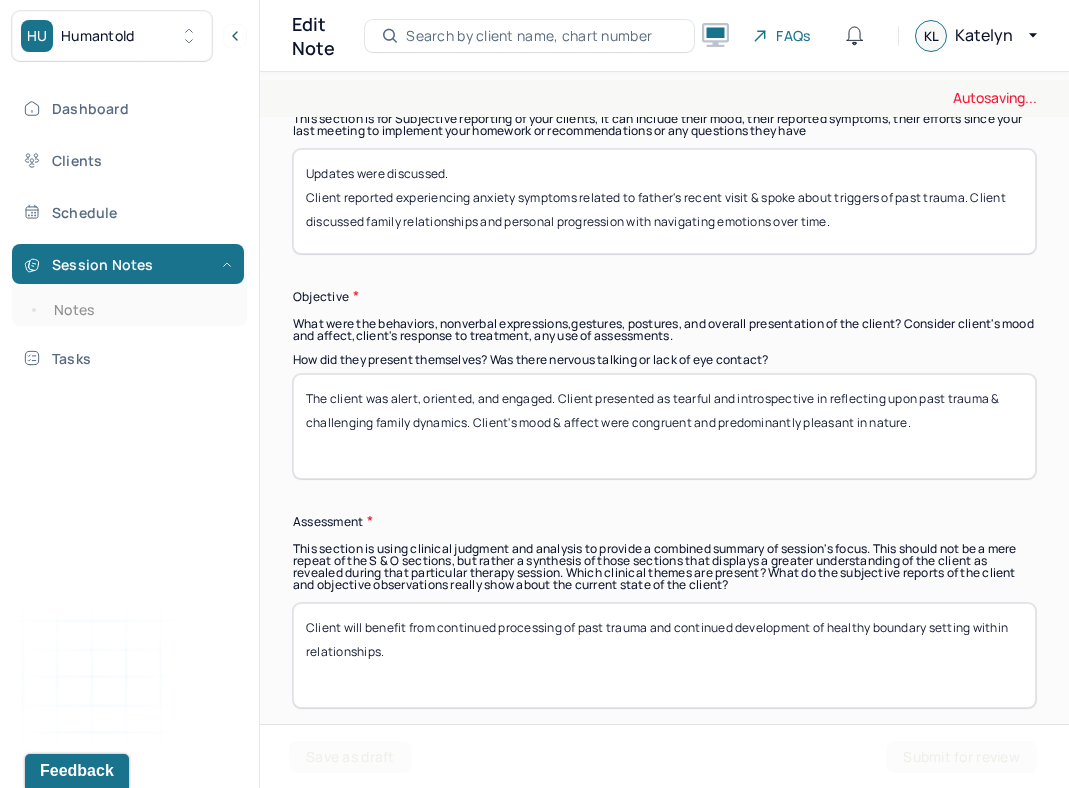click on "The client was alert, oriented, and engaged. Client presented as tearful and introspective in reflecting upon past trauma & challenging family dynamics. Client presented as introspective and conflicted in discussing family relationships. Client's mood & affect were congruent and predominantly pleasant in nature." at bounding box center (664, 426) 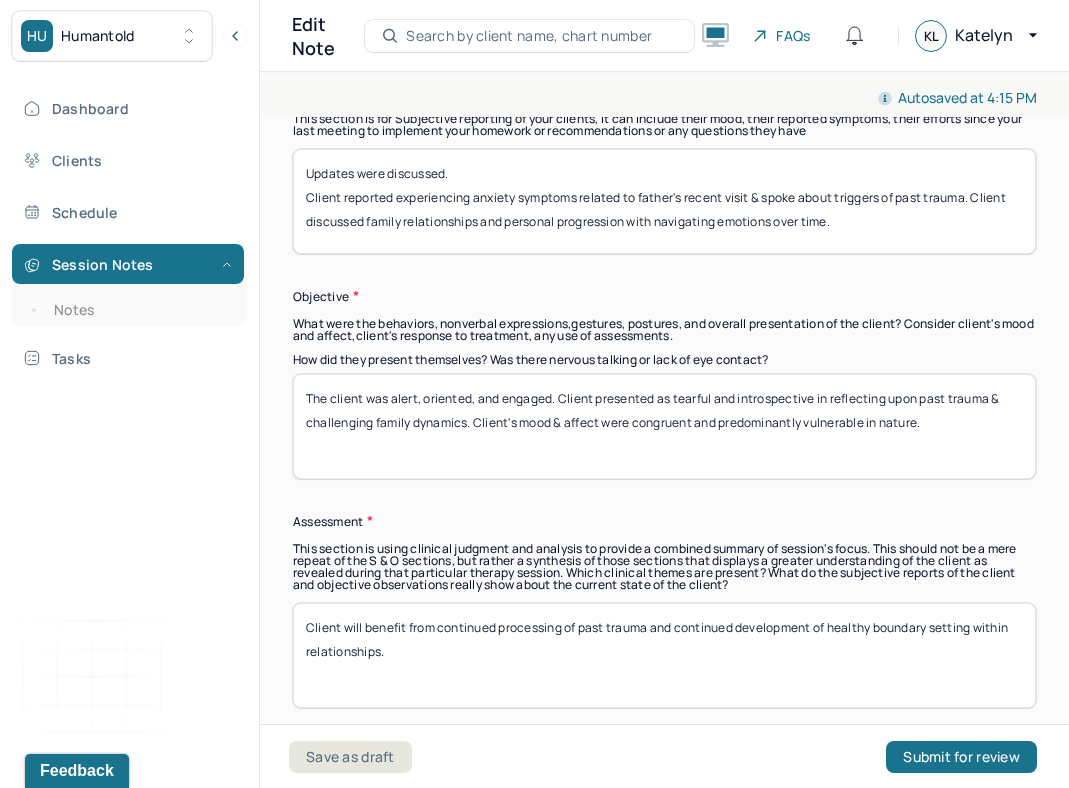 click on "The client was alert, oriented, and engaged. Client presented as tearful and introspective in reflecting upon past trauma & challenging family dynamics. Client's mood & affect were congruent and predominantly vulnerable in nature." at bounding box center (664, 426) 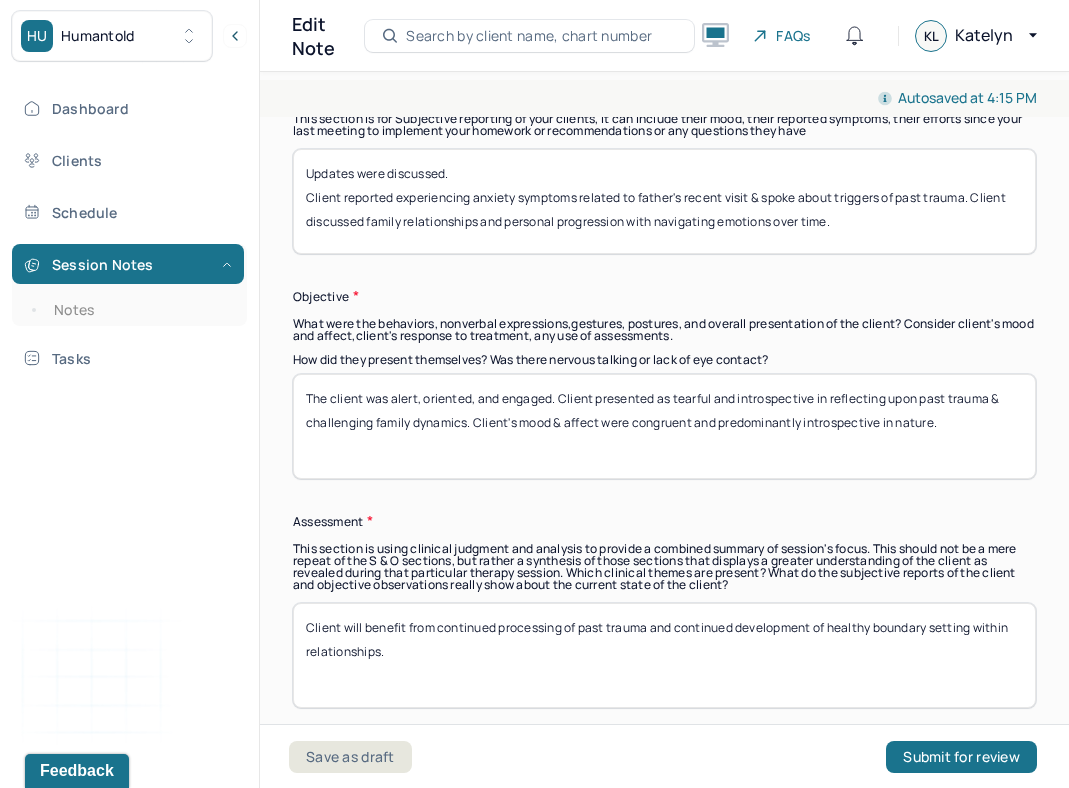 type on "The client was alert, oriented, and engaged. Client presented as tearful and introspective in reflecting upon past trauma & challenging family dynamics. Client's mood & affect were congruent and predominantly introspective in nature." 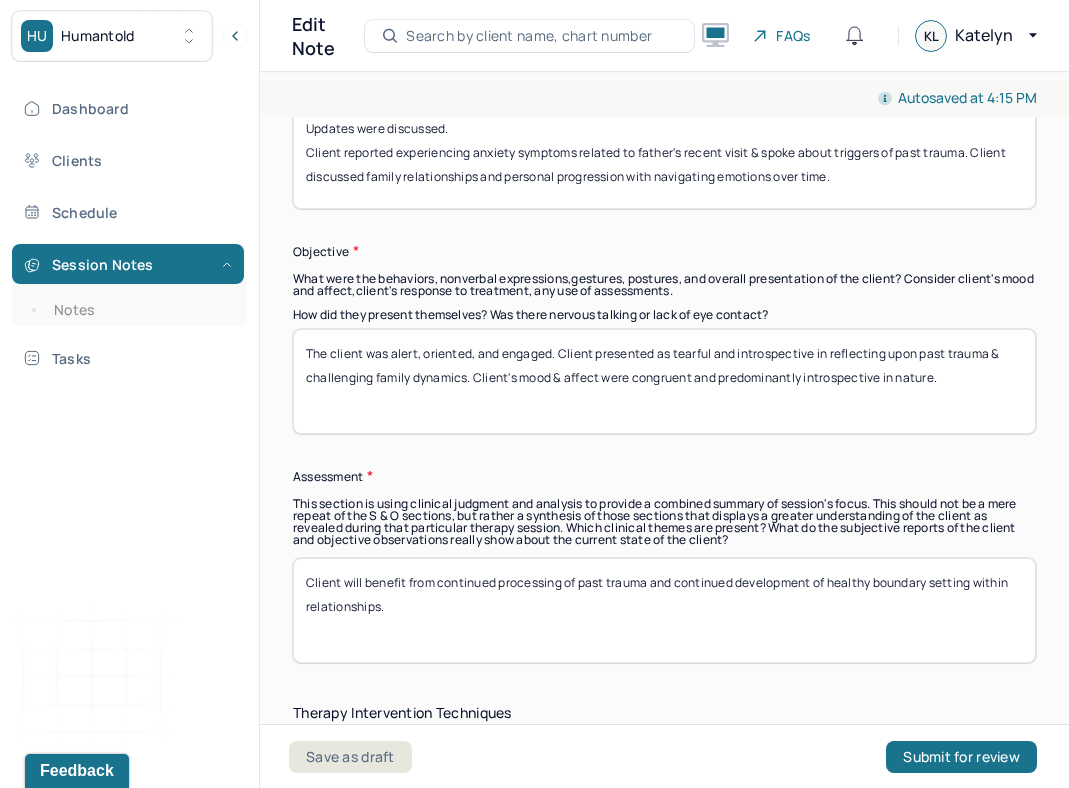 scroll, scrollTop: 1518, scrollLeft: 0, axis: vertical 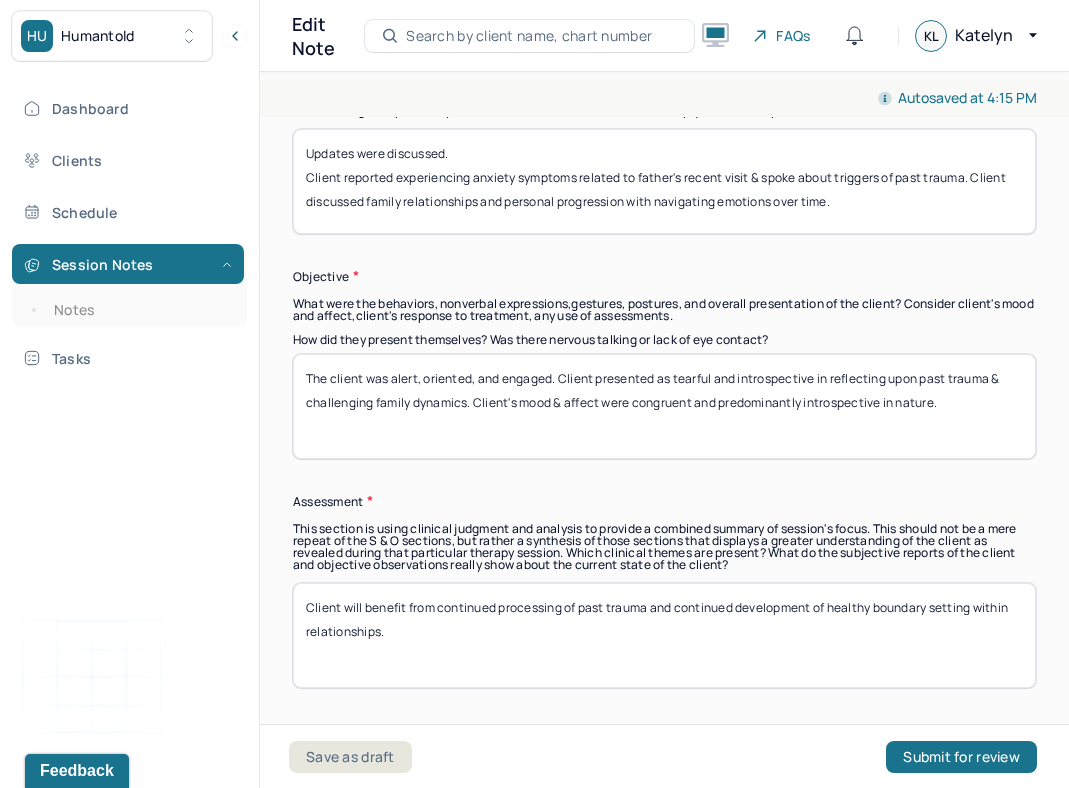 click on "Client will benefit from continued processing of past trauma and continued development of healthy boundary setting within relationships." at bounding box center [664, 635] 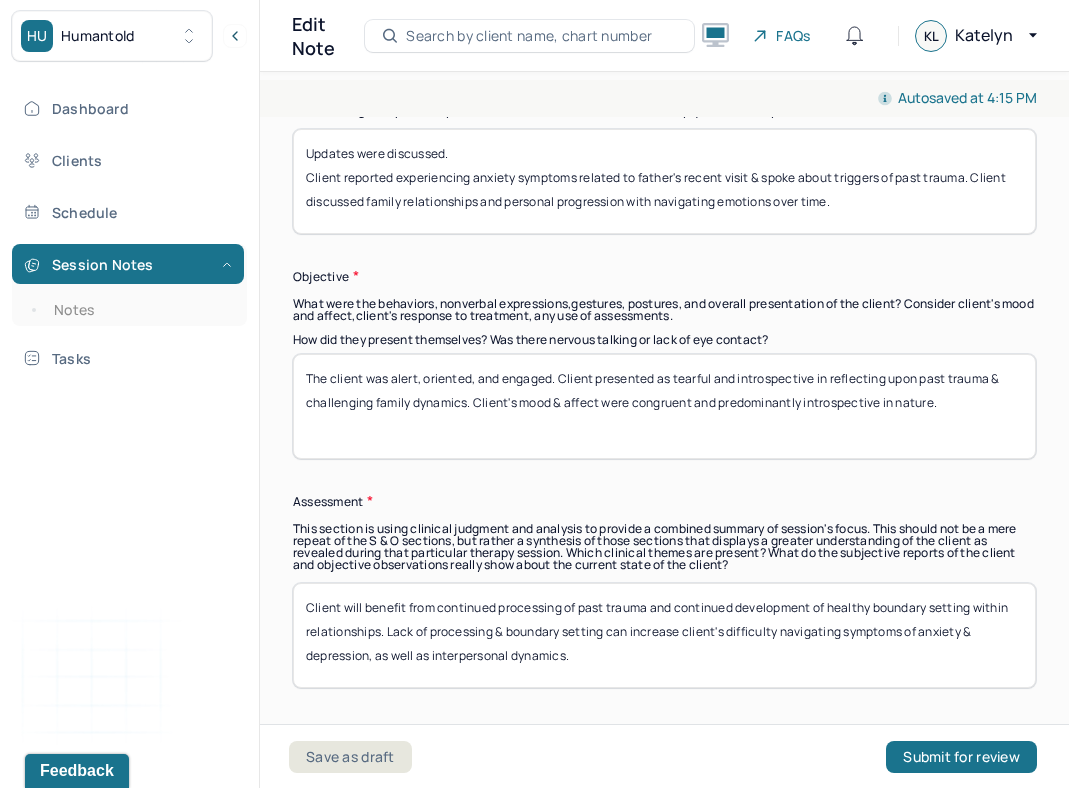 type on "Client will benefit from continued processing of past trauma and continued development of healthy boundary setting within relationships. Lack of processing & boundary setting can increase client's difficulty navigating symptoms of anxiety & depression, as well as interpersonal dynamics." 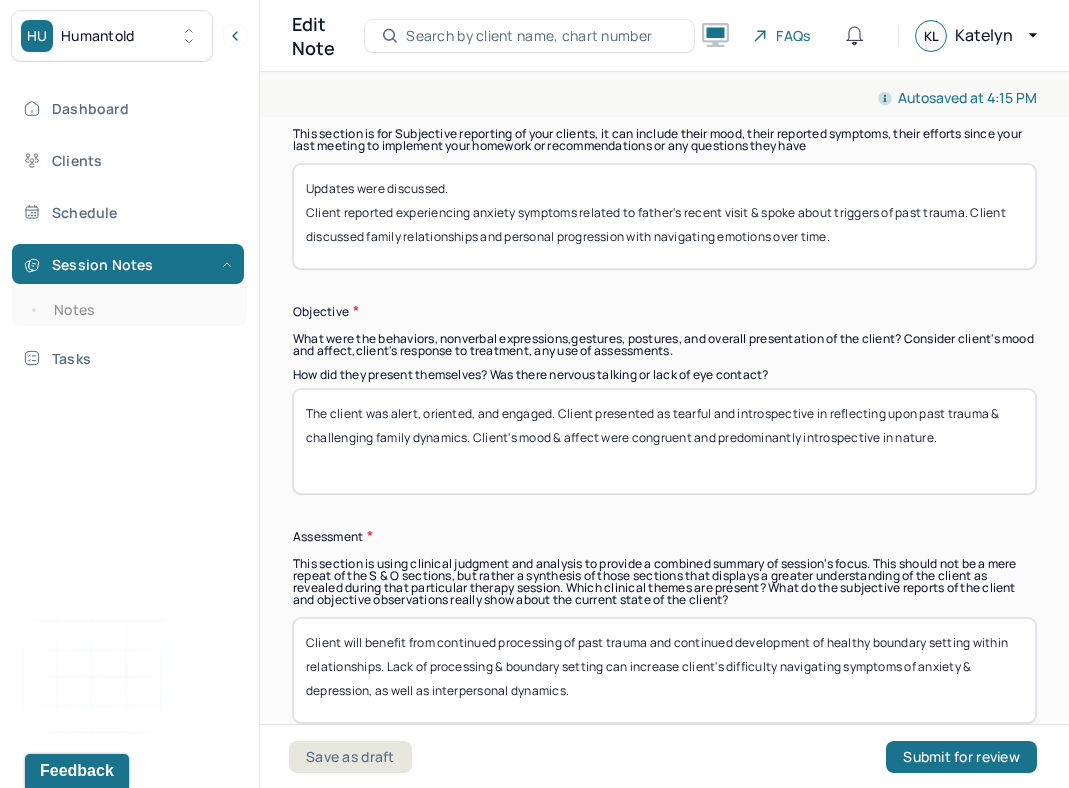scroll, scrollTop: 1479, scrollLeft: 0, axis: vertical 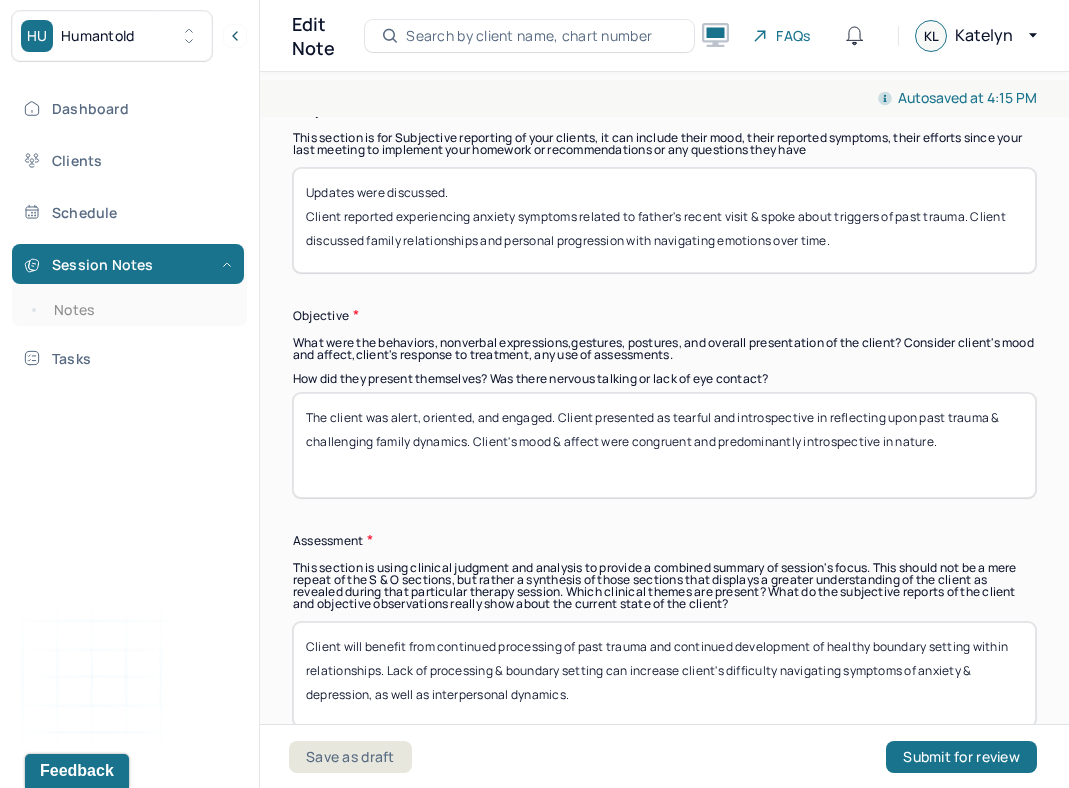 click on "Updates were discussed.
Client reported experiencing anxiety symptoms related to father's recent visit & spoke about triggers of past trauma. Client discussed family relationships and personal progression with navigating emotions over time." at bounding box center [664, 220] 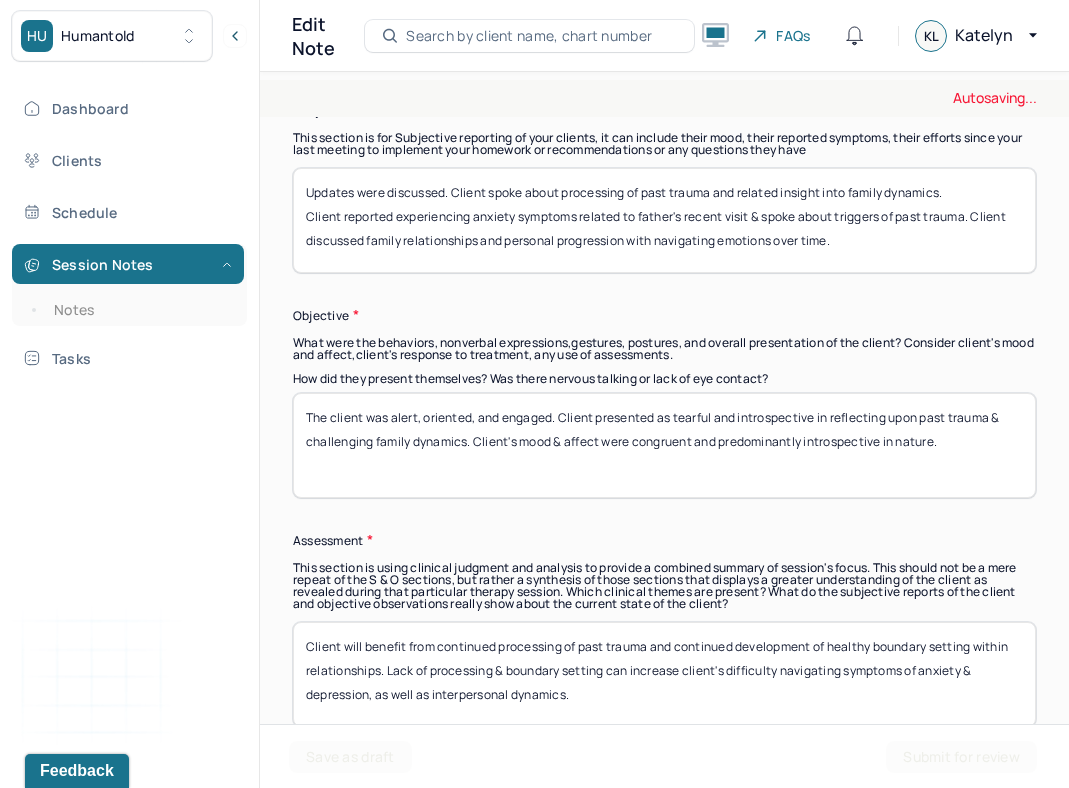 click on "Updates were discussed. Client spoke about processing of past trauma and related insight into
Client reported experiencing anxiety symptoms related to father's recent visit & spoke about triggers of past trauma. Client discussed family relationships and personal progression with navigating emotions over time." at bounding box center [664, 220] 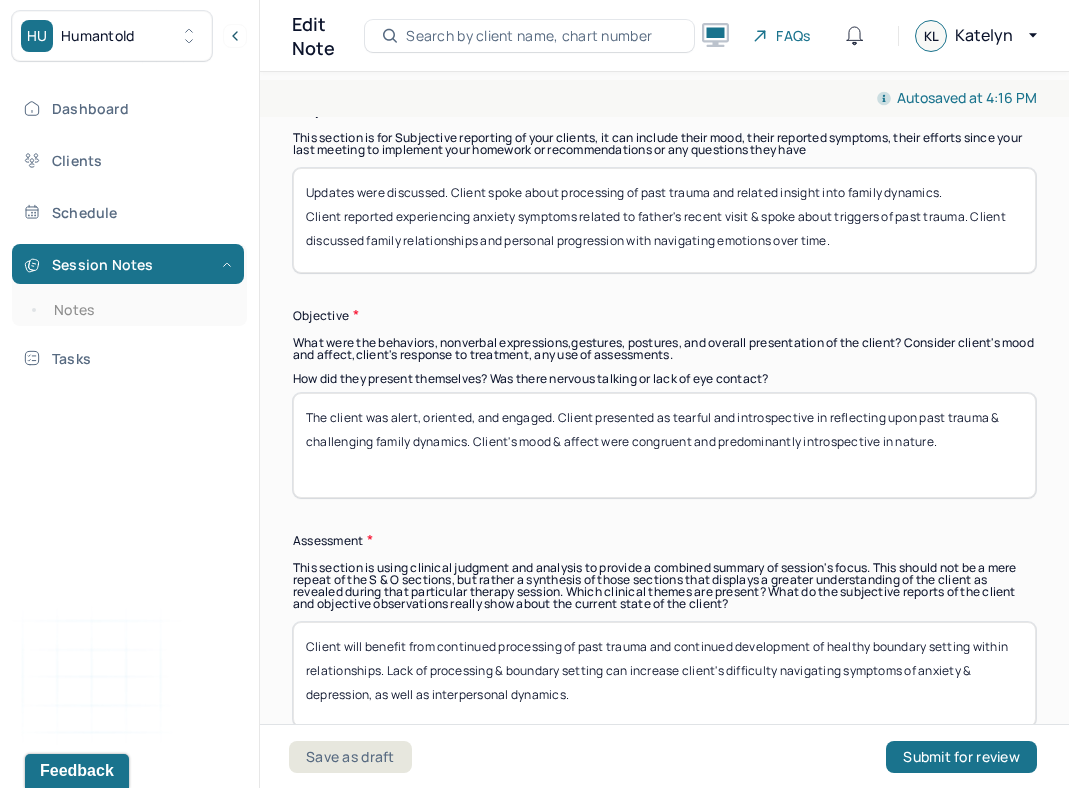 click on "Updates were discussed. Client spoke about processing of past trauma and related insight into
Client reported experiencing anxiety symptoms related to father's recent visit & spoke about triggers of past trauma. Client discussed family relationships and personal progression with navigating emotions over time." at bounding box center [664, 220] 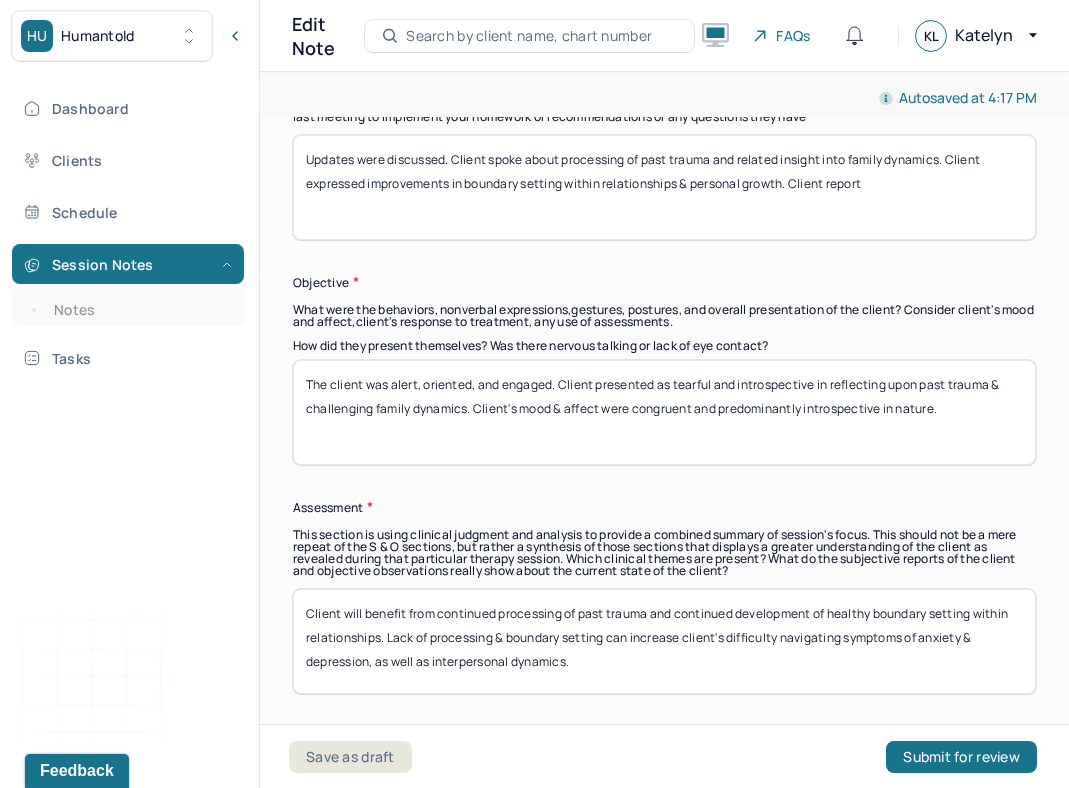 scroll, scrollTop: 1516, scrollLeft: 0, axis: vertical 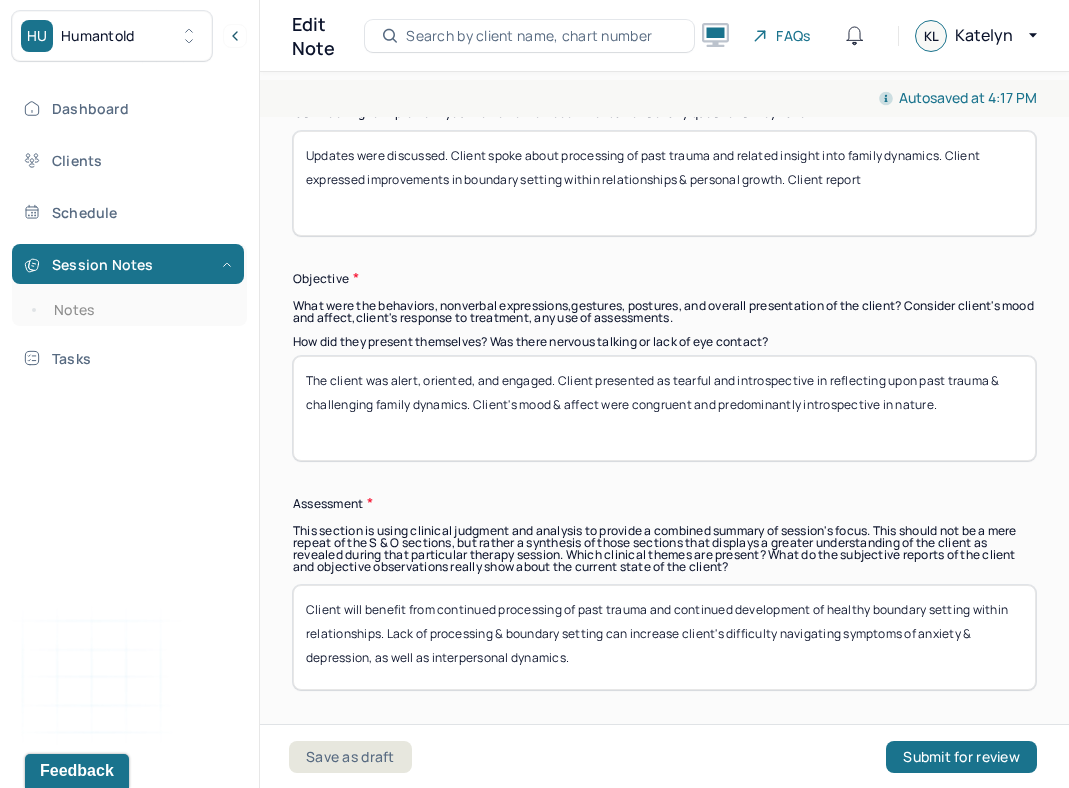 type on "Updates were discussed. Client spoke about processing of past trauma and related insight into family dynamics. Client expressed improvements in boundary setting within relationships & personal growth. Client report" 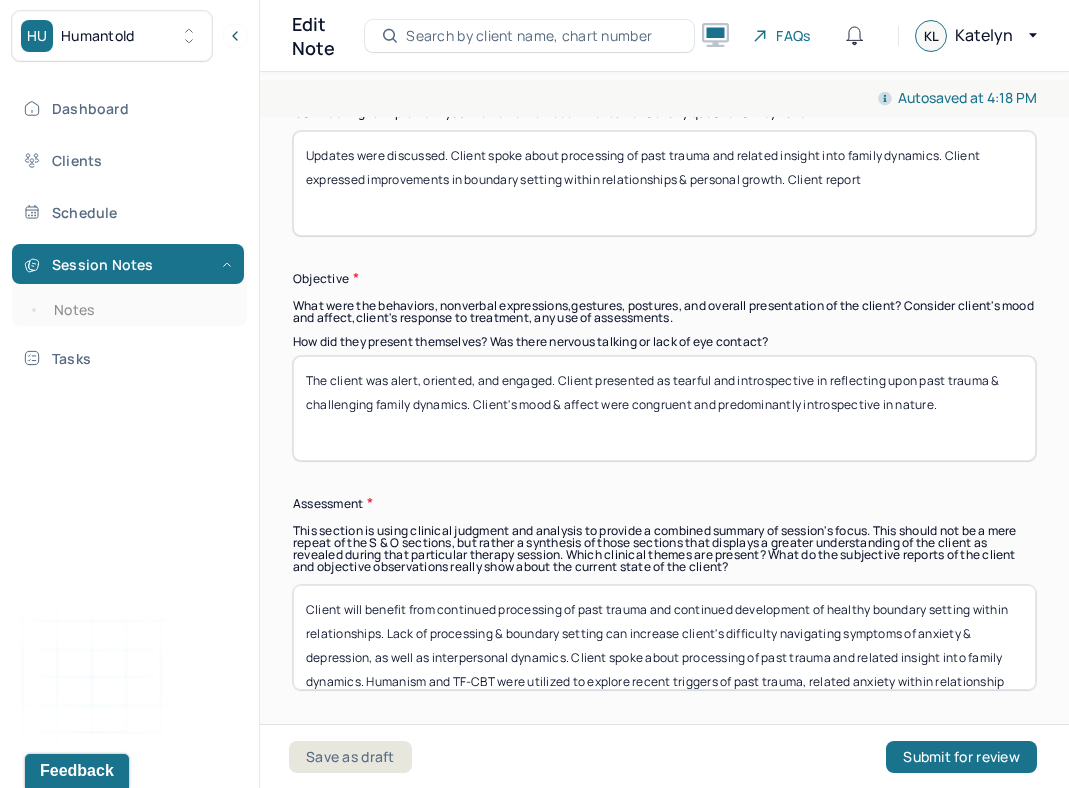 scroll, scrollTop: 24, scrollLeft: 0, axis: vertical 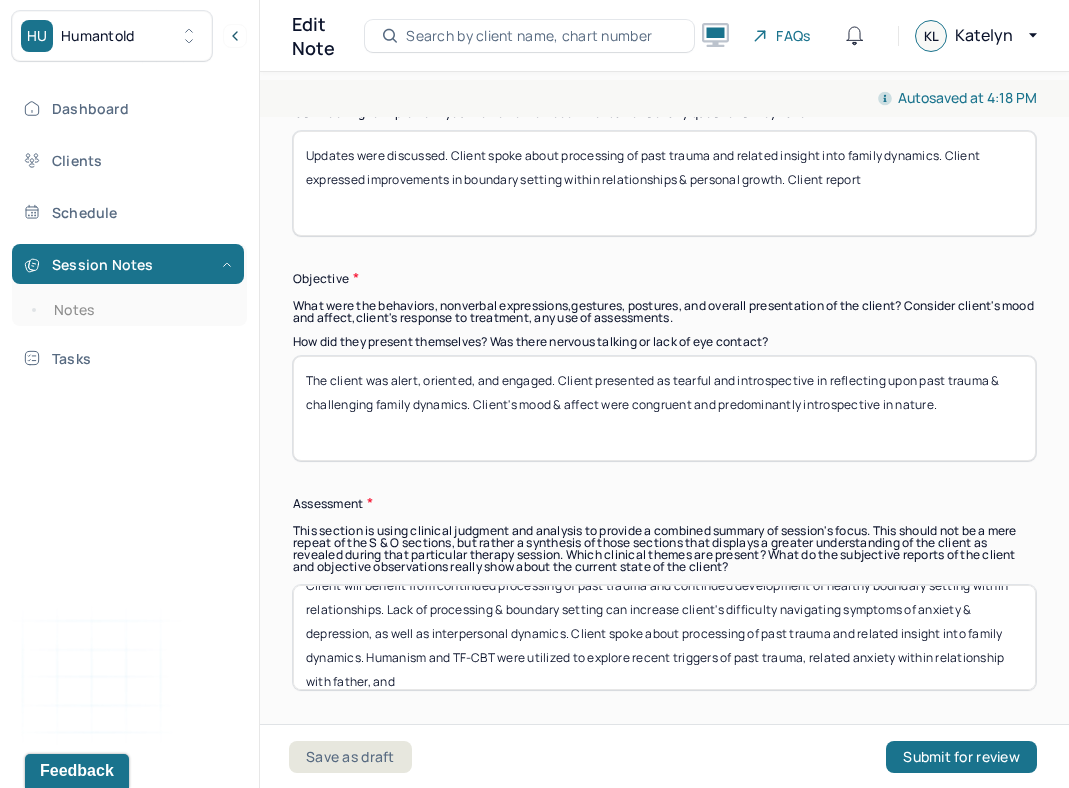 click on "Client will benefit from continued processing of past trauma and continued development of healthy boundary setting within relationships. Lack of processing & boundary setting can increase client's difficulty navigating symptoms of anxiety & depression, as well as interpersonal dynamics. Client spoke about processing of past trauma and related insight into family dynamics. Humanism and TF-CBT were utilized to explore recent triggers of past trauma, related anxiety within relationship with father, and" at bounding box center (664, 637) 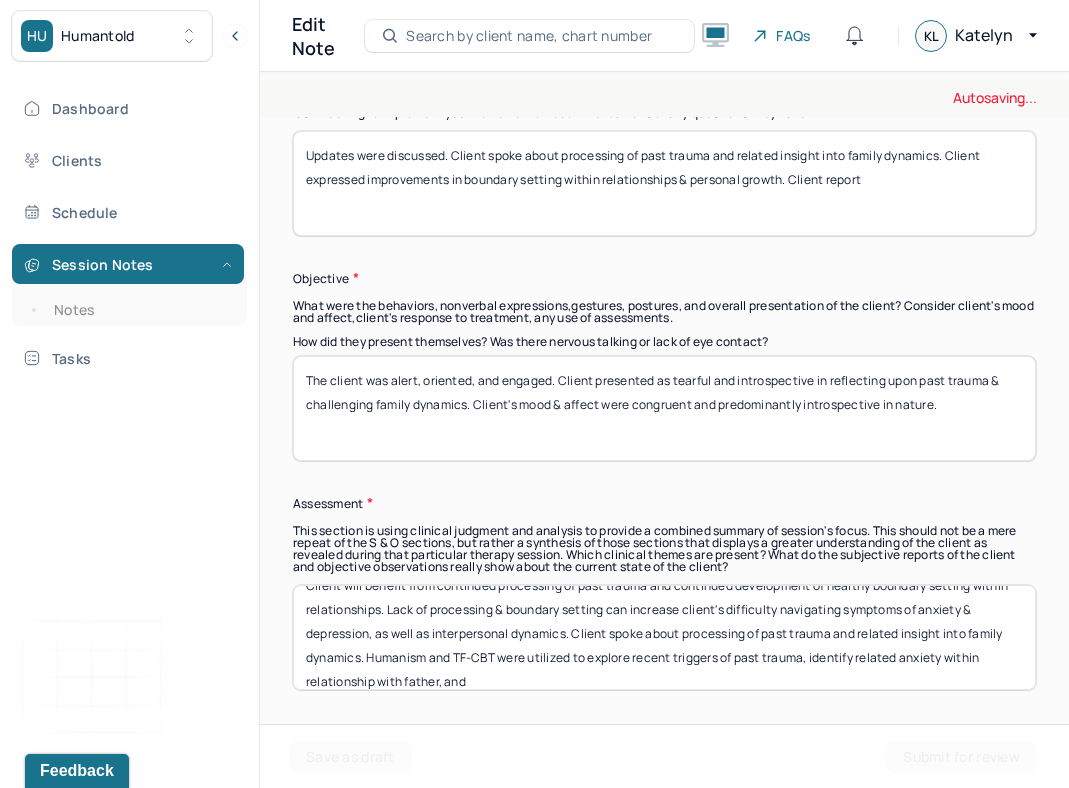 click on "Client will benefit from continued processing of past trauma and continued development of healthy boundary setting within relationships. Lack of processing & boundary setting can increase client's difficulty navigating symptoms of anxiety & depression, as well as interpersonal dynamics. Client spoke about processing of past trauma and related insight into family dynamics. Humanism and TF-CBT were utilized to explore recent triggers of past trauma, related anxiety within relationship with father, and" at bounding box center [664, 637] 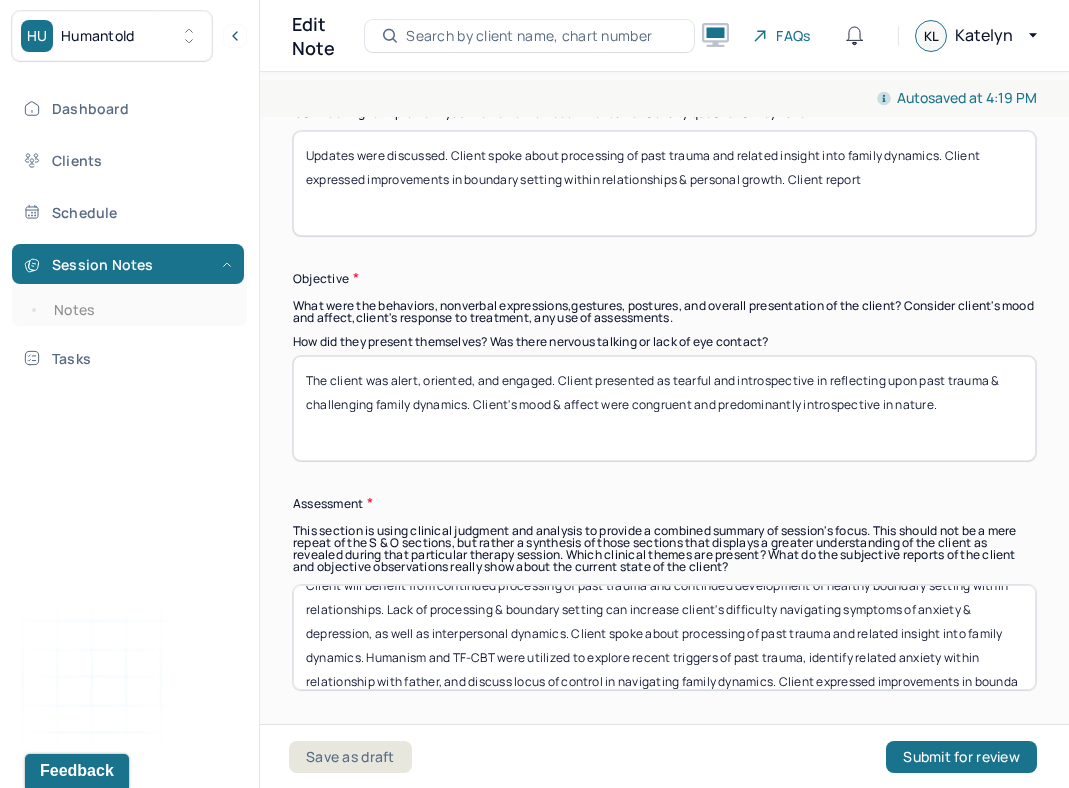 scroll, scrollTop: 48, scrollLeft: 0, axis: vertical 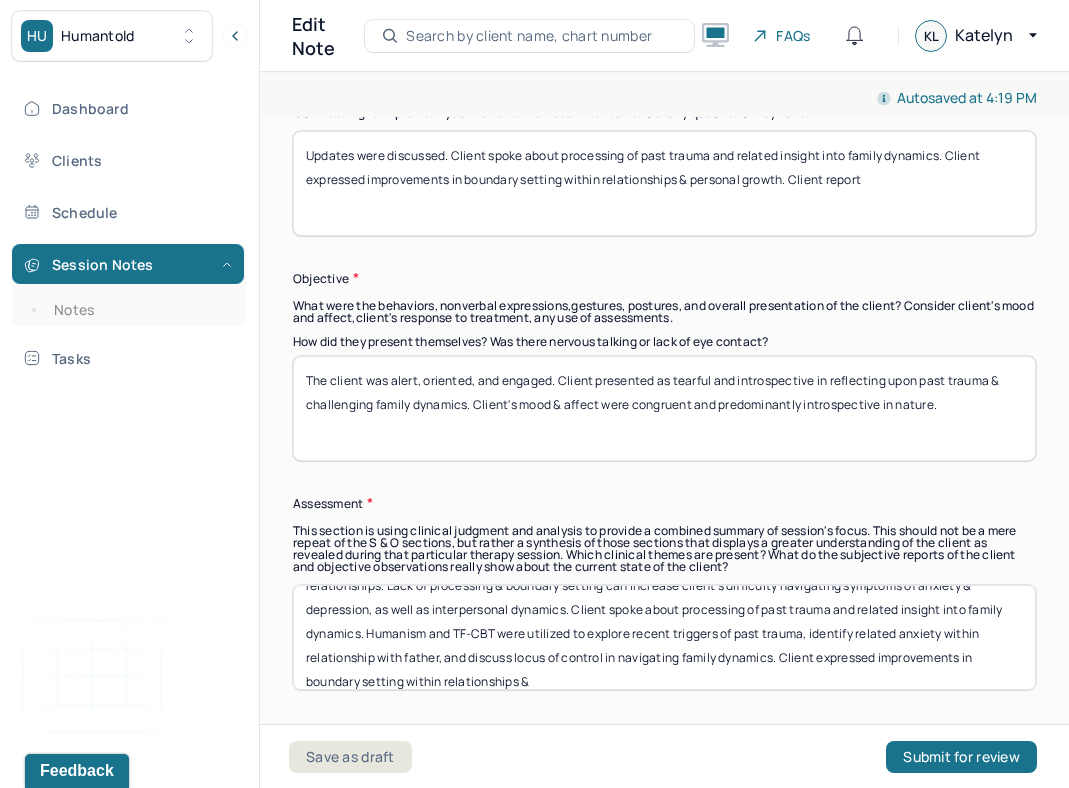 type on "Client will benefit from continued processing of past trauma and continued development of healthy boundary setting within relationships. Lack of processing & boundary setting can increase client's difficulty navigating symptoms of anxiety & depression, as well as interpersonal dynamics. Client spoke about processing of past trauma and related insight into family dynamics. Humanism and TF-CBT were utilized to explore recent triggers of past trauma, identify related anxiety within relationship with father, and discuss locus of control in navigating family dynamics. Client expressed improvements in boundary setting within relationships &" 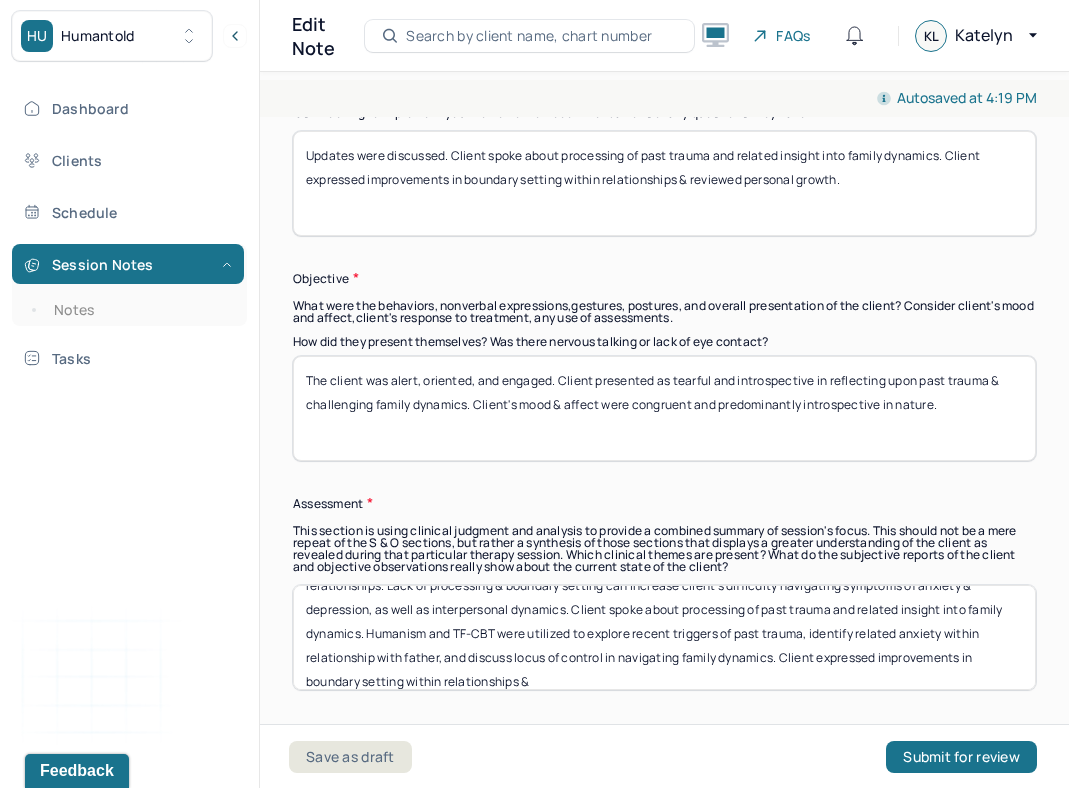 type on "Updates were discussed. Client spoke about processing of past trauma and related insight into family dynamics. Client expressed improvements in boundary setting within relationships & reviewed personal growth." 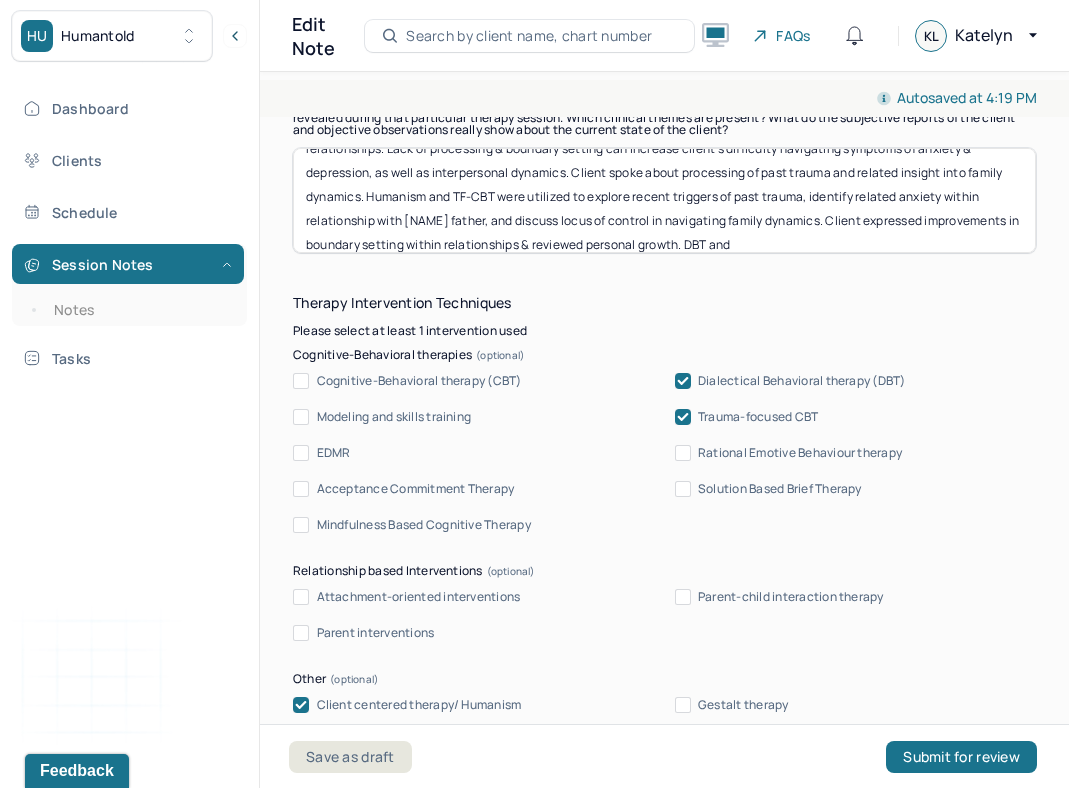 scroll, scrollTop: 1599, scrollLeft: 0, axis: vertical 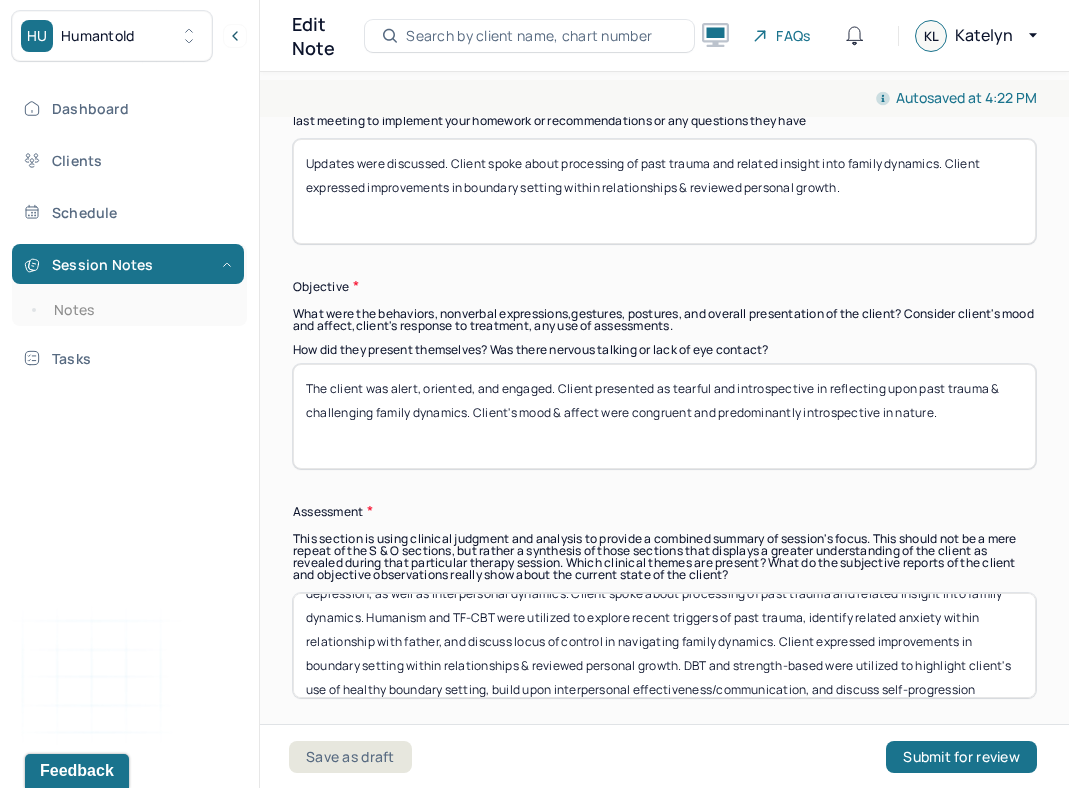 click on "Client will benefit from continued processing of past trauma and continued development of healthy boundary setting within relationships. Lack of processing & boundary setting can increase client's difficulty navigating symptoms of anxiety & depression, as well as interpersonal dynamics. Client spoke about processing of past trauma and related insight into family dynamics. Humanism and TF-CBT were utilized to explore recent triggers of past trauma, identify related anxiety within relationship with father, and discuss locus of control in navigating family dynamics. Client expressed improvements in boundary setting within relationships & reviewed personal growth. DBT and strength-based were utilized to highlight client's use of healthy boundary setting, build upon interpersonal effectiveness/communication, and discuss self-progression" at bounding box center [664, 645] 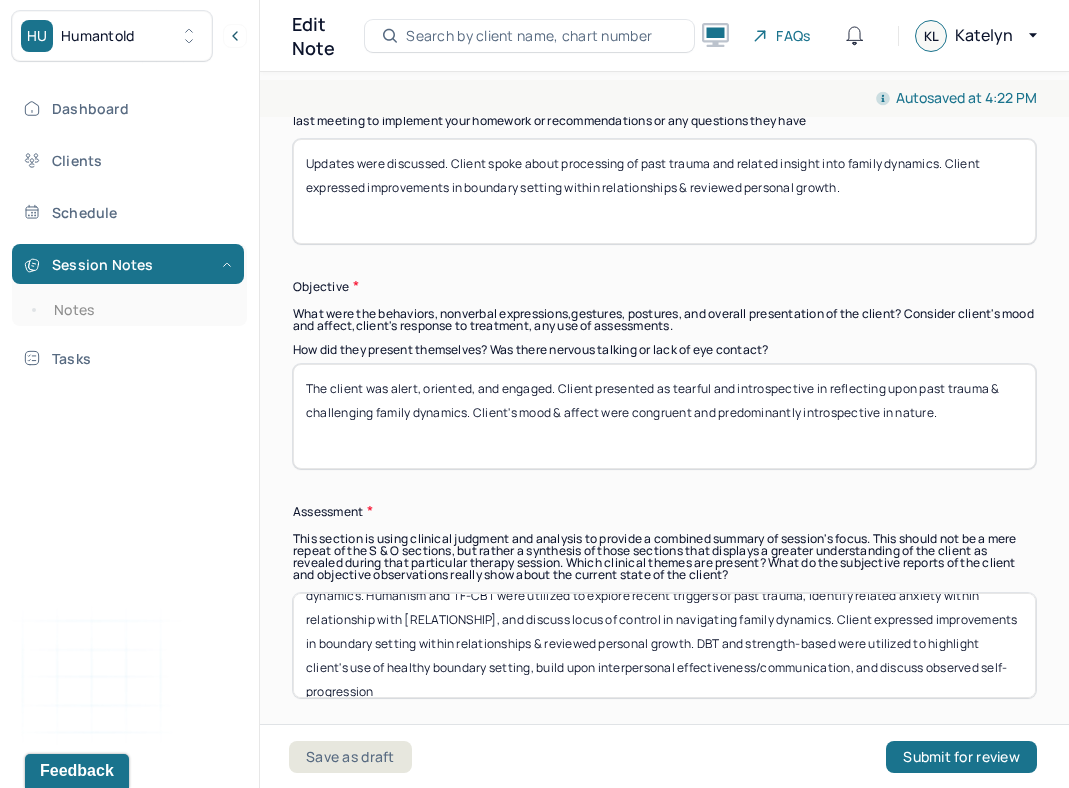 scroll, scrollTop: 98, scrollLeft: 0, axis: vertical 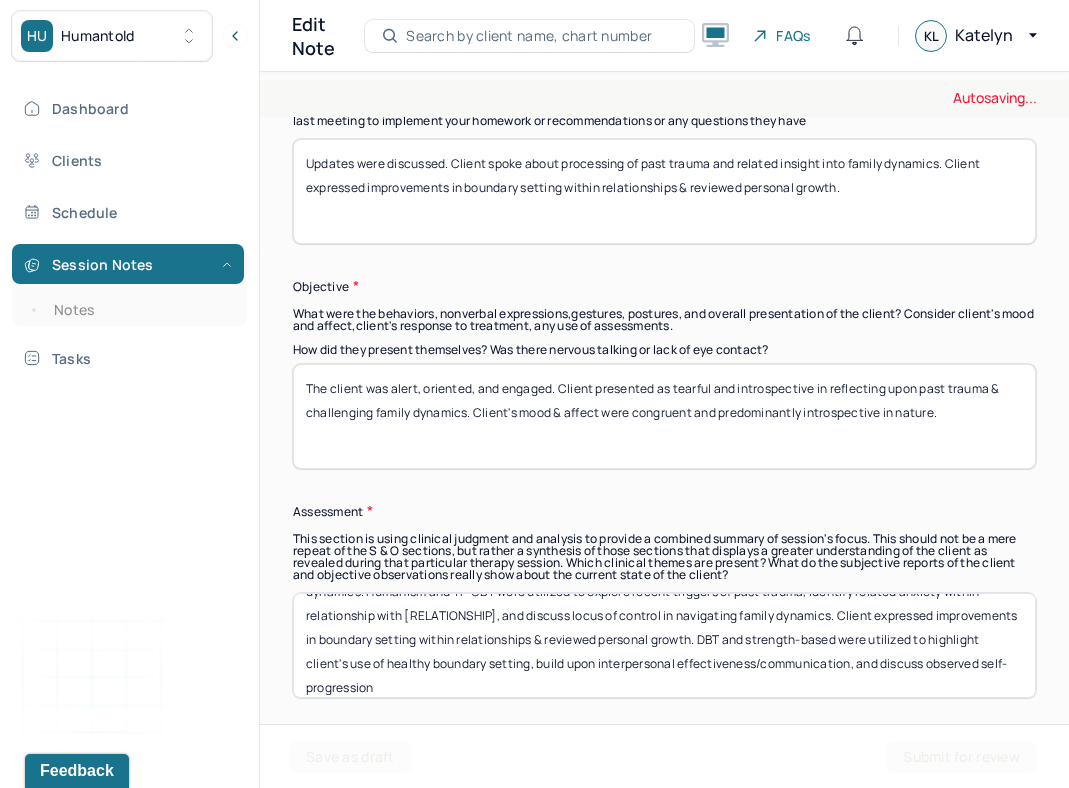 click on "Client will benefit from continued processing of past trauma and continued development of healthy boundary setting within relationships. Lack of processing & boundary setting can increase client's difficulty navigating symptoms of anxiety & depression, as well as interpersonal dynamics. Client spoke about processing of past trauma and related insight into family dynamics. Humanism and TF-CBT were utilized to explore recent triggers of past trauma, identify related anxiety within relationship with father, and discuss locus of control in navigating family dynamics. Client expressed improvements in boundary setting within relationships & reviewed personal growth. DBT and strength-based were utilized to highlight client's use of healthy boundary setting, build upon interpersonal effectiveness/communication, and discuss self-progression" at bounding box center [664, 645] 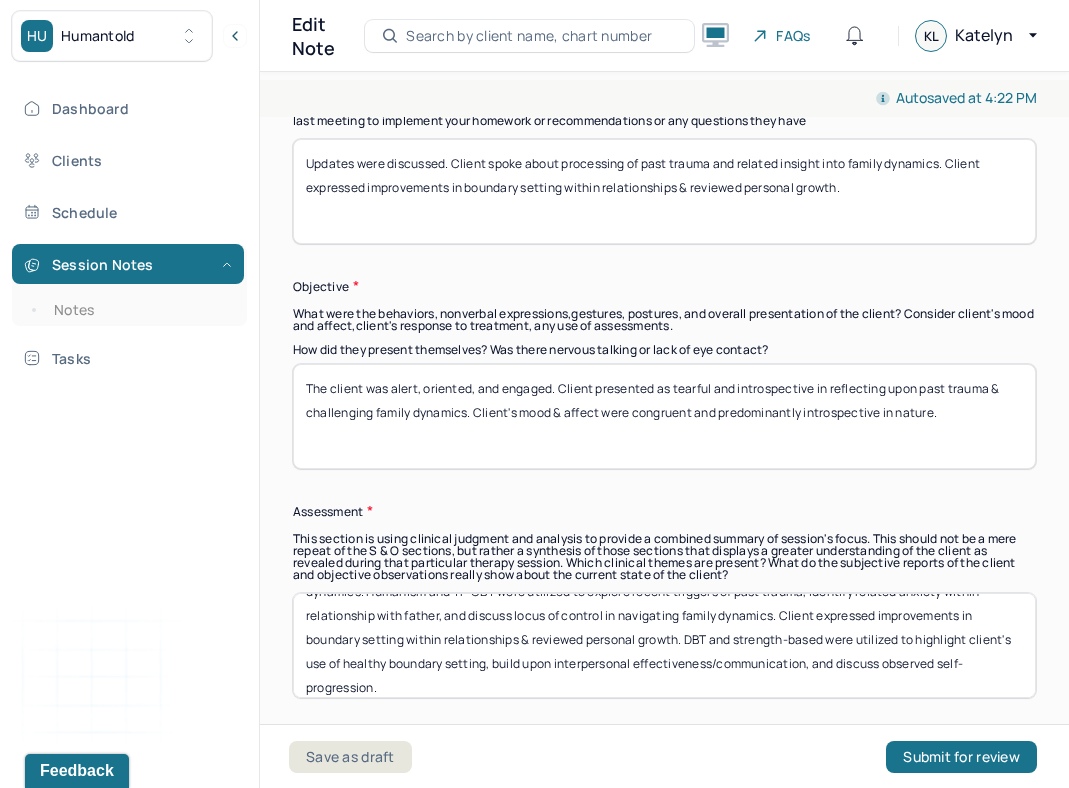 scroll, scrollTop: 0, scrollLeft: 0, axis: both 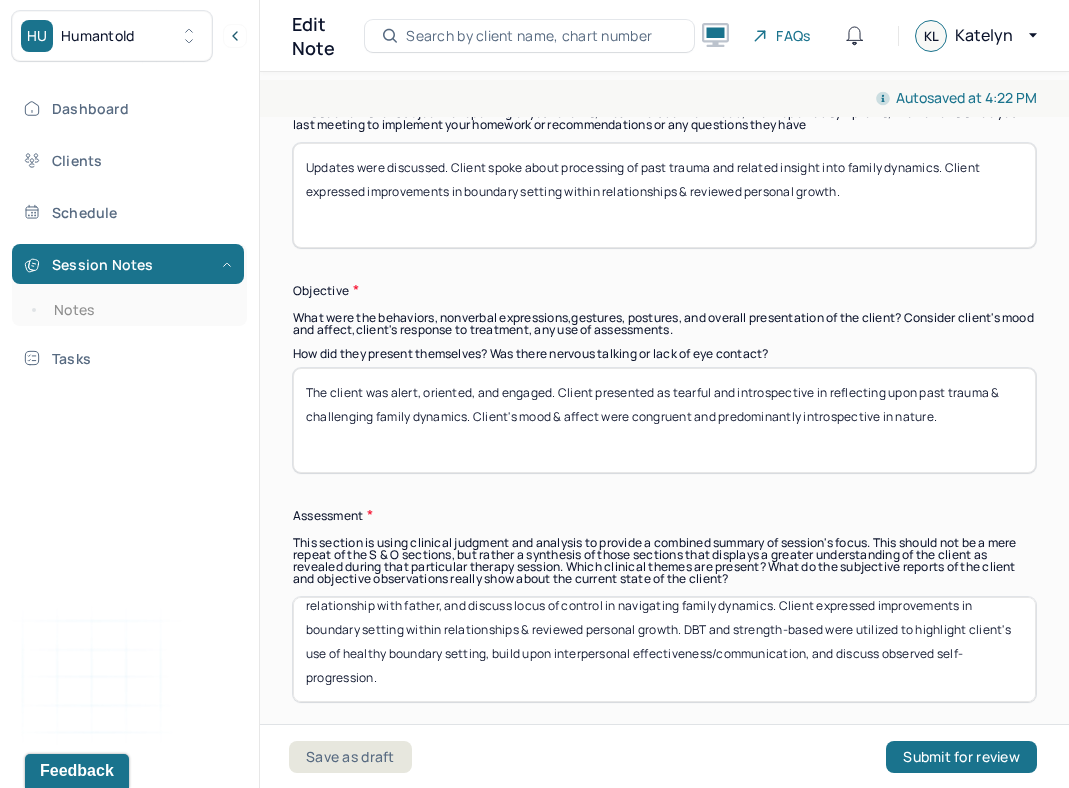 click on "Client will benefit from continued processing of past trauma and continued development of healthy boundary setting within relationships. Lack of processing & boundary setting can increase client's difficulty navigating symptoms of anxiety & depression, as well as interpersonal dynamics. Client spoke about processing of past trauma and related insight into family dynamics. Humanism and TF-CBT were utilized to explore recent triggers of past trauma, identify related anxiety within relationship with father, and discuss locus of control in navigating family dynamics. Client expressed improvements in boundary setting within relationships & reviewed personal growth. DBT and strength-based were utilized to highlight client's use of healthy boundary setting, build upon interpersonal effectiveness/communication, and discuss observed self-progression." at bounding box center [664, 649] 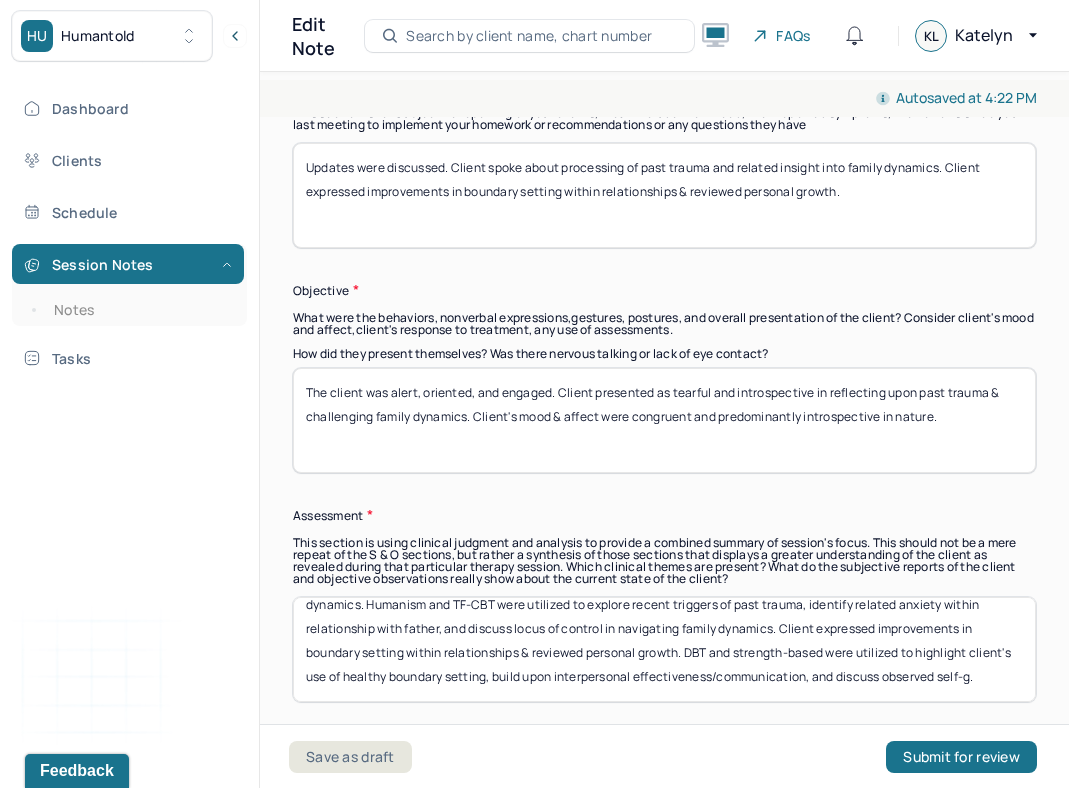 scroll, scrollTop: 88, scrollLeft: 0, axis: vertical 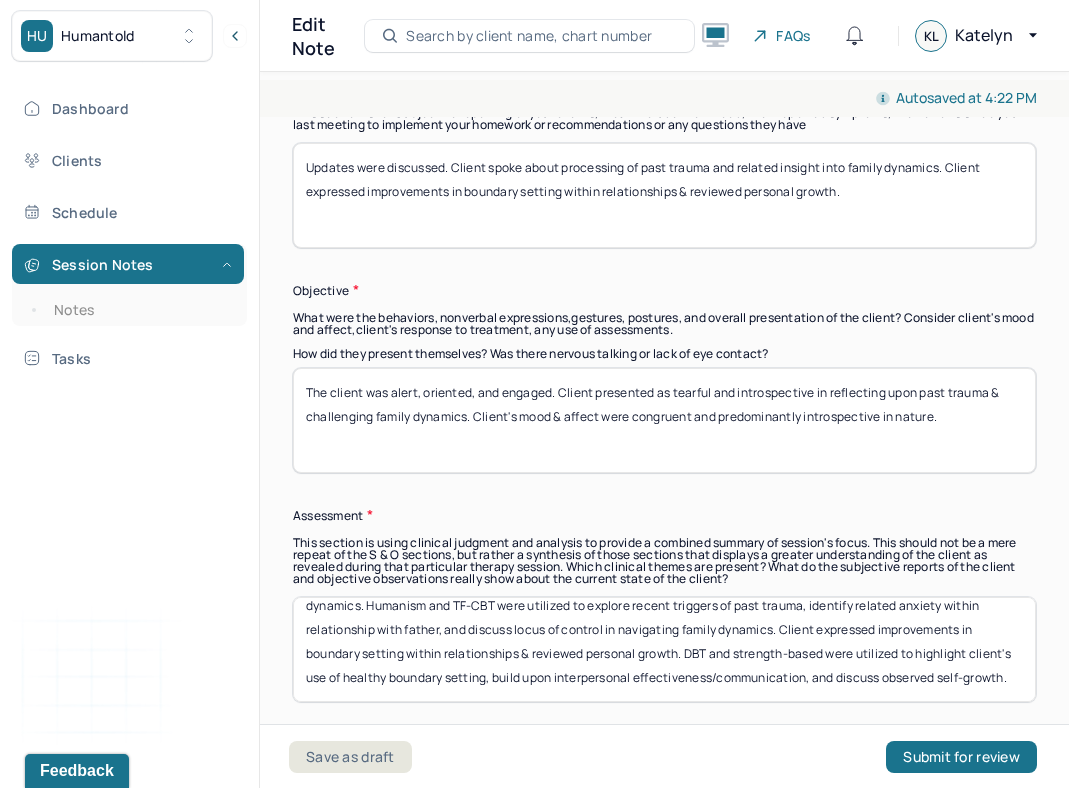 type on "Client will benefit from continued processing of past trauma and continued development of healthy boundary setting within relationships. Lack of processing & boundary setting can increase client's difficulty navigating symptoms of anxiety & depression, as well as interpersonal dynamics. Client spoke about processing of past trauma and related insight into family dynamics. Humanism and TF-CBT were utilized to explore recent triggers of past trauma, identify related anxiety within relationship with father, and discuss locus of control in navigating family dynamics. Client expressed improvements in boundary setting within relationships & reviewed personal growth. DBT and strength-based were utilized to highlight client's use of healthy boundary setting, build upon interpersonal effectiveness/communication, and discuss observed self-growth." 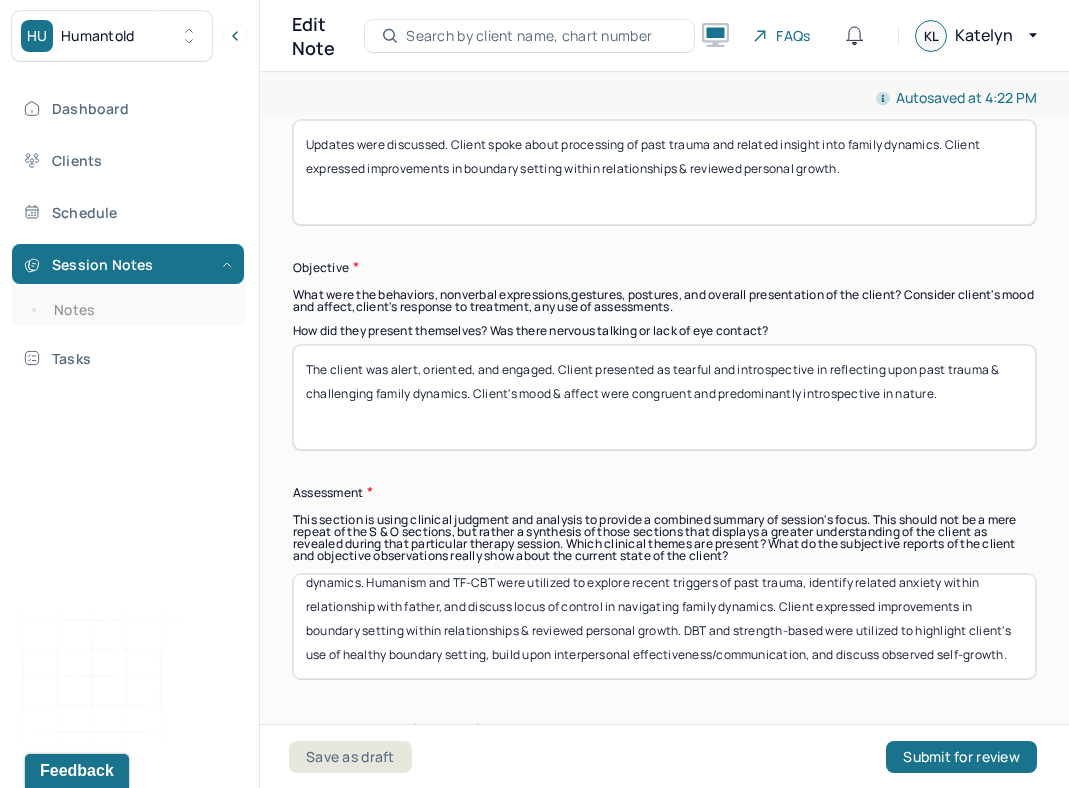 scroll, scrollTop: 1528, scrollLeft: 0, axis: vertical 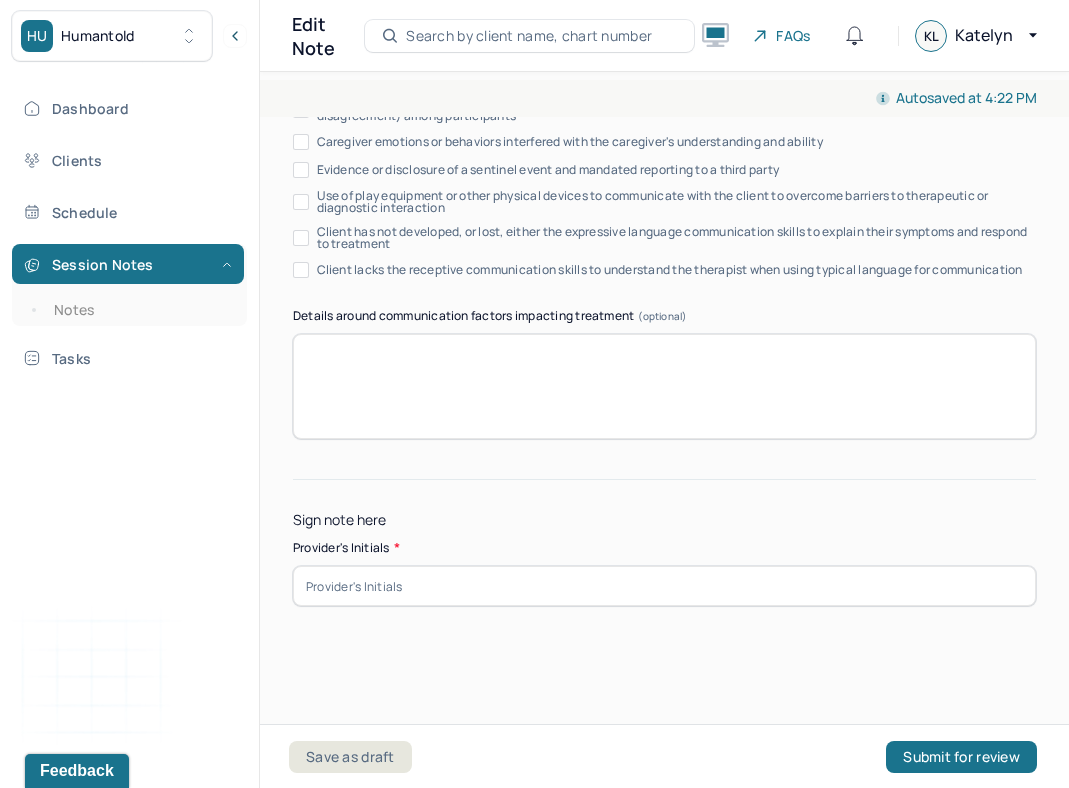 click at bounding box center [664, 586] 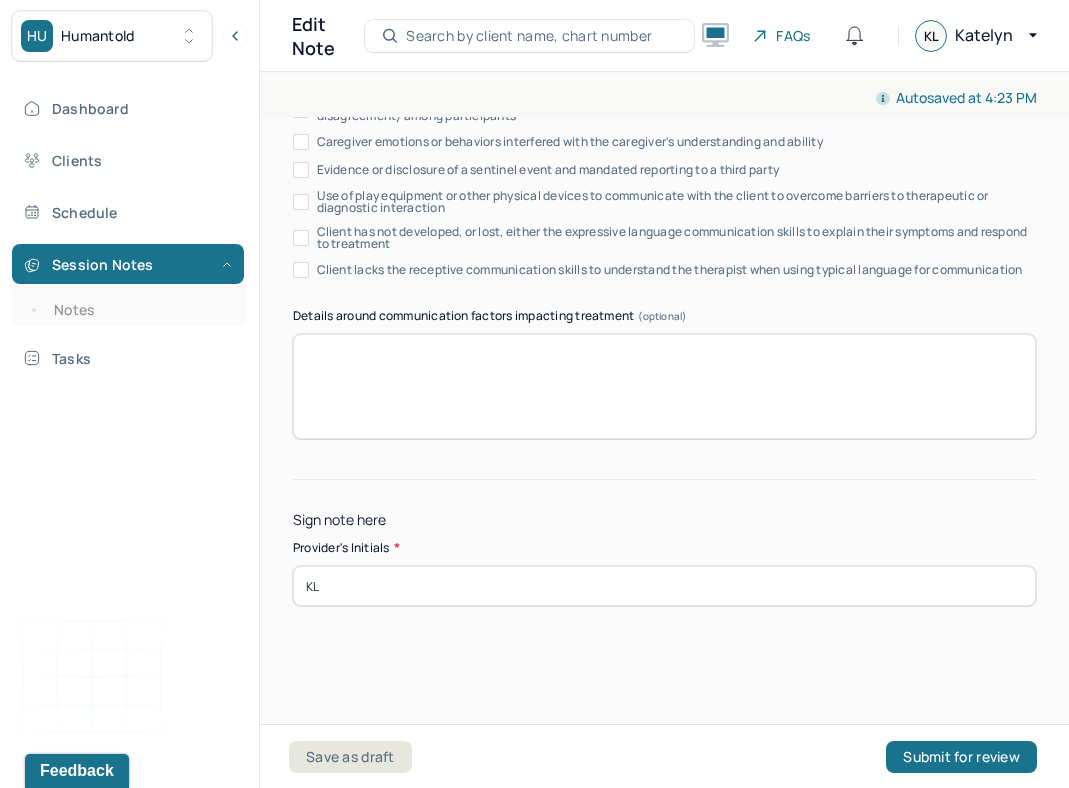 type on "KL" 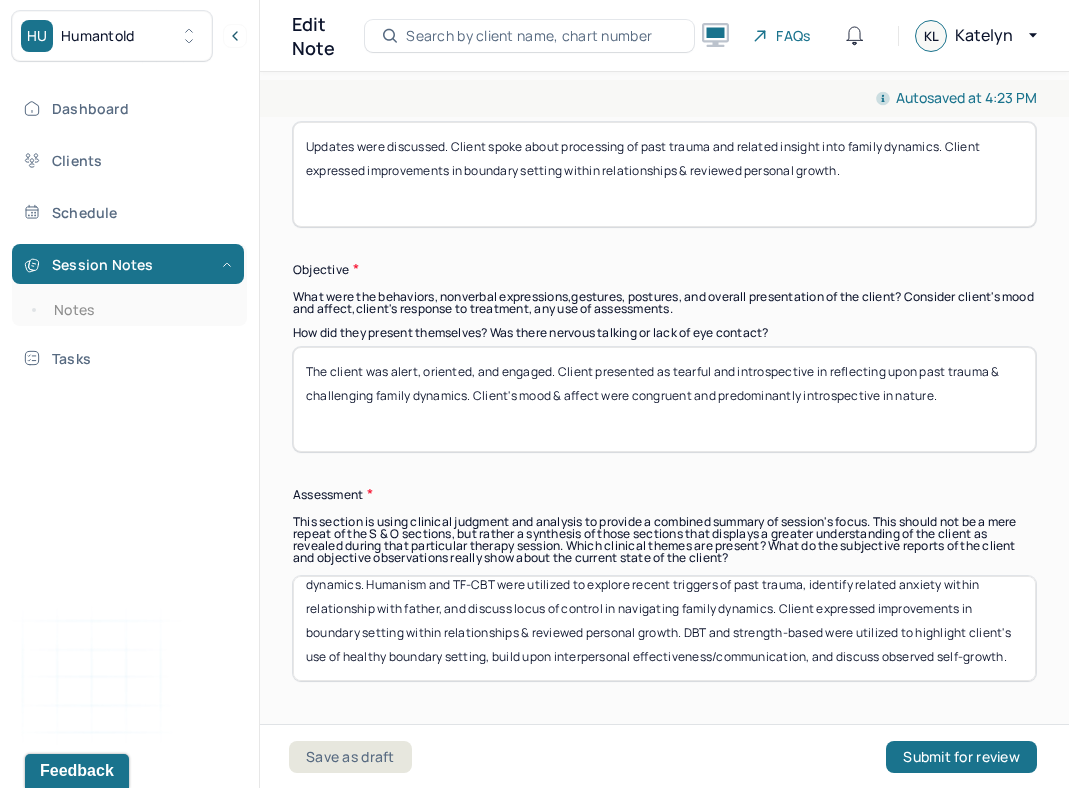 scroll, scrollTop: 1453, scrollLeft: 0, axis: vertical 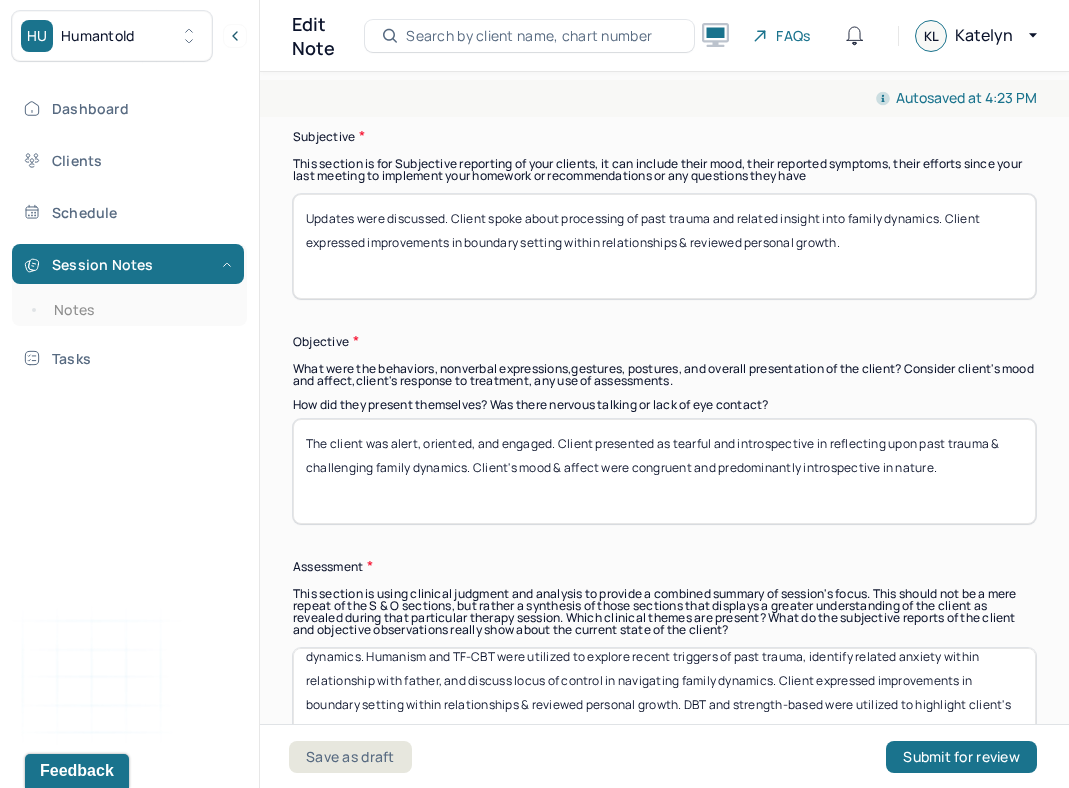 click on "Assessment" at bounding box center (664, 566) 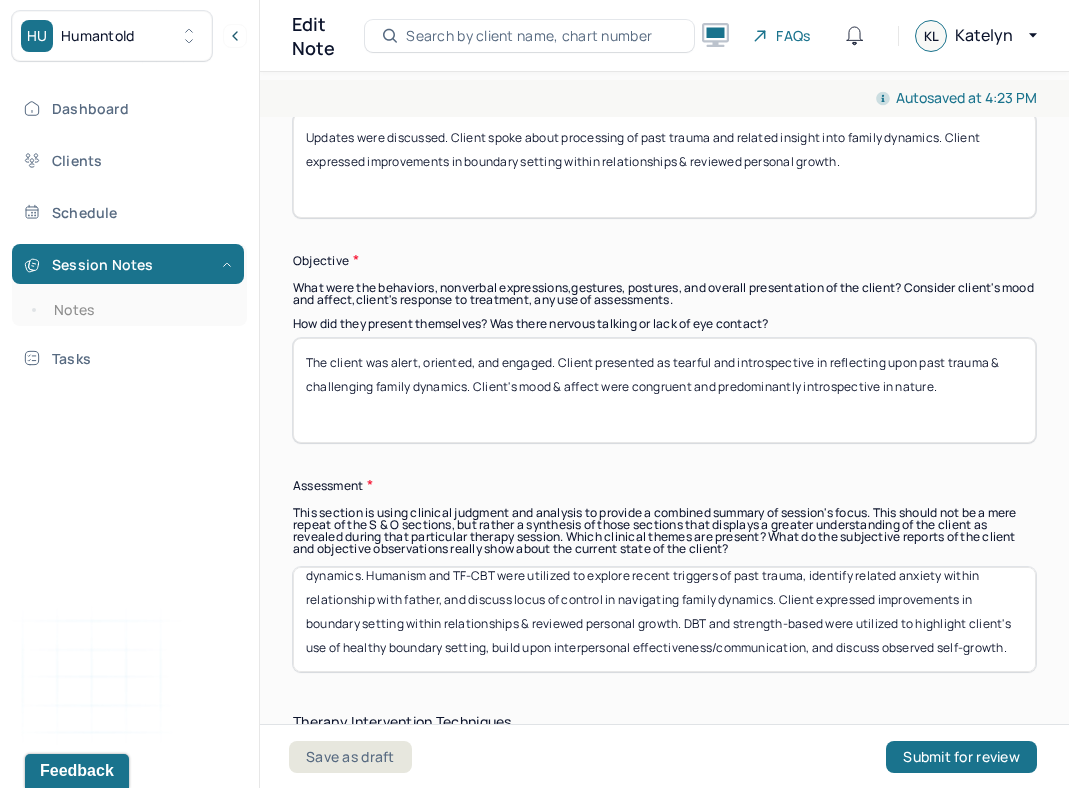 scroll, scrollTop: 1546, scrollLeft: 0, axis: vertical 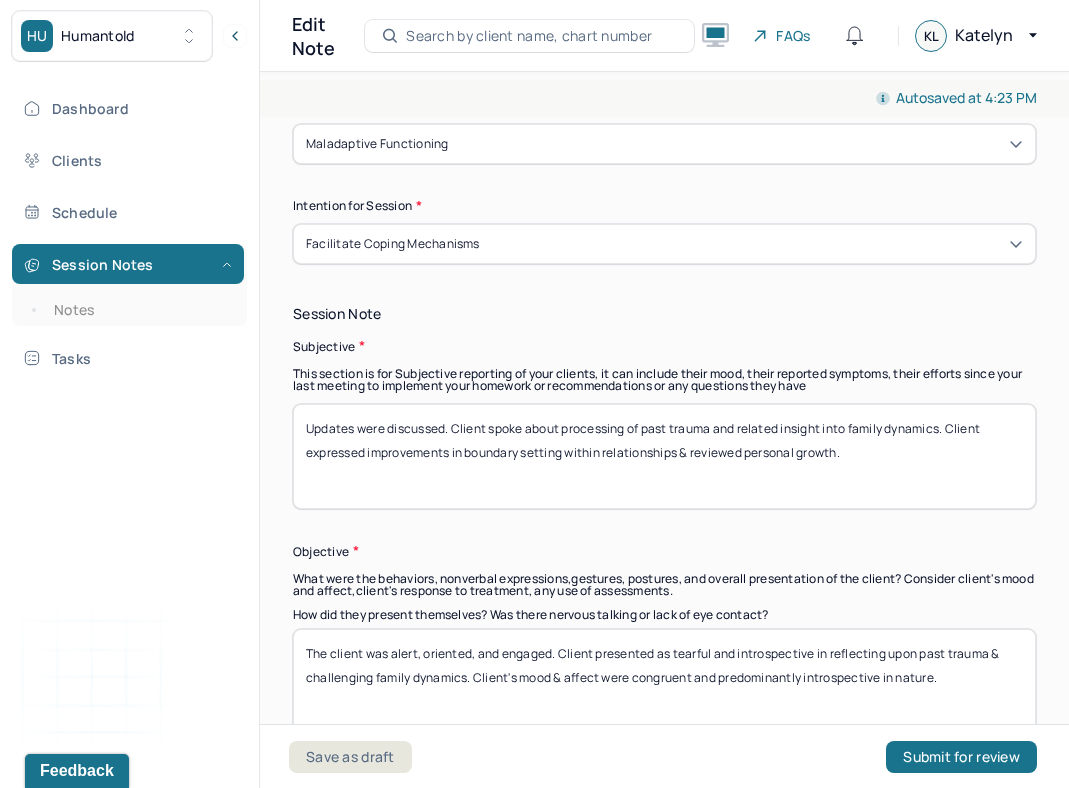 click on "Session Note Subjective This section is for Subjective reporting of your clients, it can include their mood, their reported symptoms, their efforts since your last meeting to implement your homework or recommendations or any questions they have Updates were discussed. Client spoke about processing of past trauma and related insight into family dynamics. Client expressed improvements in boundary setting within relationships & reviewed personal growth. Objective What were the behaviors, nonverbal expressions,gestures, postures, and overall presentation of the client? Consider client's mood and affect,client's response to treatment, any use of assessments. How did they present themselves? Was there nervous talking or lack of eye contact? The client was alert, oriented, and engaged. Client presented as tearful and introspective in reflecting upon past trauma & challenging family dynamics. Client's mood & affect were congruent and predominantly introspective in nature.  Assessment" at bounding box center [664, 633] 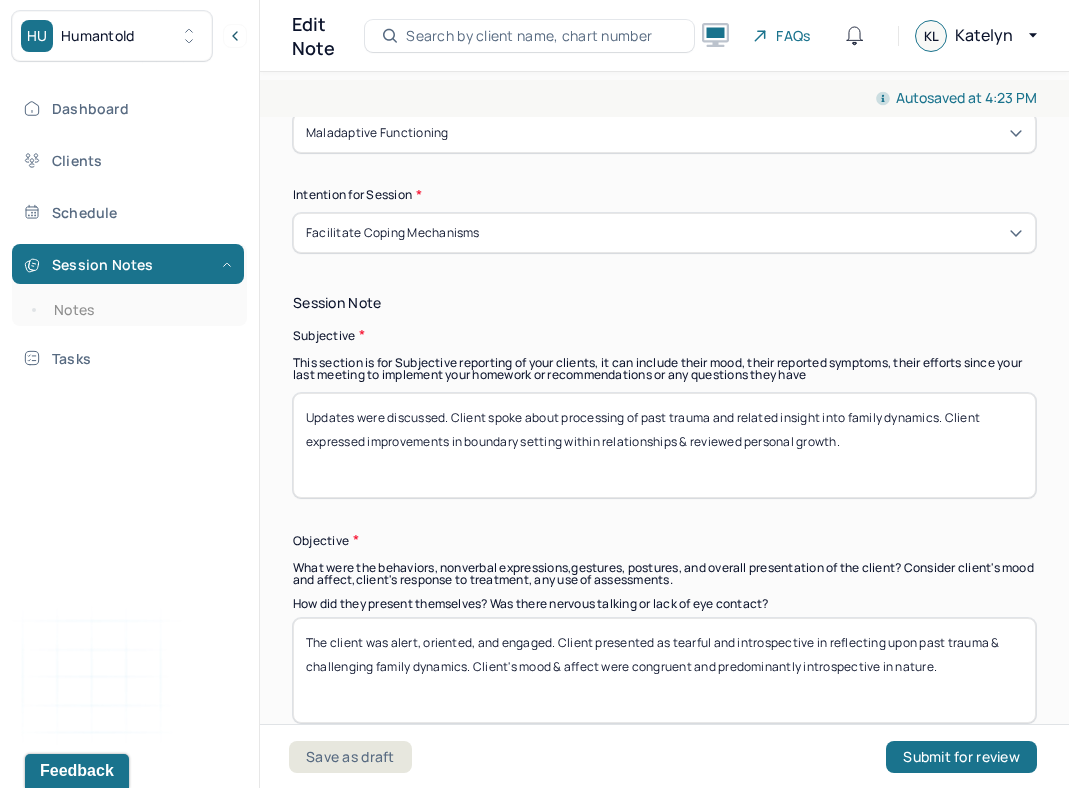 click on "Updates were discussed. Client spoke about processing of past trauma and related insight into family dynamics. Client expressed improvements in boundary setting within relationships & reviewed personal growth." at bounding box center (664, 445) 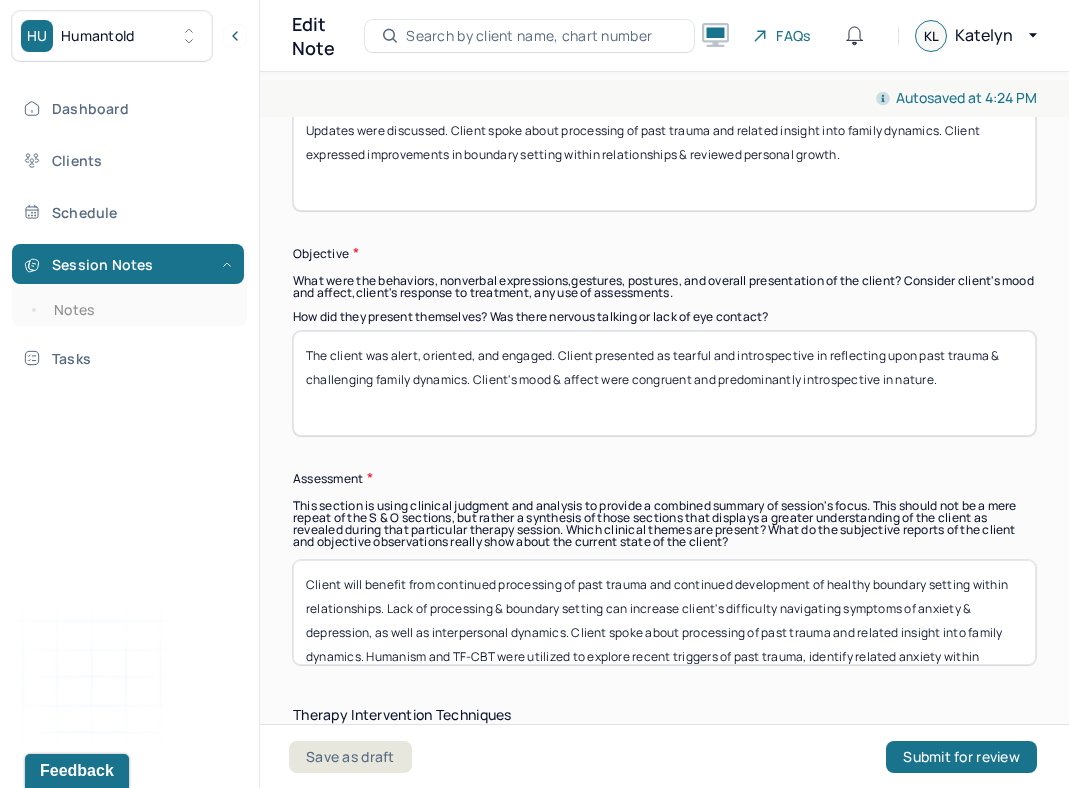 scroll, scrollTop: 1541, scrollLeft: 0, axis: vertical 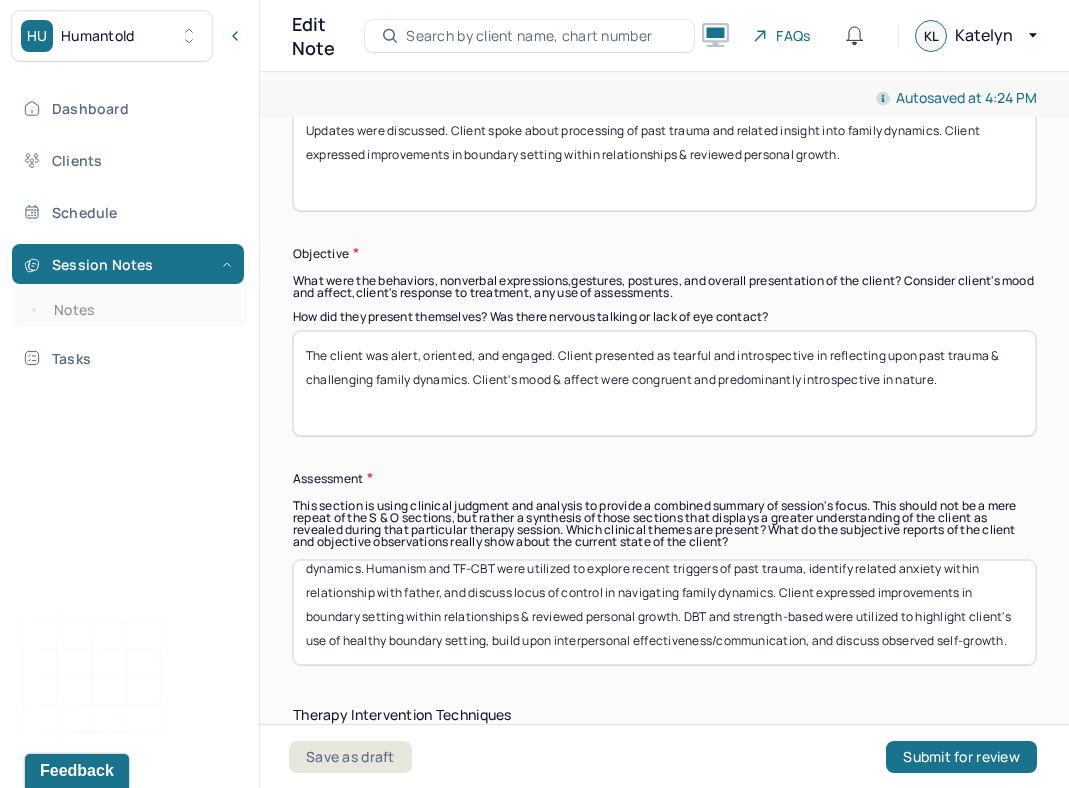 click on "Client will benefit from continued processing of past trauma and continued development of healthy boundary setting within relationships. Lack of processing & boundary setting can increase client's difficulty navigating symptoms of anxiety & depression, as well as interpersonal dynamics. Client spoke about processing of past trauma and related insight into family dynamics. Humanism and TF-CBT were utilized to explore recent triggers of past trauma, identify related anxiety within relationship with father, and discuss locus of control in navigating family dynamics. Client expressed improvements in boundary setting within relationships & reviewed personal growth. DBT and strength-based were utilized to highlight client's use of healthy boundary setting, build upon interpersonal effectiveness/communication, and discuss observed self-growth." at bounding box center (664, 612) 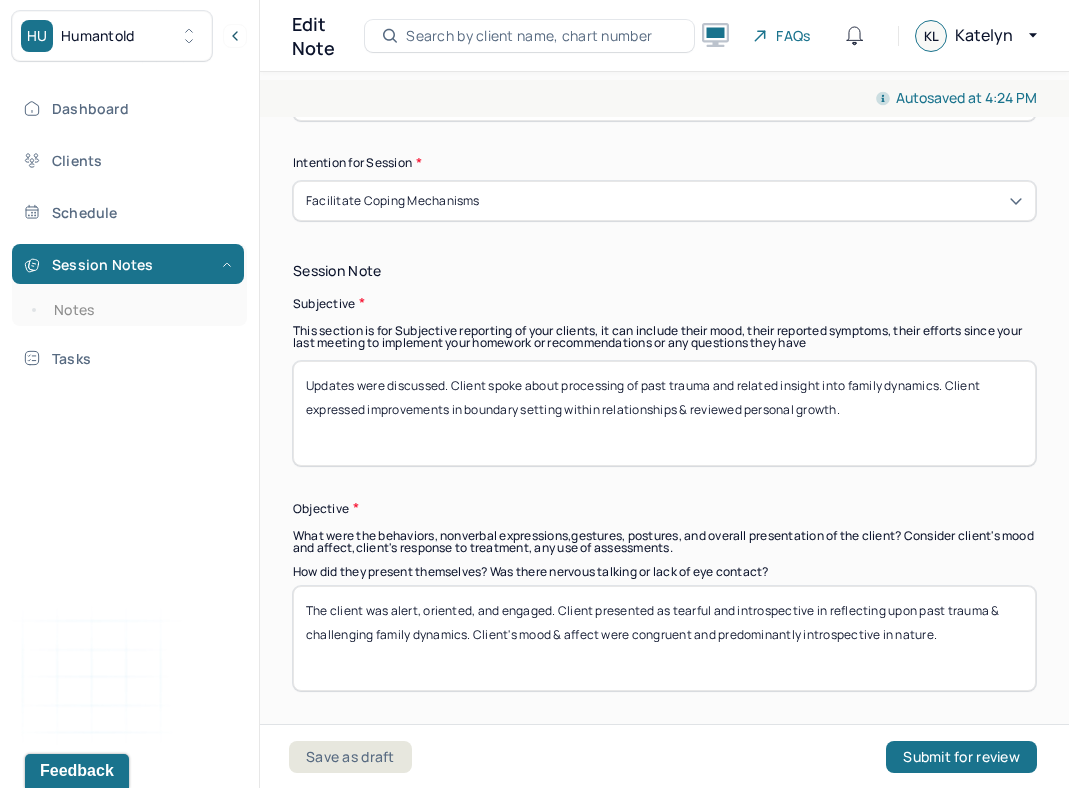 scroll, scrollTop: 1275, scrollLeft: 0, axis: vertical 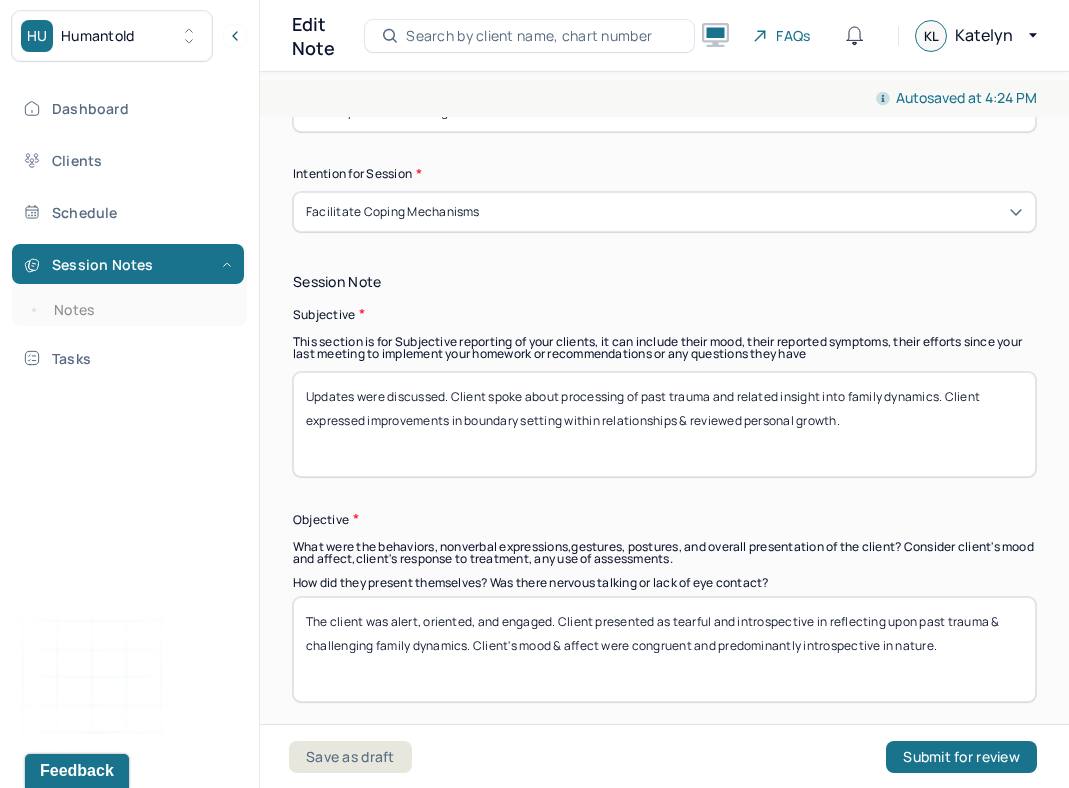 click on "Updates were discussed. Client spoke about processing of past trauma and related insight into family dynamics. Client expressed improvements in boundary setting within relationships & reviewed personal growth." at bounding box center [664, 424] 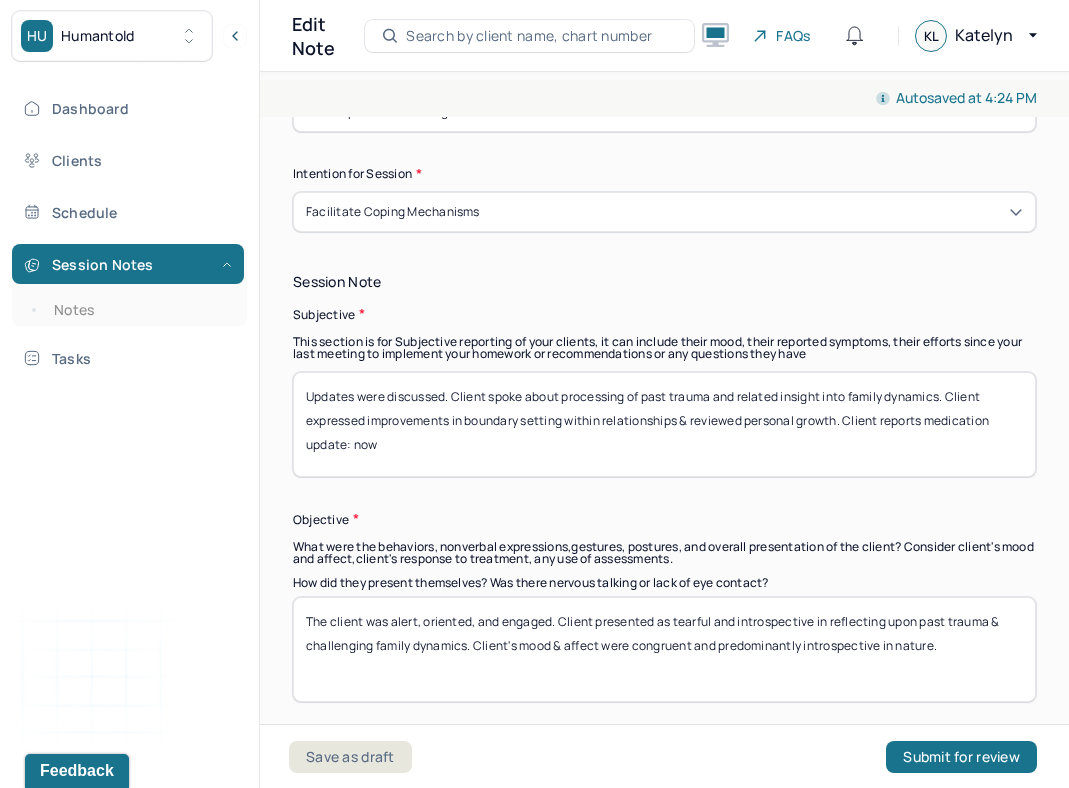 click on "Updates were discussed. Client spoke about processing of past trauma and related insight into family dynamics. Client expressed improvements in boundary setting within relationships & reviewed personal growth. Client reports medication update: now" at bounding box center (664, 424) 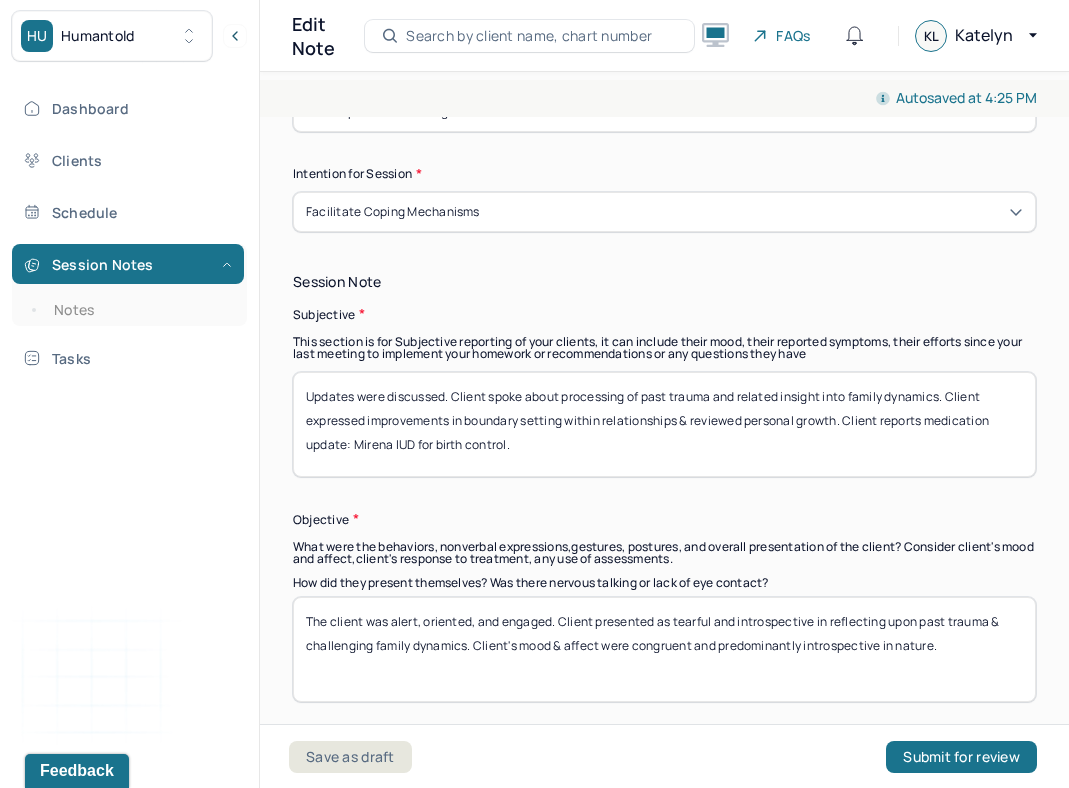 click on "Subjective" at bounding box center (664, 314) 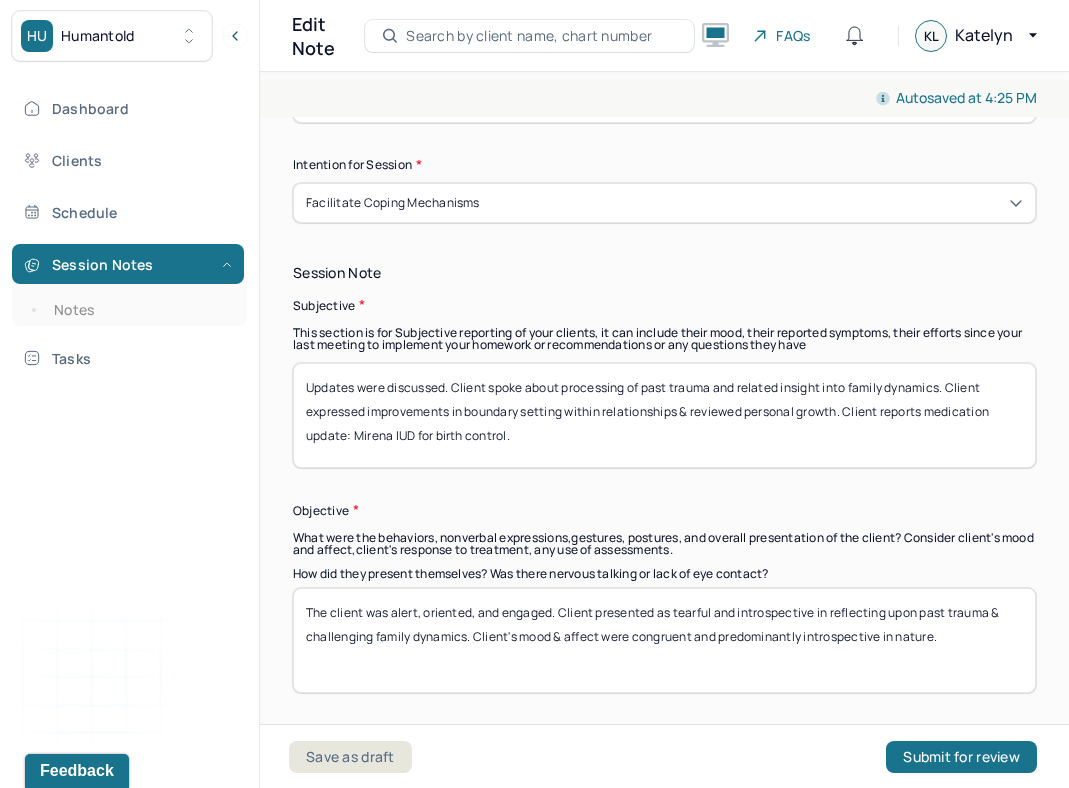 scroll, scrollTop: 1242, scrollLeft: 0, axis: vertical 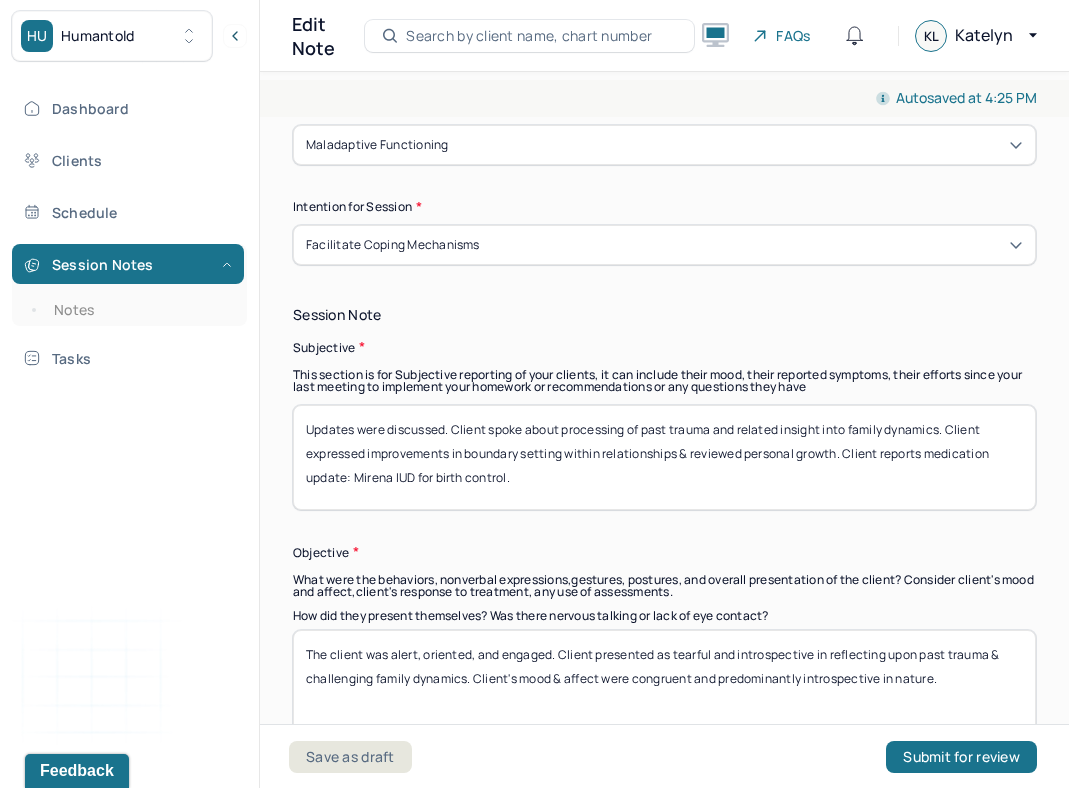 click on "Updates were discussed. Client spoke about processing of past trauma and related insight into family dynamics. Client expressed improvements in boundary setting within relationships & reviewed personal growth. Client reports medication update: Mirena IUD for birth control." at bounding box center [664, 457] 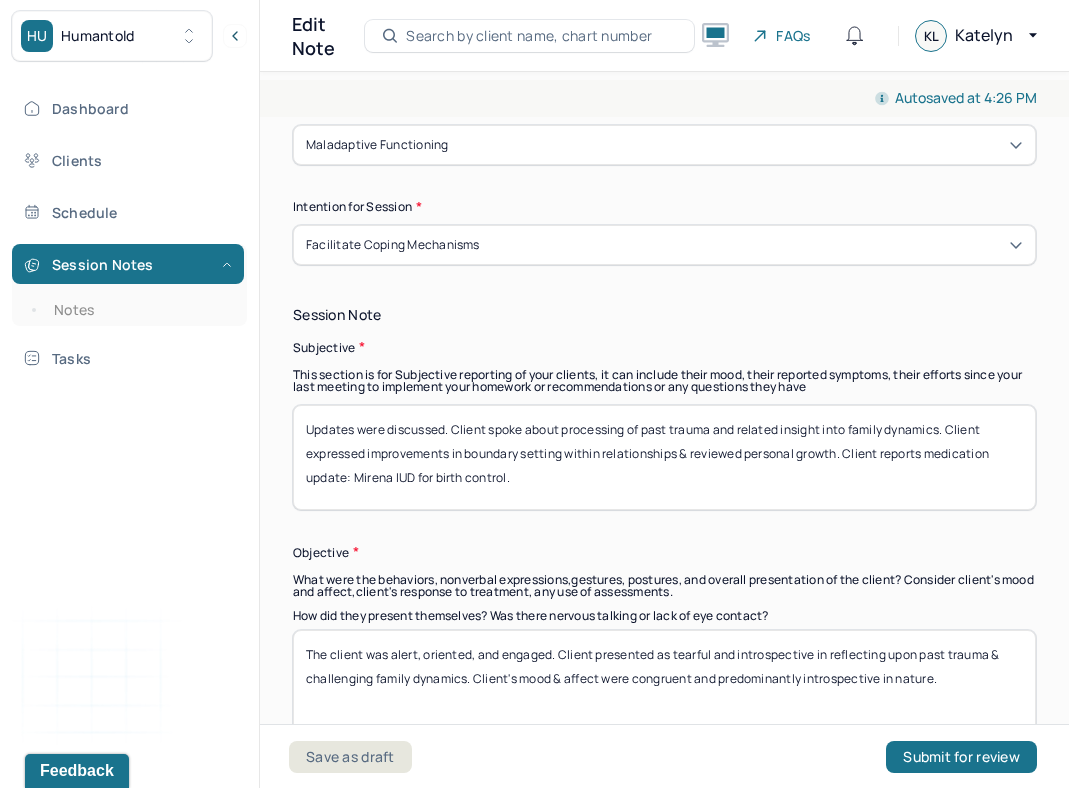 click on "Updates were discussed. Client spoke about processing of past trauma and related insight into family dynamics. Client expressed improvements in boundary setting within relationships & reviewed personal growth. Client reports medication update: Mirena IUD for birth control." at bounding box center [664, 457] 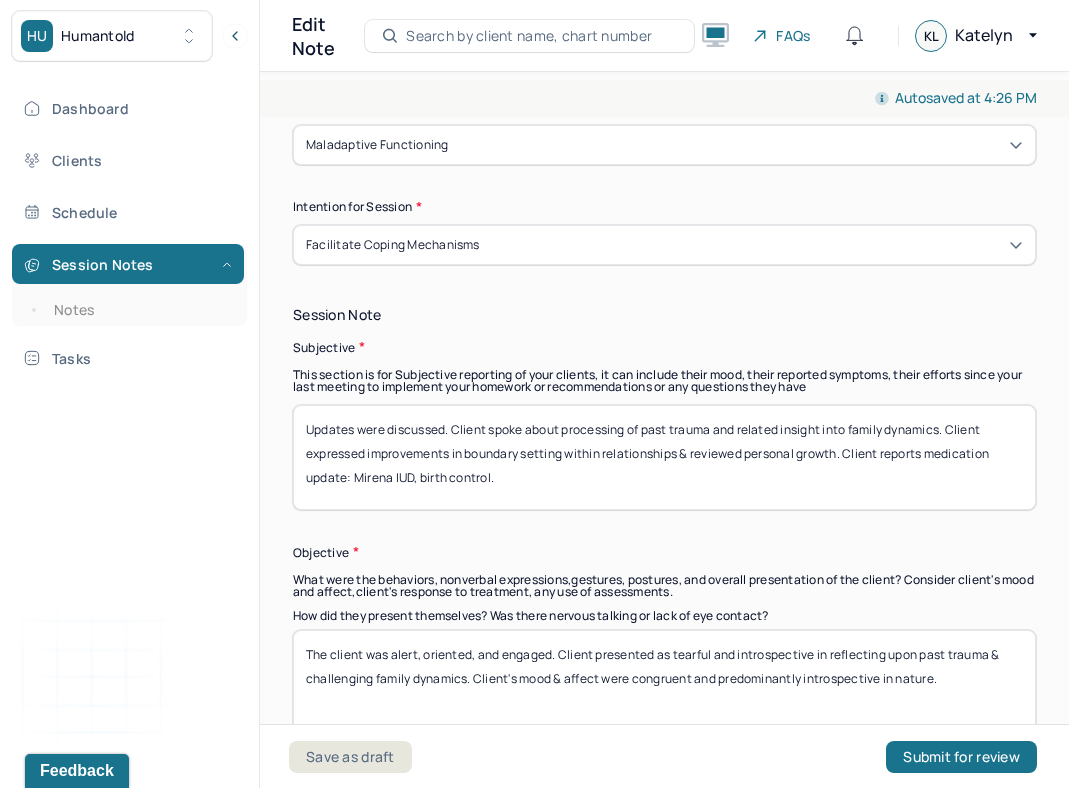 click on "Objective" at bounding box center [664, 552] 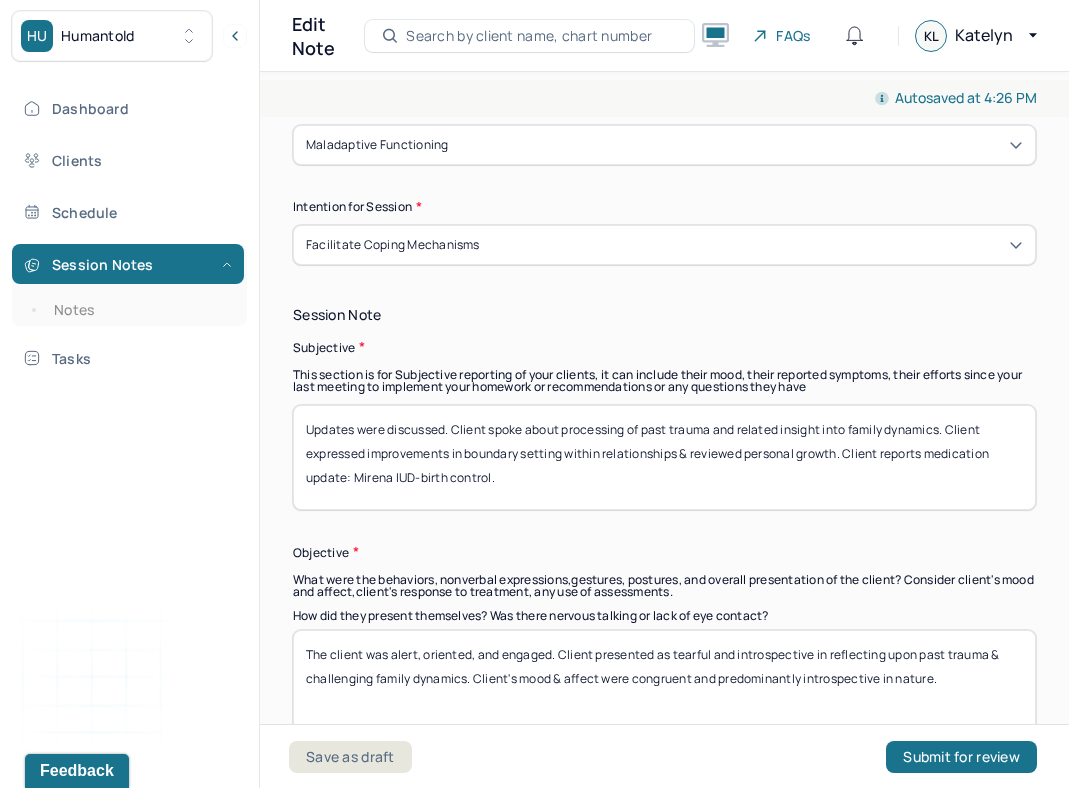 click on "Session Note Subjective This section is for Subjective reporting of your clients, it can include their mood, their reported symptoms, their efforts since your last meeting to implement your homework or recommendations or any questions they have Updates were discussed. Client spoke about processing of past trauma and related insight into family dynamics. Client expressed improvements in boundary setting within relationships & reviewed personal growth. Client reports medication update: Mirena IUD birth control.  Objective What were the behaviors, nonverbal expressions,gestures, postures, and overall presentation of the client? Consider client's mood and affect,client's response to treatment, any use of assessments. How did they present themselves? Was there nervous talking or lack of eye contact? Assessment" at bounding box center [664, 634] 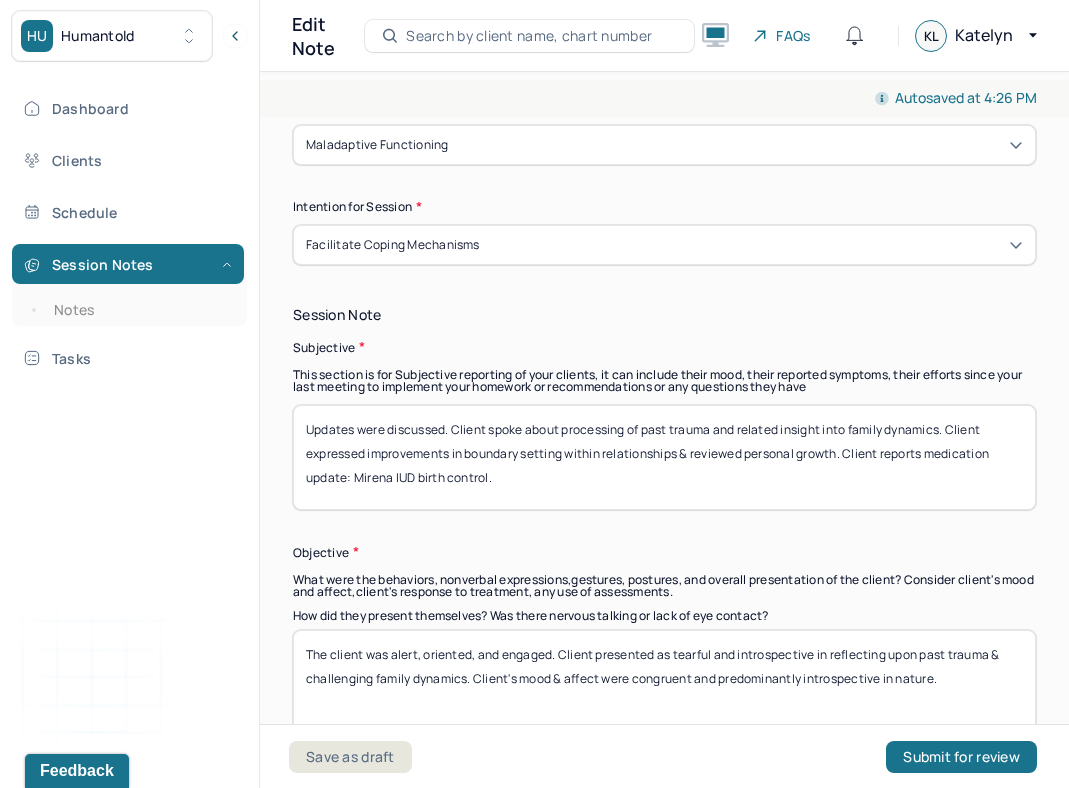 type on "Updates were discussed. Client spoke about processing of past trauma and related insight into family dynamics. Client expressed improvements in boundary setting within relationships & reviewed personal growth. Client reports medication update: Mirena IUD birth control." 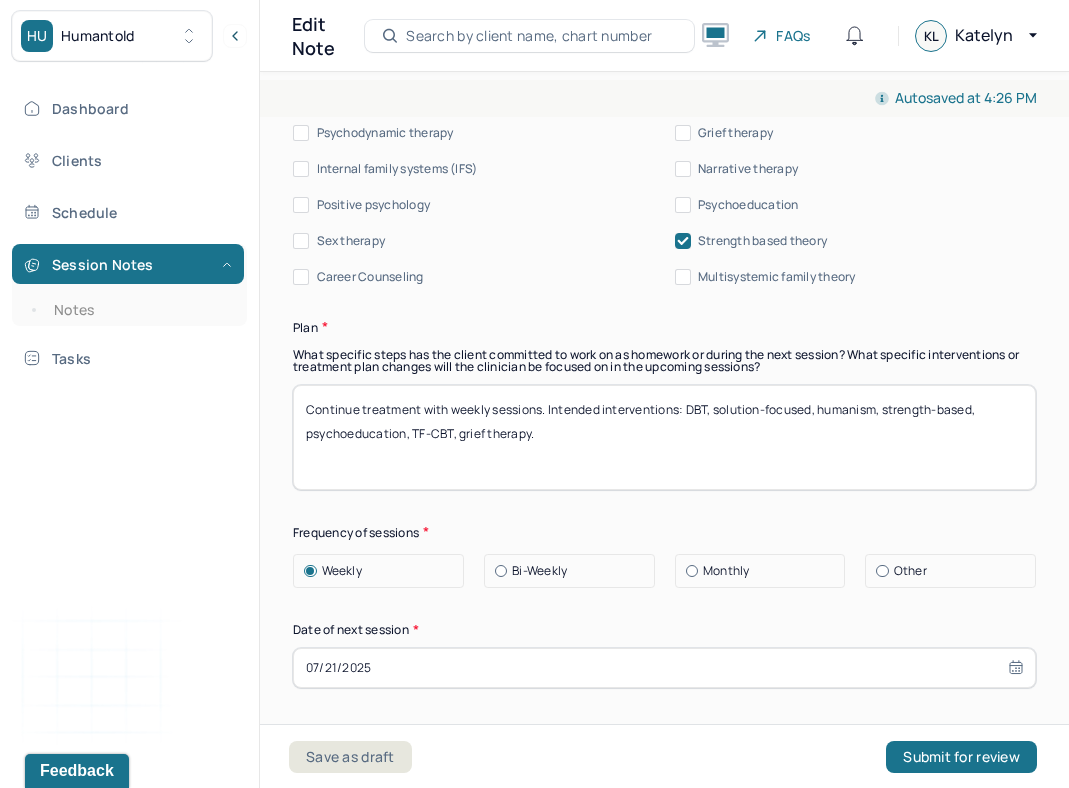 scroll, scrollTop: 4119, scrollLeft: 0, axis: vertical 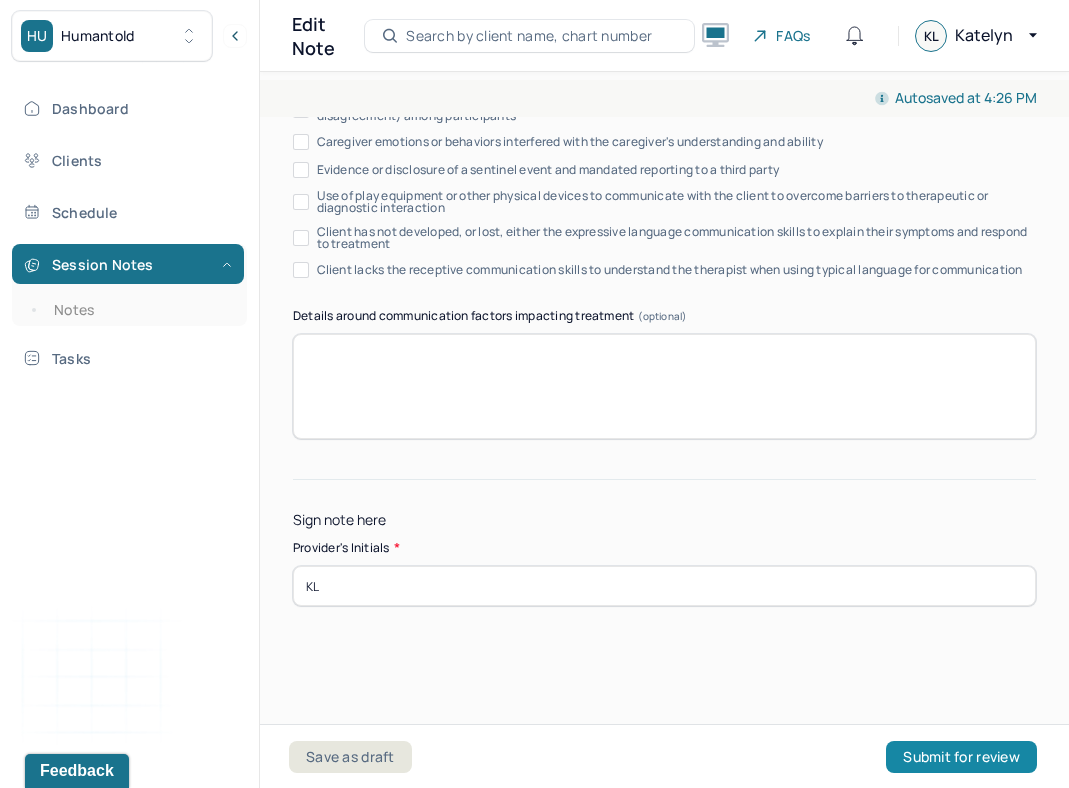 click on "Submit for review" at bounding box center [961, 757] 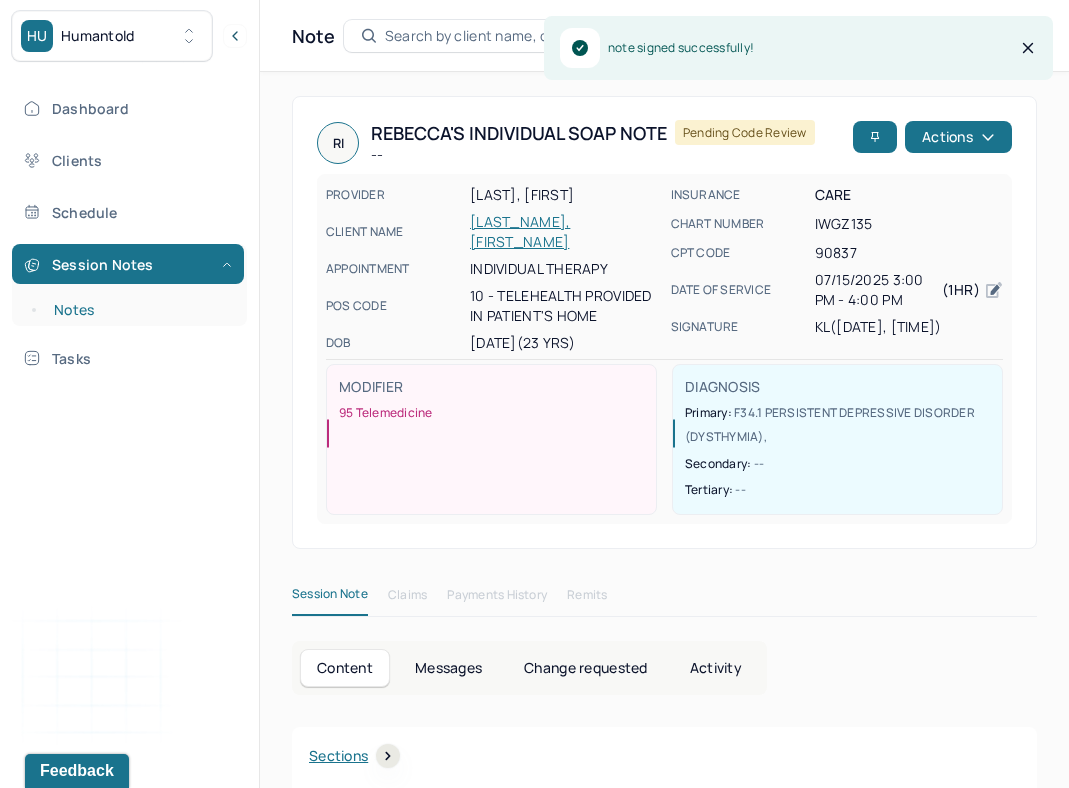 click on "Notes" at bounding box center (139, 310) 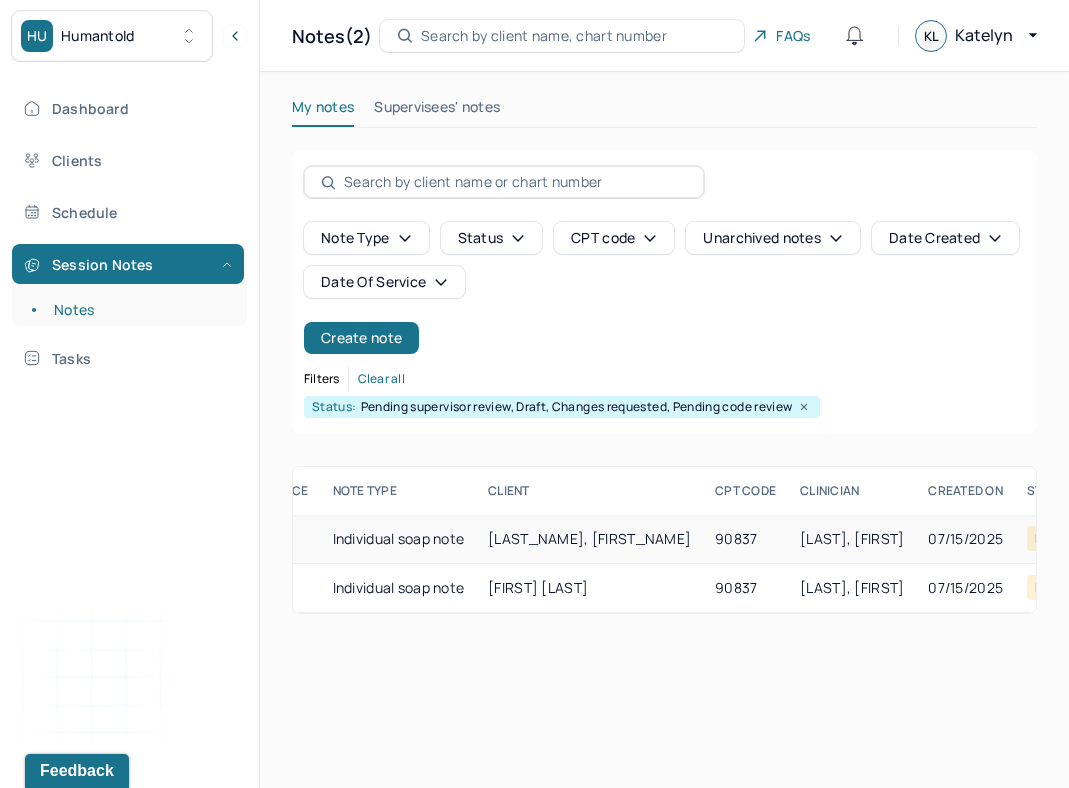 scroll, scrollTop: 0, scrollLeft: 0, axis: both 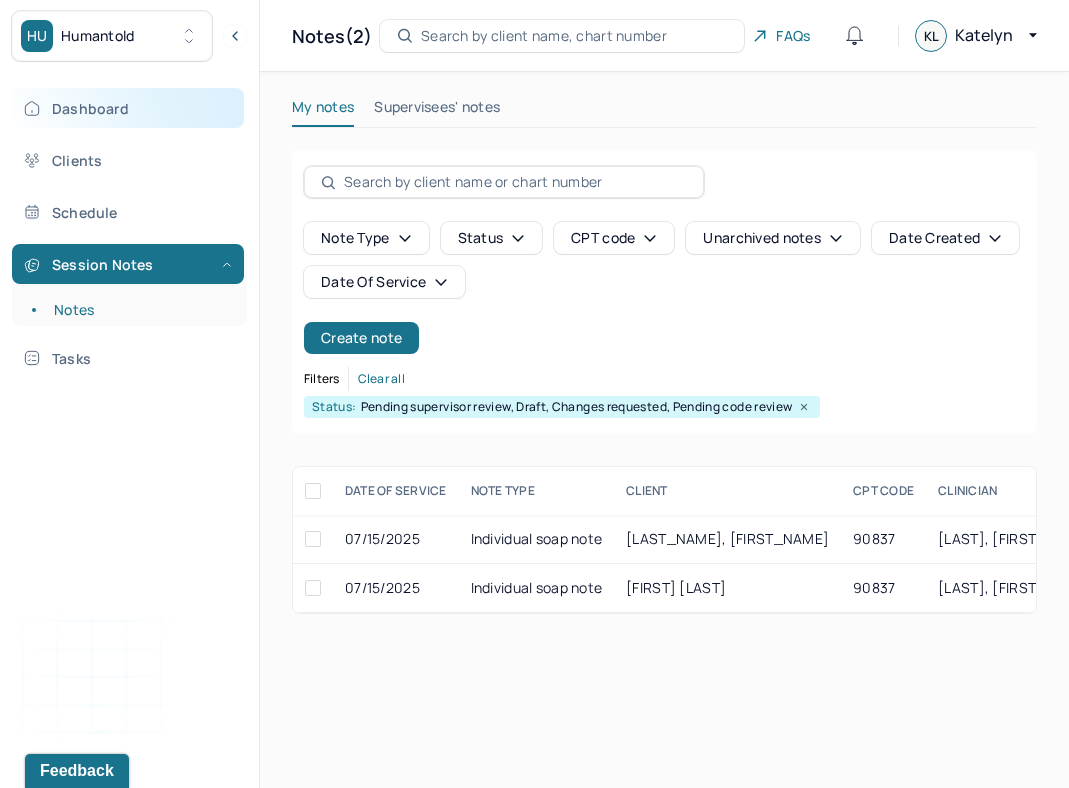click on "Dashboard" at bounding box center [128, 108] 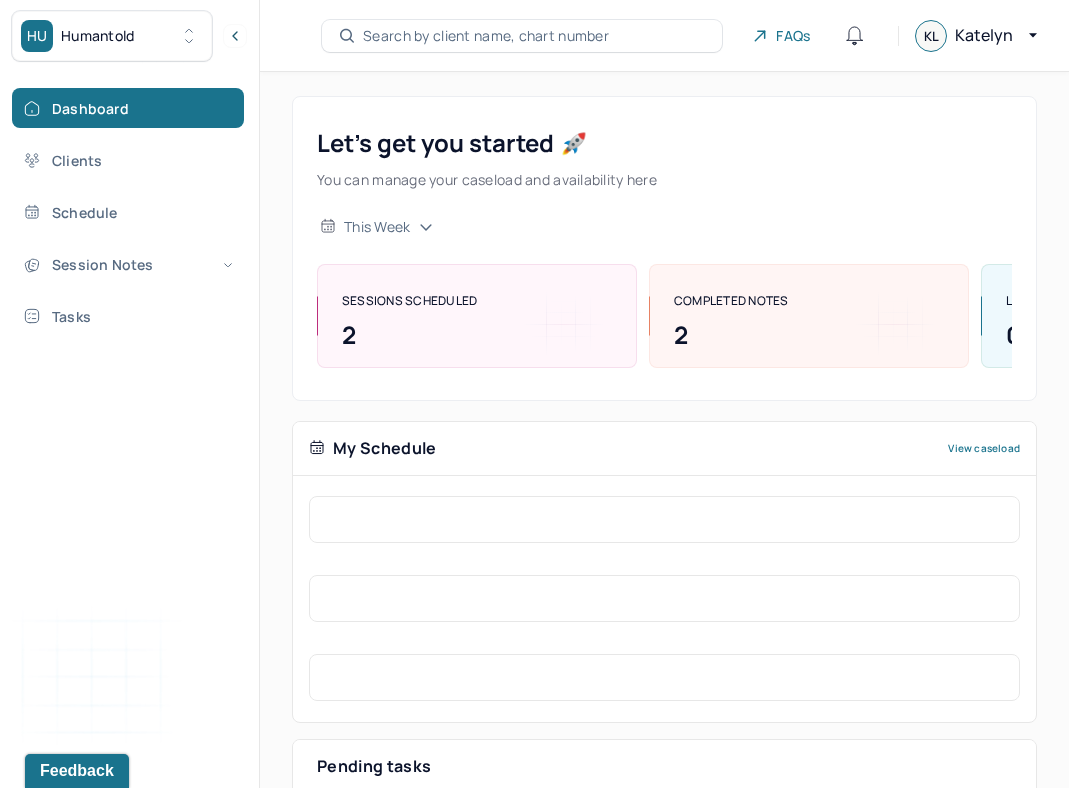scroll, scrollTop: 293, scrollLeft: 0, axis: vertical 